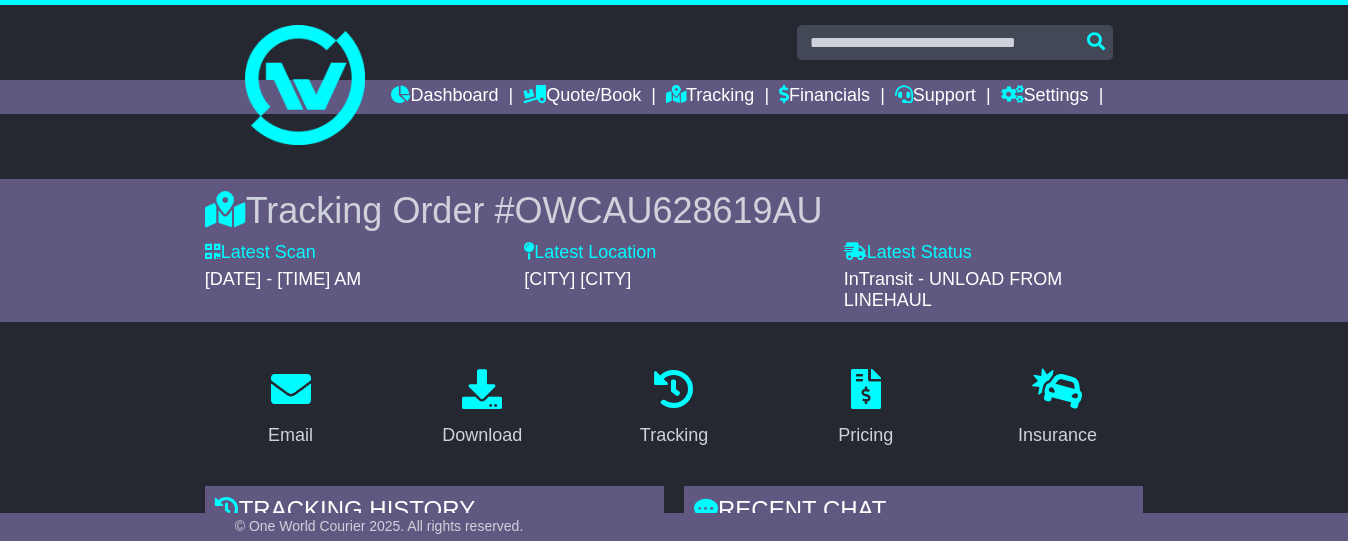 scroll, scrollTop: 0, scrollLeft: 0, axis: both 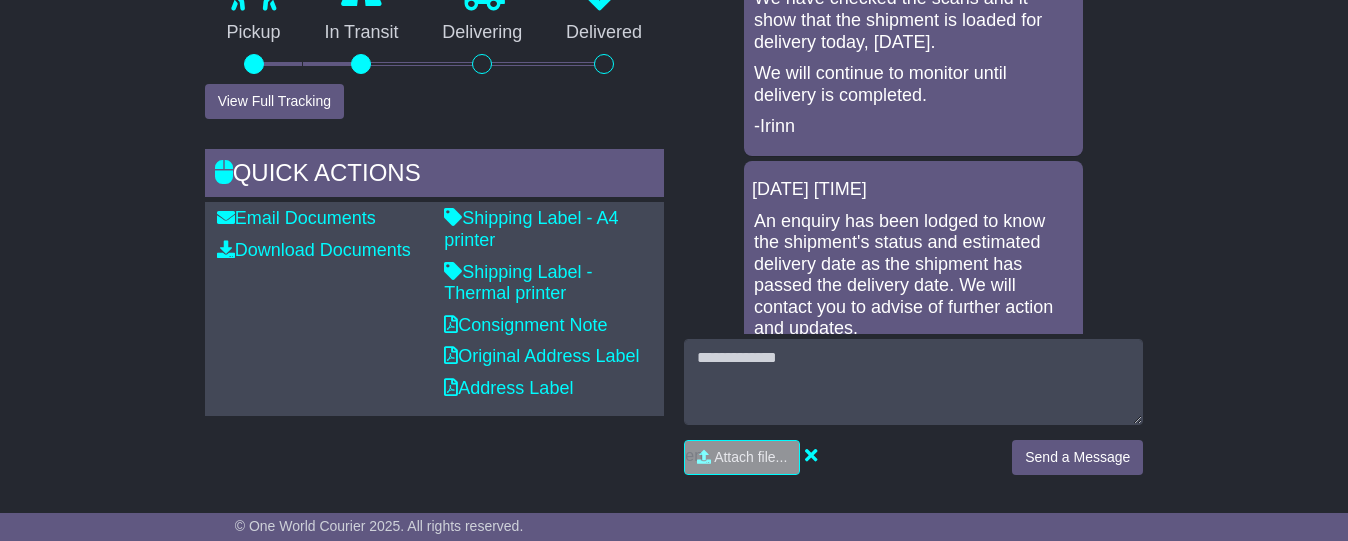 click on "An enquiry has been lodged to know the shipment's status and estimated delivery date as the shipment has passed the delivery date. We will contact you to advise of further action and updates." at bounding box center [913, 276] 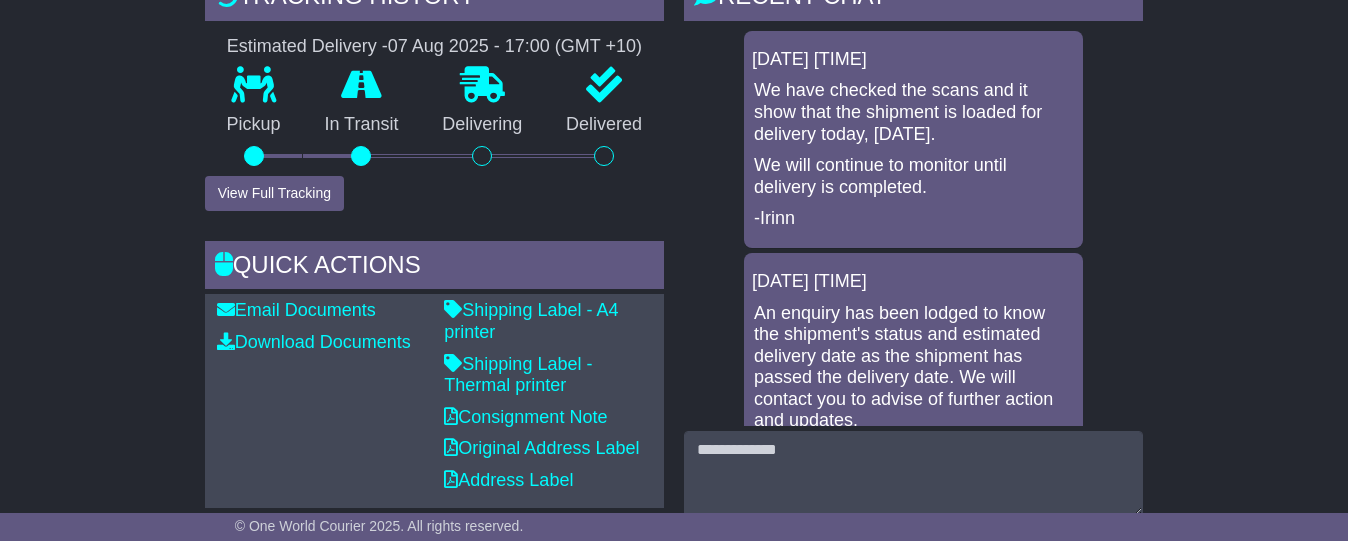 scroll, scrollTop: 510, scrollLeft: 0, axis: vertical 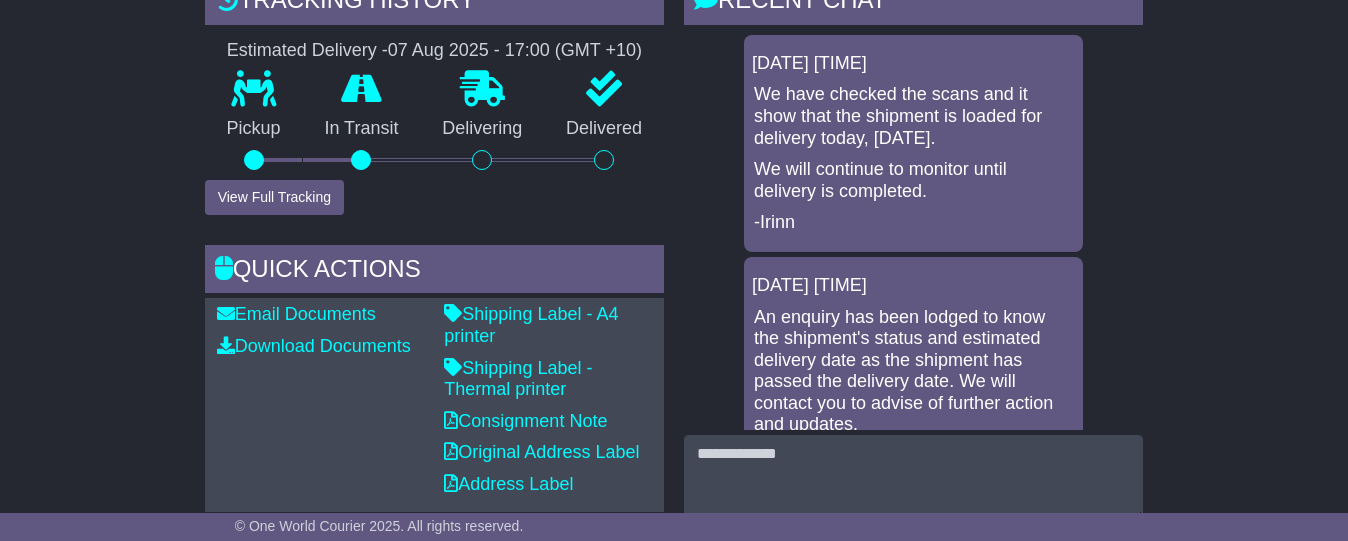 click on "We have checked the scans and it show that the shipment is loaded for delivery today, 07/08.
We will continue to monitor until delivery is completed.
-Irinn" at bounding box center (913, 159) 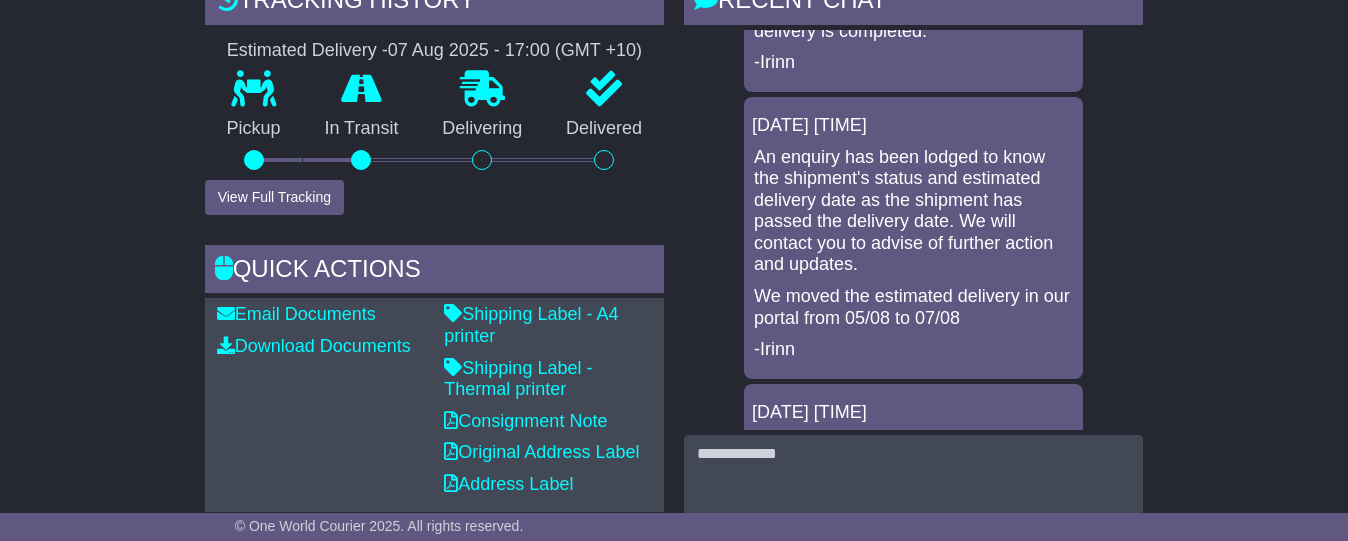 scroll, scrollTop: 0, scrollLeft: 0, axis: both 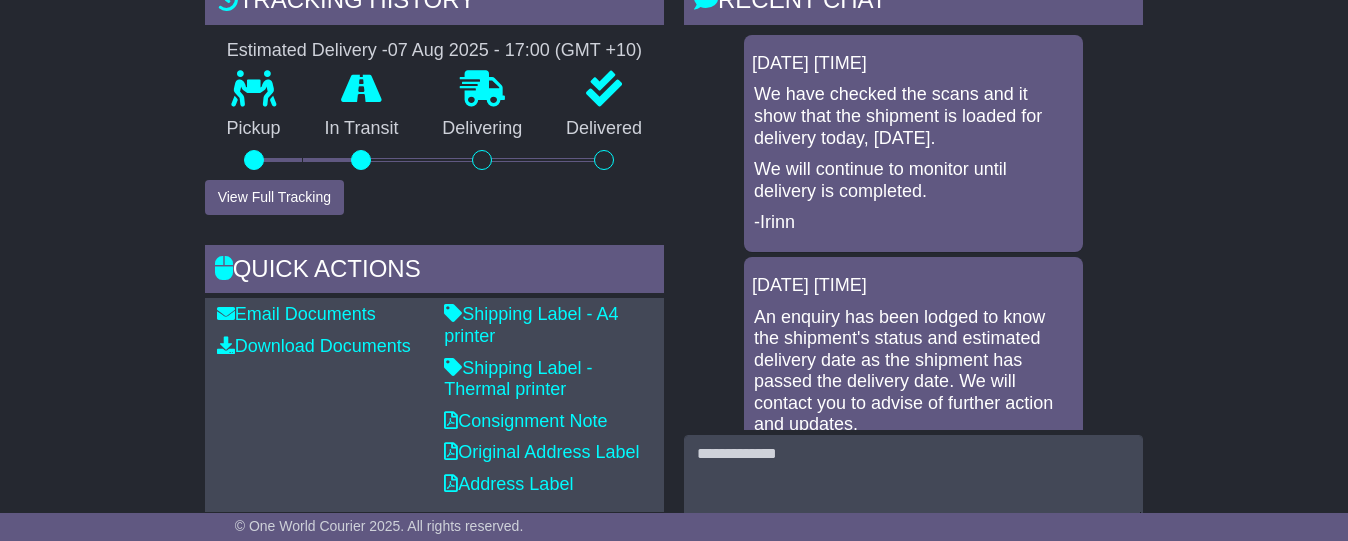 click on "We have checked the scans and it show that the shipment is loaded for delivery today, 07/08.
We will continue to monitor until delivery is completed.
-Irinn" at bounding box center [913, 159] 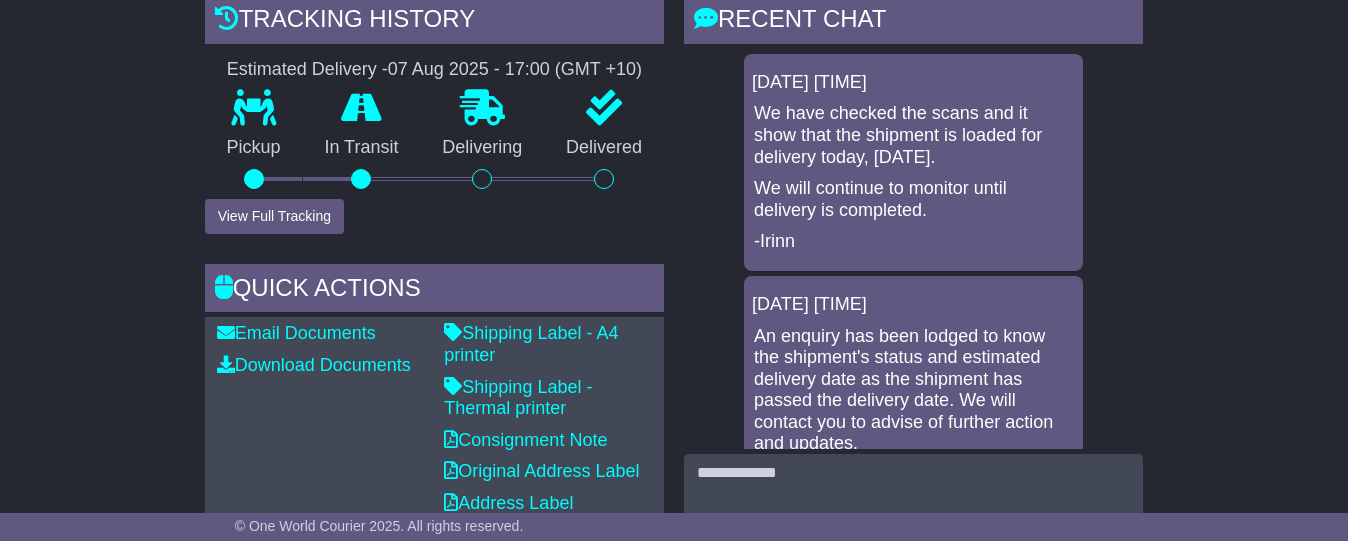 scroll, scrollTop: 487, scrollLeft: 0, axis: vertical 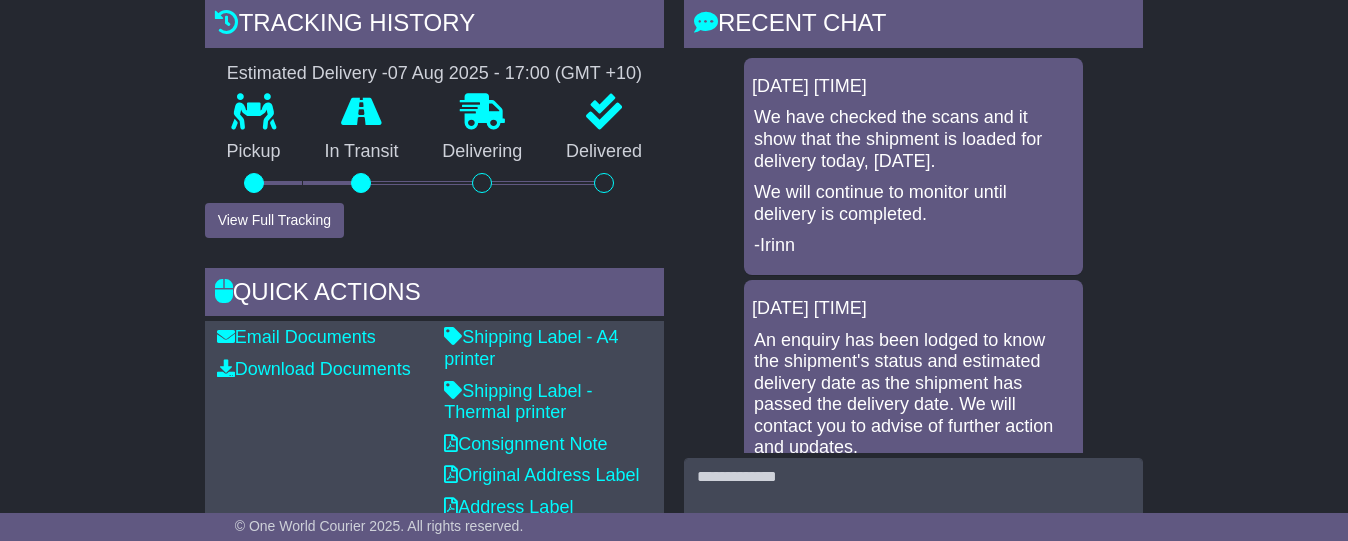 click on "Email
Download
Tracking
Pricing
Insurance" at bounding box center [674, 991] 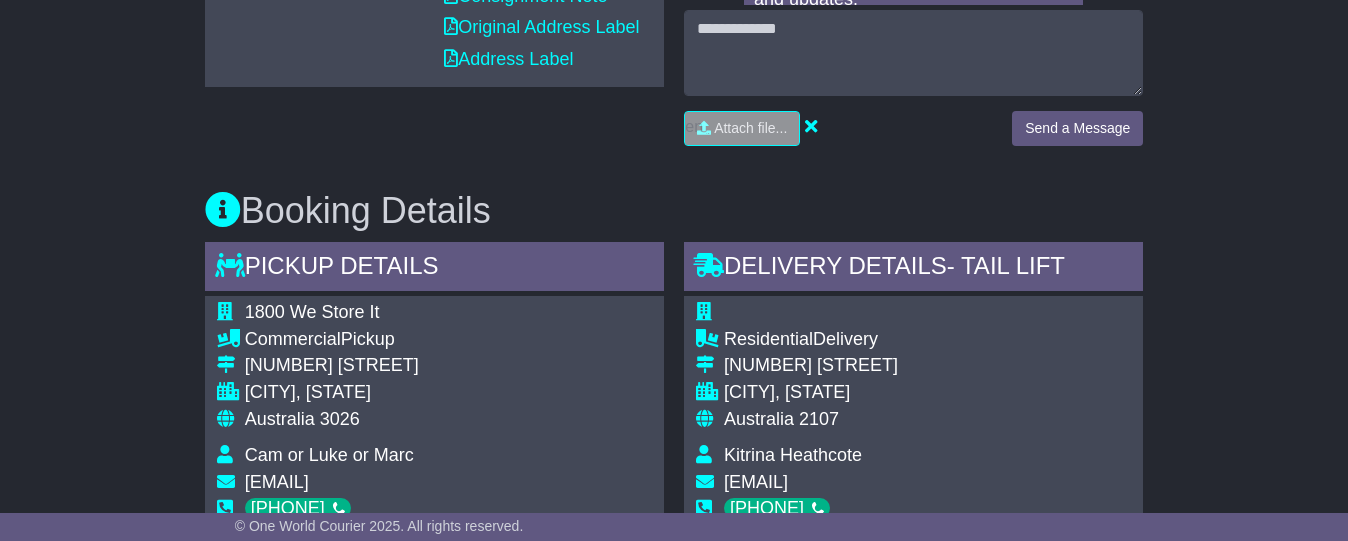 scroll, scrollTop: 934, scrollLeft: 0, axis: vertical 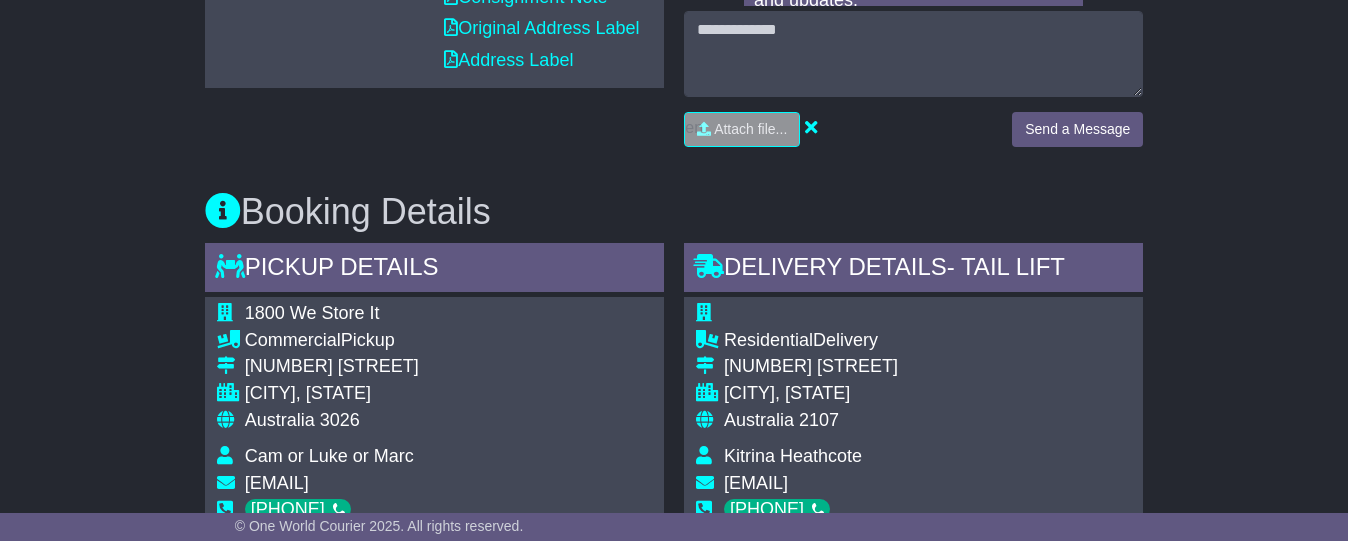 click on "Email
Download
Tracking
Pricing
Insurance" at bounding box center (674, 544) 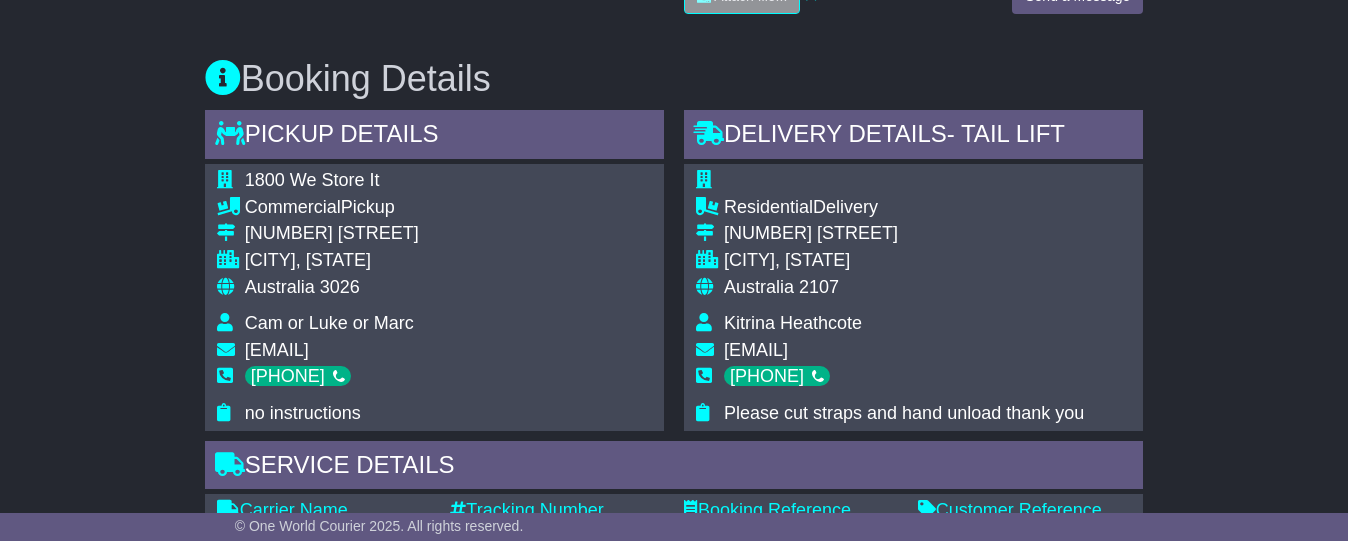 scroll, scrollTop: 1220, scrollLeft: 0, axis: vertical 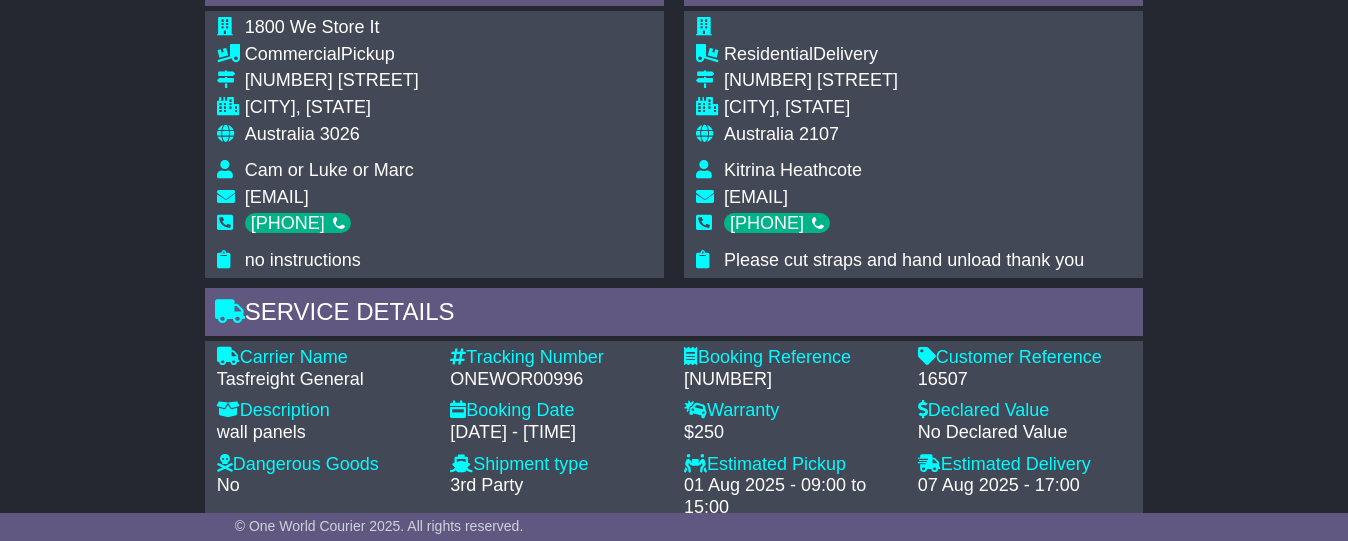 click on "Email
Download
Tracking
Pricing
Insurance" at bounding box center [674, 258] 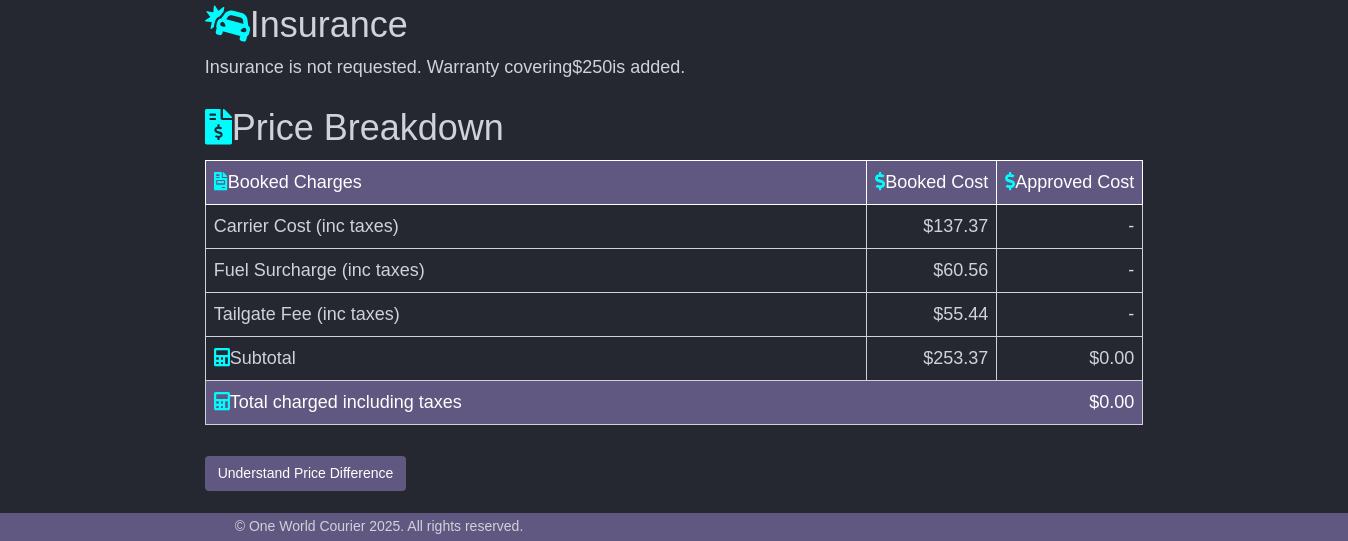 scroll, scrollTop: 2130, scrollLeft: 0, axis: vertical 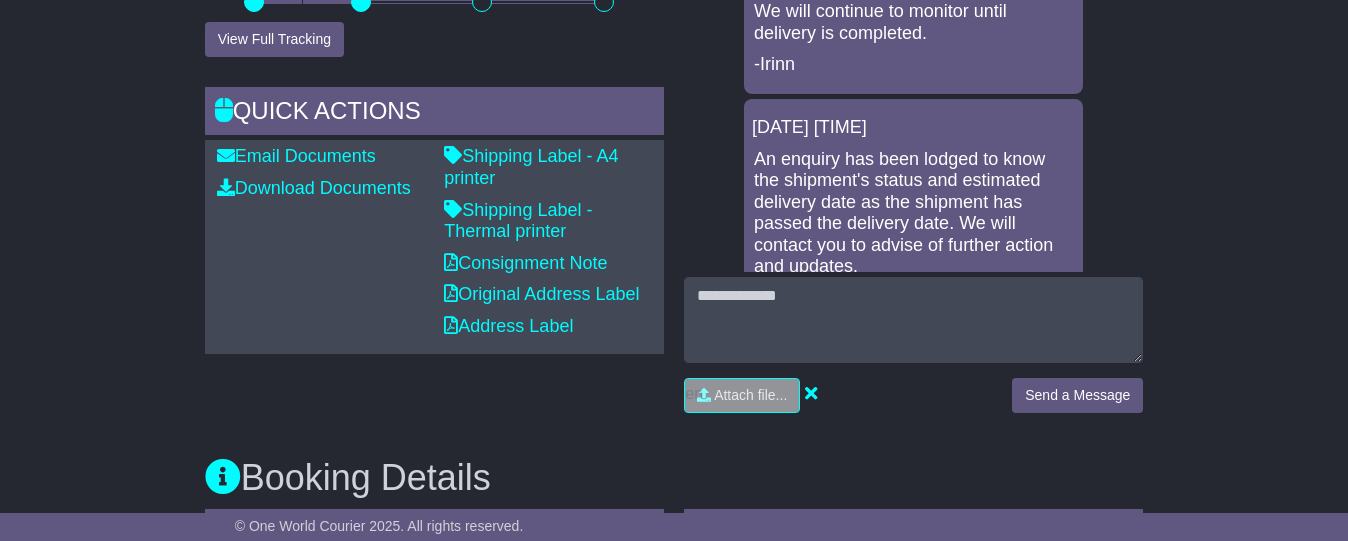 click on "Email
Download
Tracking
Pricing
Insurance" at bounding box center [674, 810] 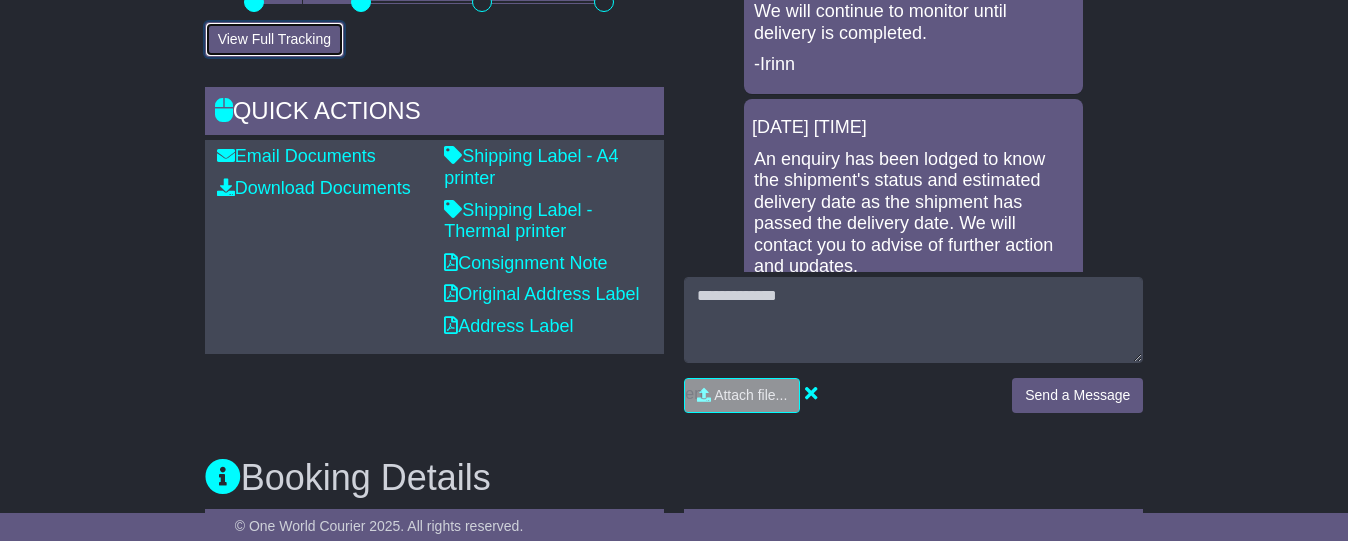 click on "View Full Tracking" at bounding box center [274, 39] 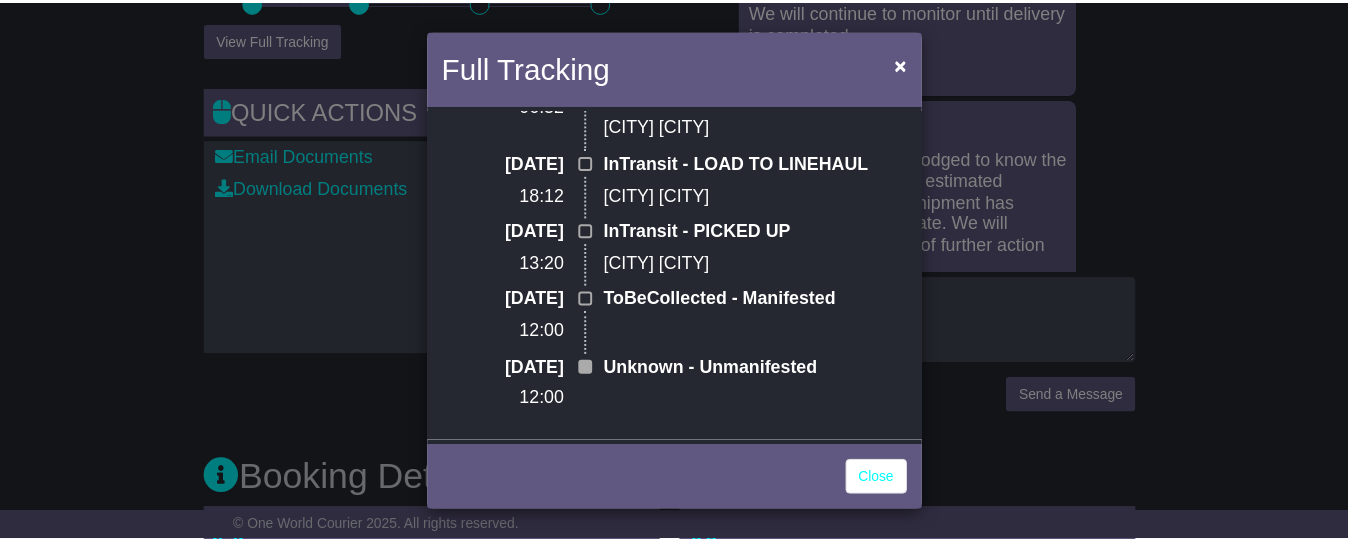 scroll, scrollTop: 0, scrollLeft: 0, axis: both 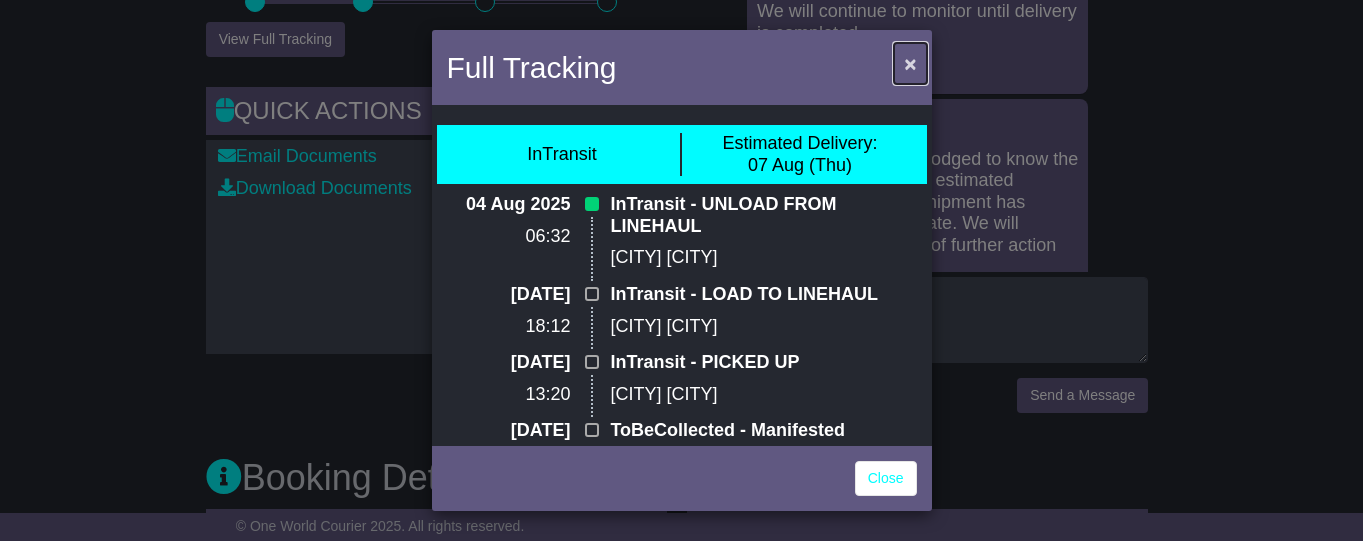 click on "×" at bounding box center [910, 63] 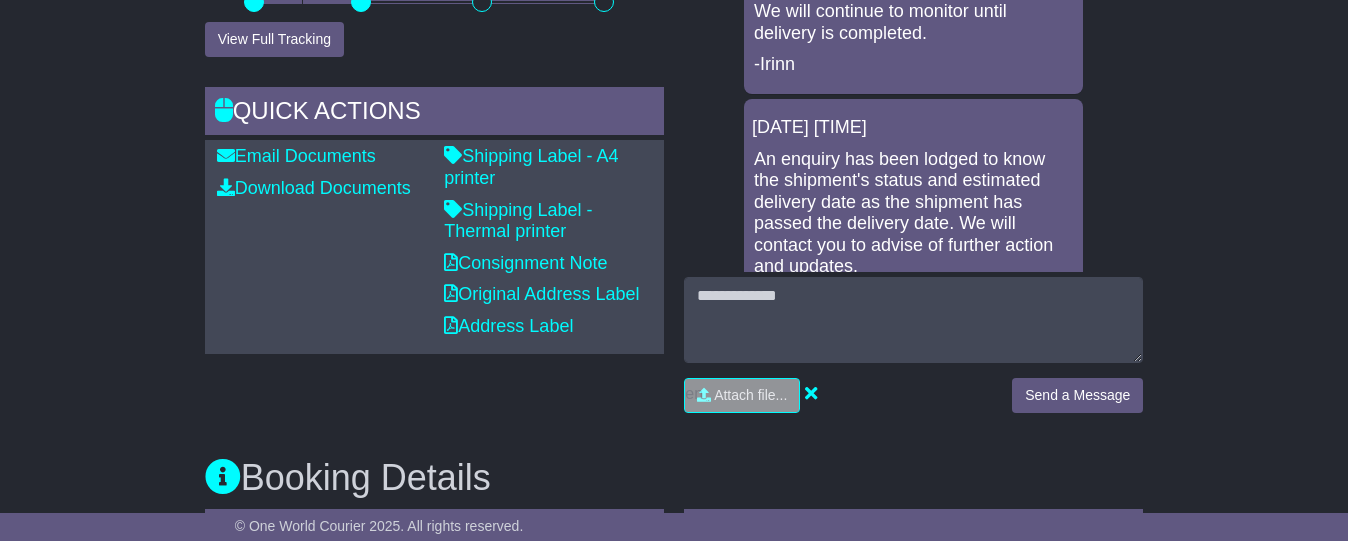 click on "Tracking history
Estimated Delivery -
07 Aug 2025 - 17:00 (GMT +10)
Pickup
In Transit
Problem
Unknown
Delivering
Delivered" at bounding box center [434, 123] 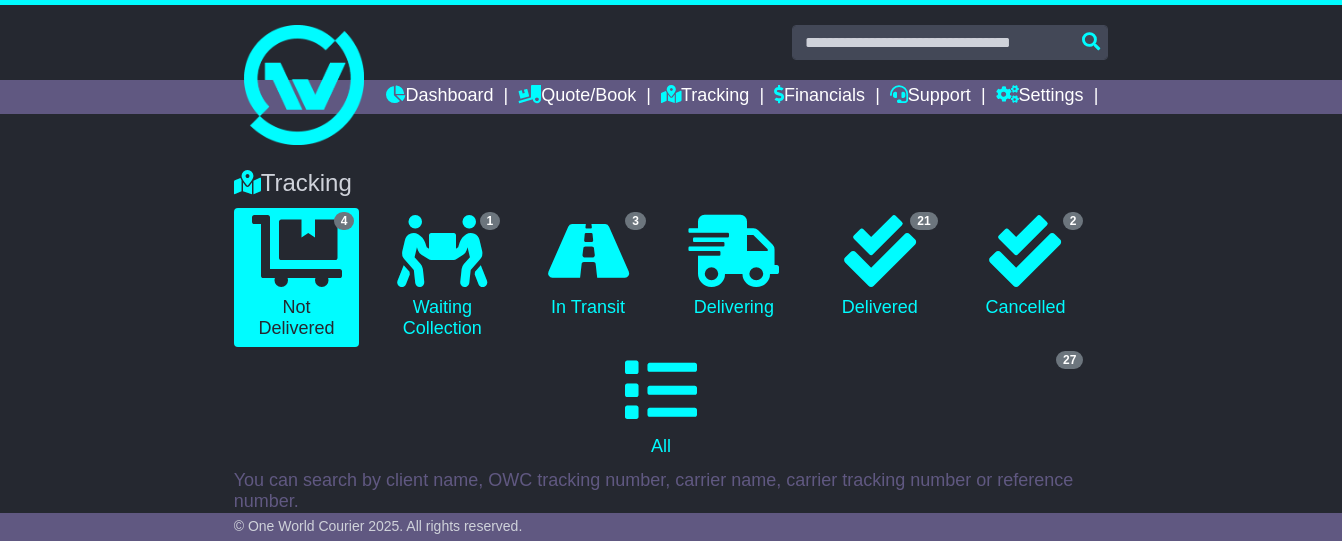 scroll, scrollTop: 316, scrollLeft: 0, axis: vertical 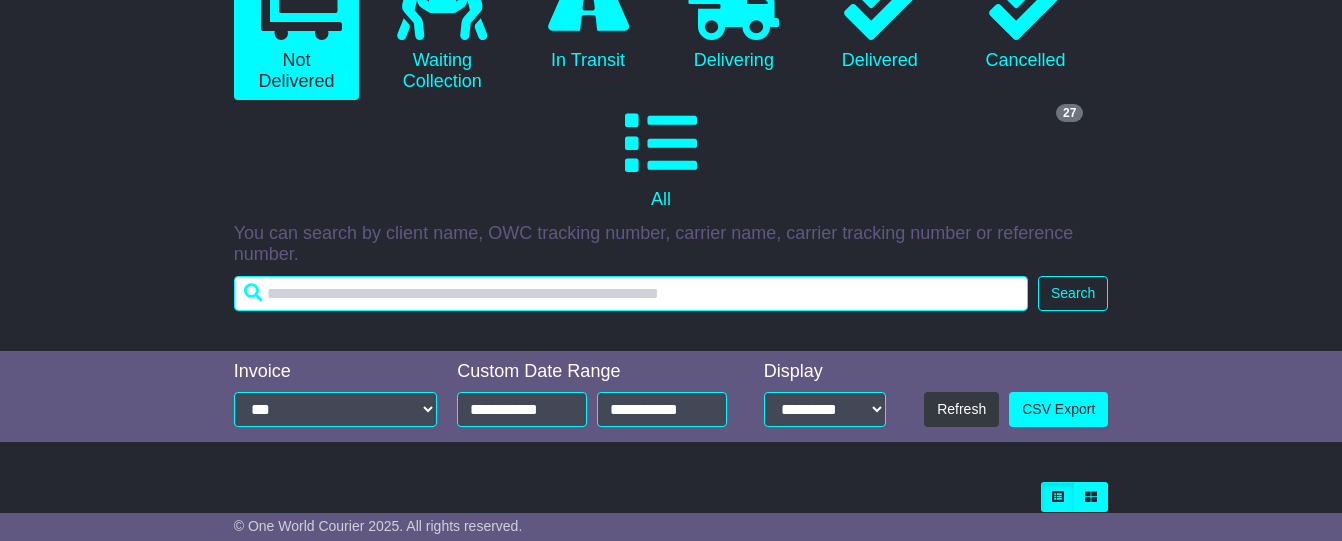 click at bounding box center [631, 293] 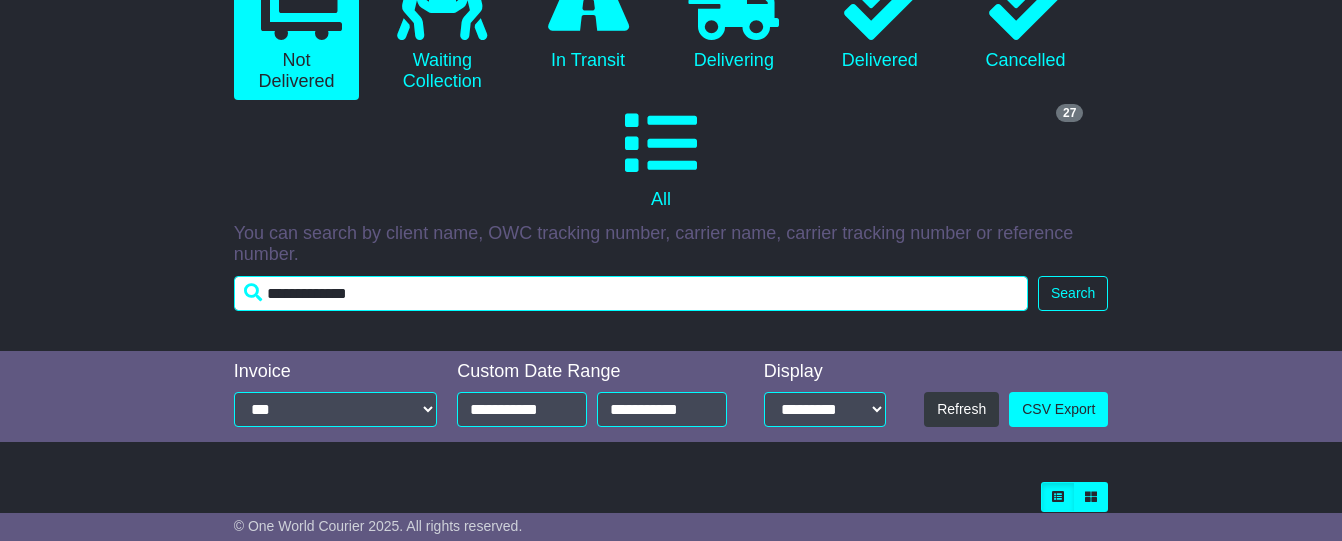 type on "**********" 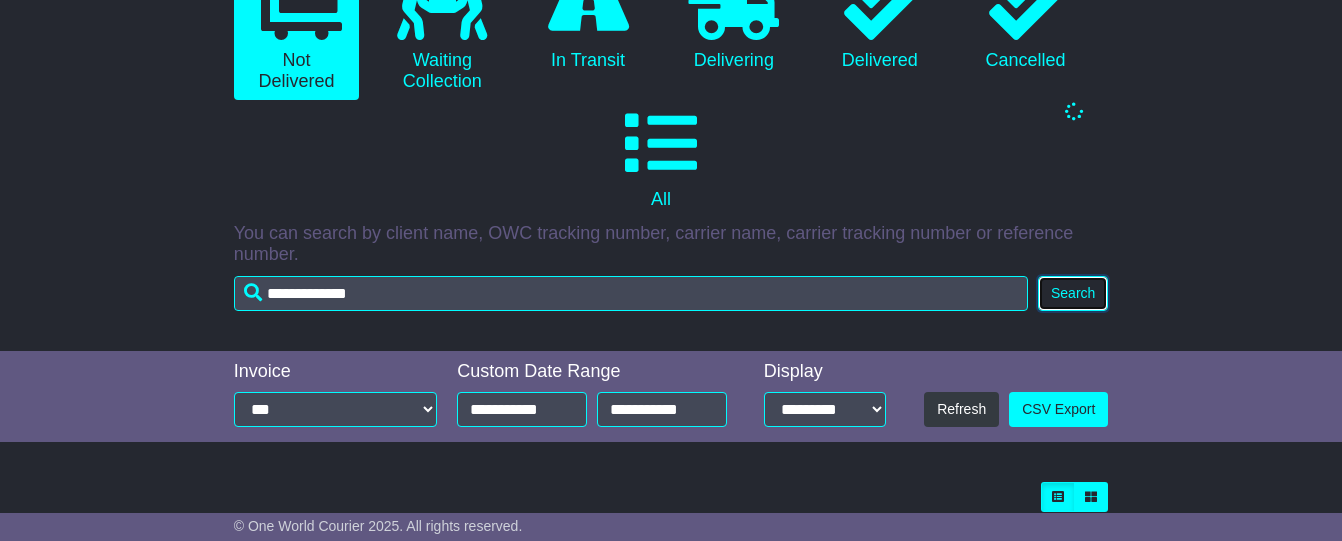 click on "Search" at bounding box center (1073, 293) 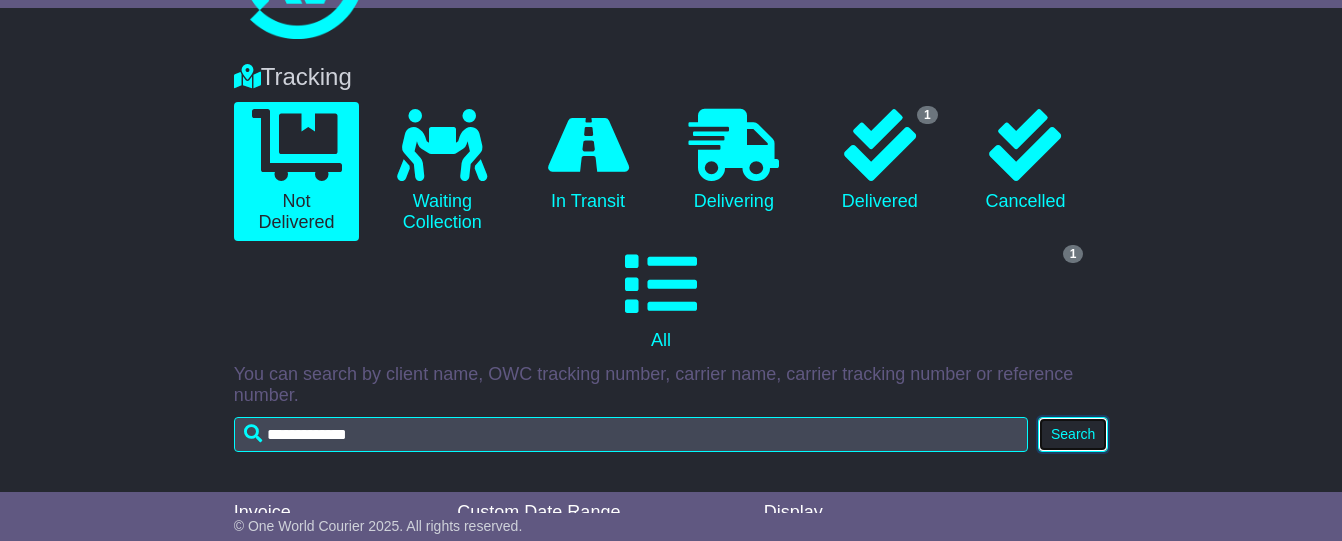 scroll, scrollTop: 0, scrollLeft: 0, axis: both 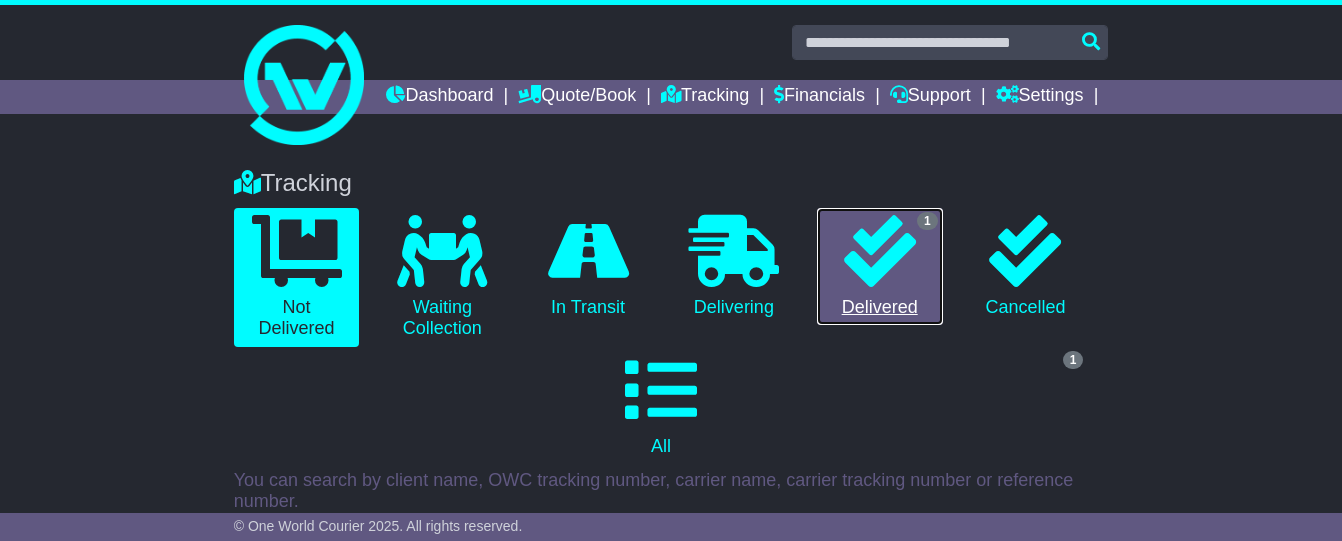 click at bounding box center [880, 251] 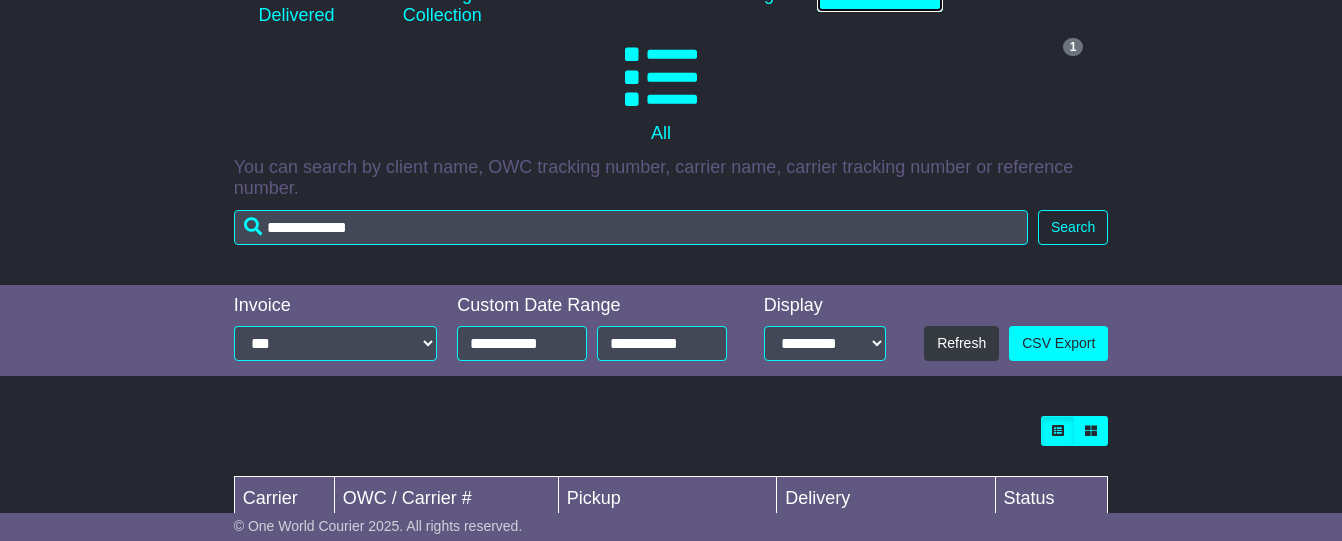 scroll, scrollTop: 455, scrollLeft: 0, axis: vertical 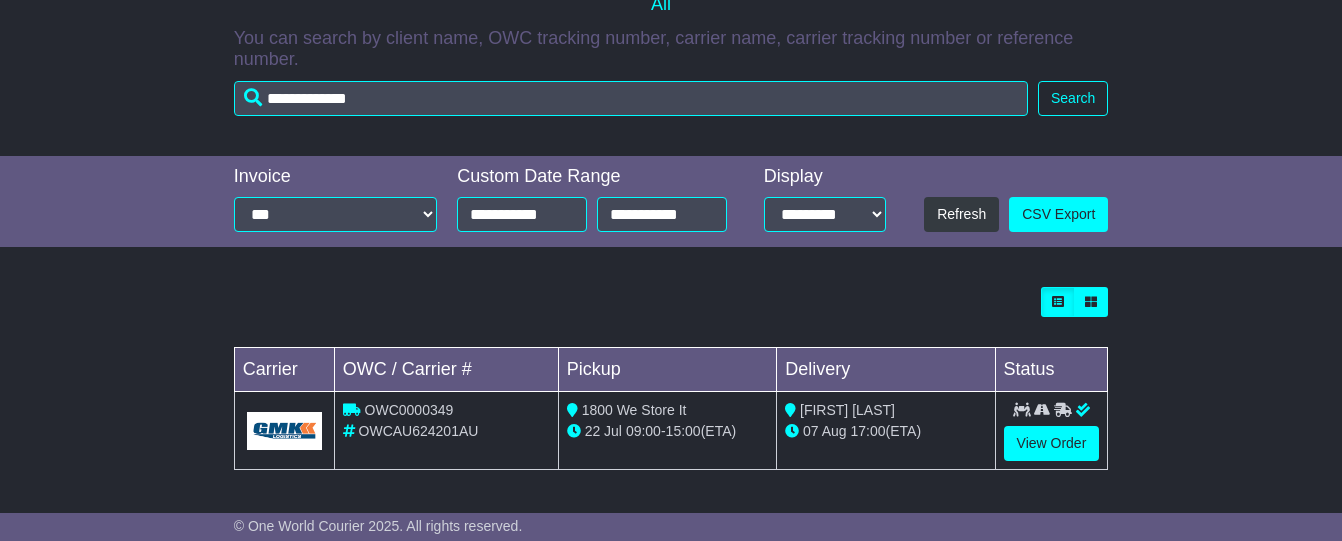 click at bounding box center [284, 430] 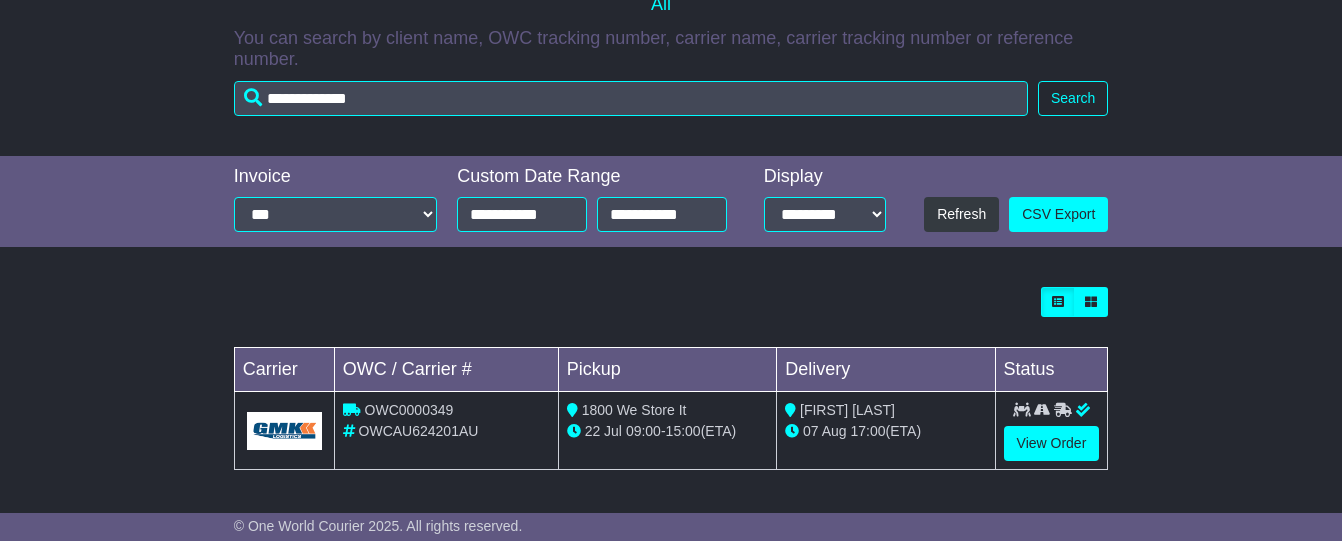 click on "Loading...
No bookings found
Carrier
OWC / Carrier #
Pickup
Delivery
Status
OWC0000349
OWCAU624201AU
1800 We Store It
22 Jul" at bounding box center [671, 389] 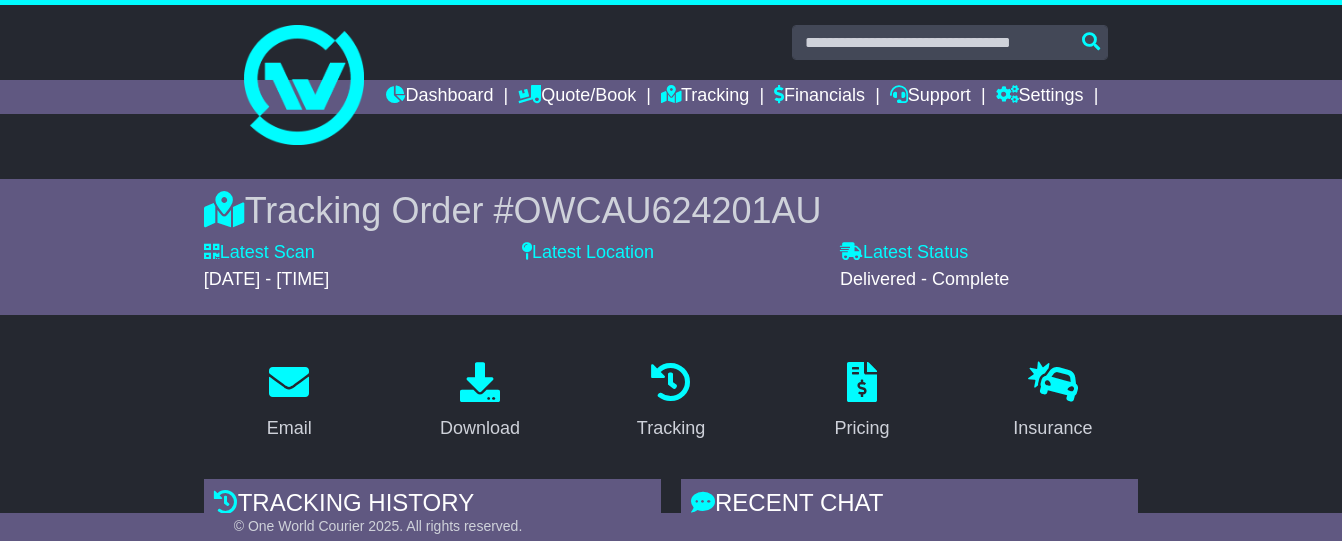 scroll, scrollTop: 184, scrollLeft: 0, axis: vertical 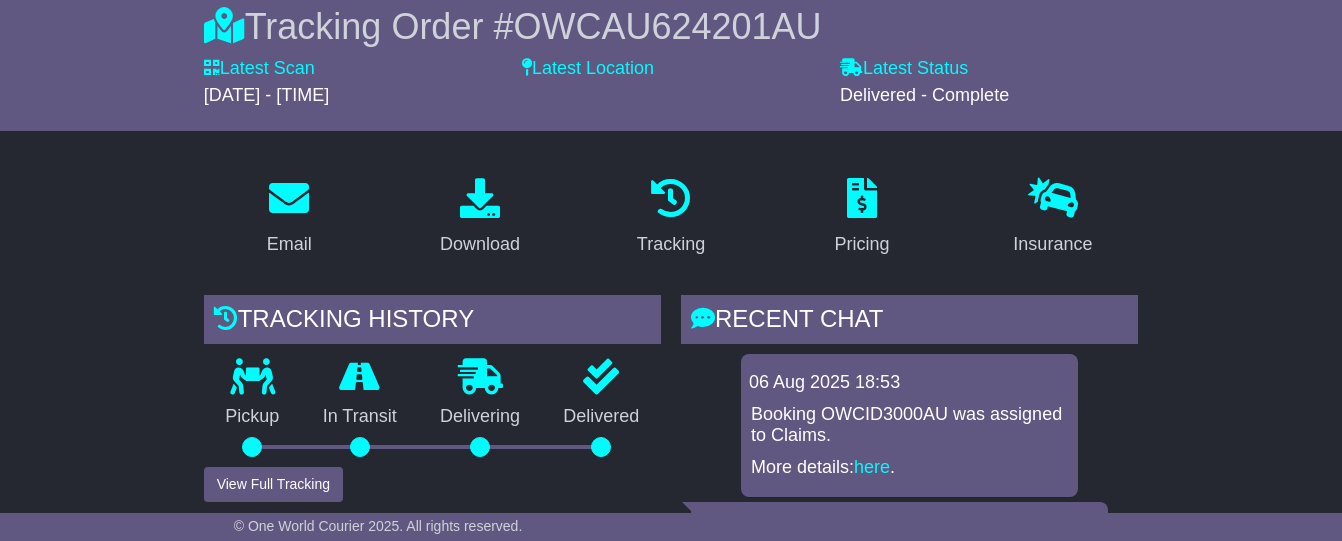 click on "Email
Download
Tracking
Pricing
Insurance" at bounding box center (671, 1287) 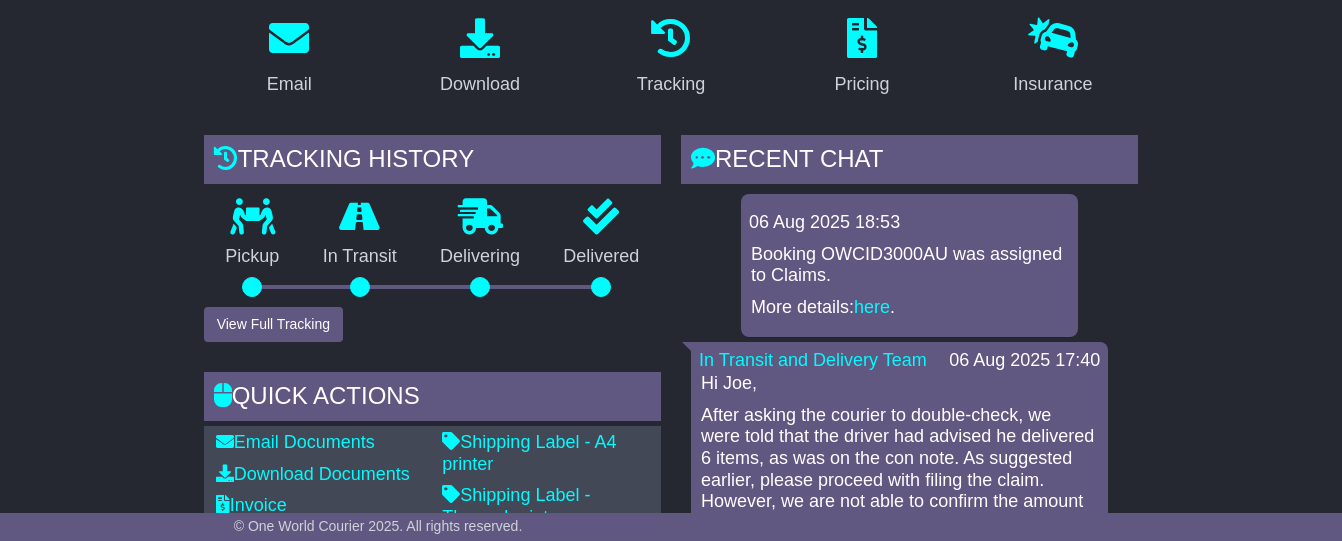 scroll, scrollTop: 437, scrollLeft: 0, axis: vertical 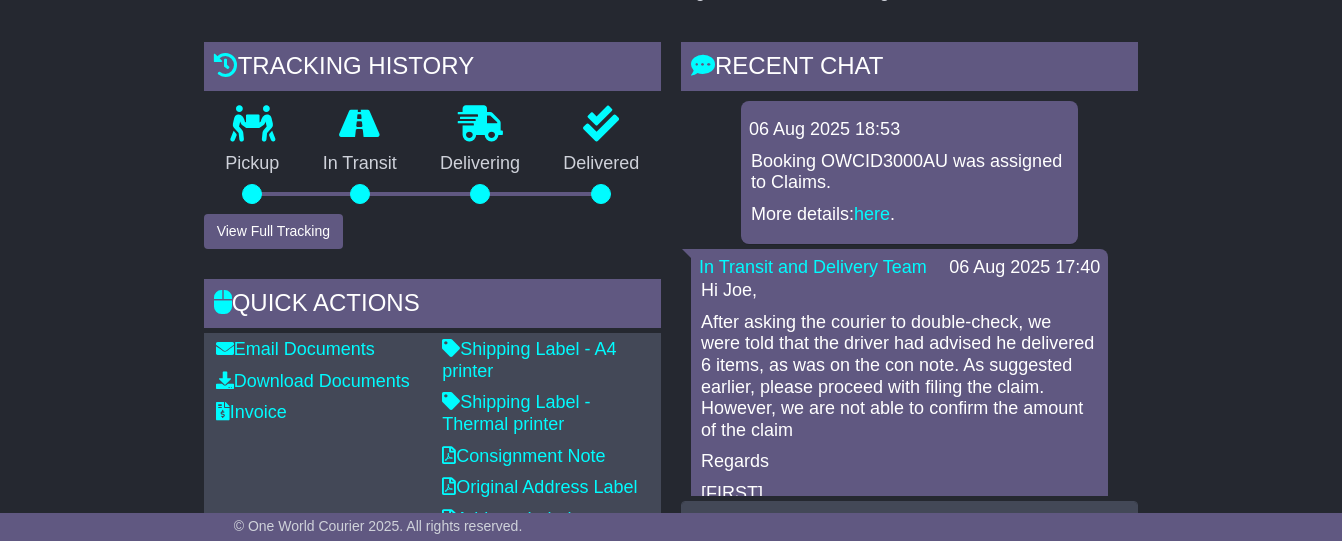 click on "Email
Download
Tracking
Pricing
Insurance" at bounding box center (671, 1034) 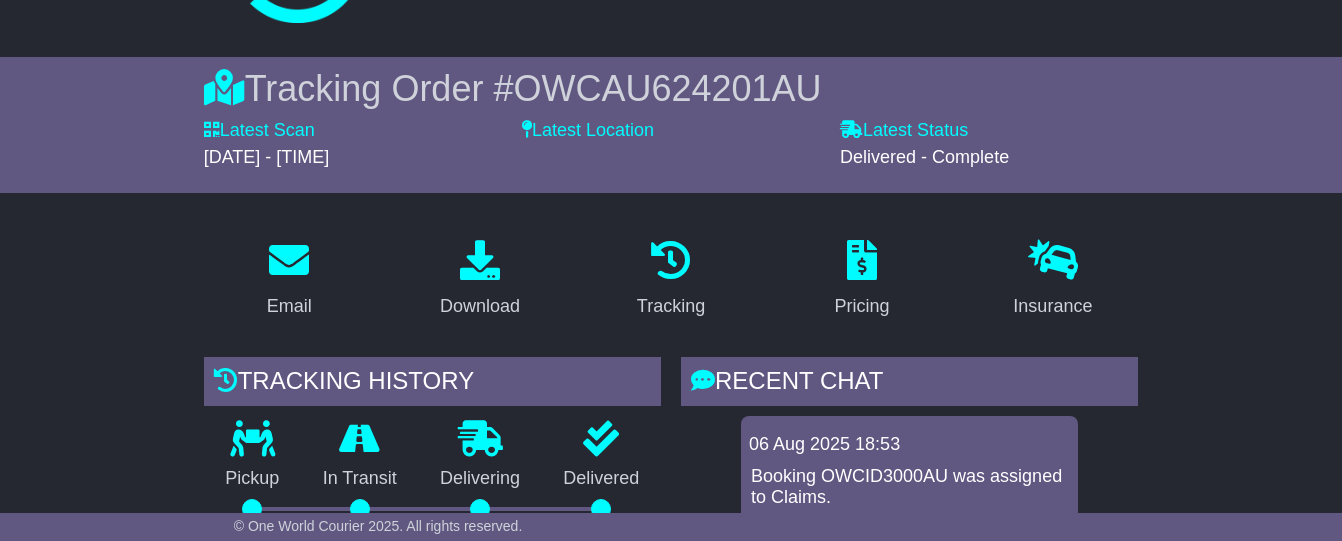 scroll, scrollTop: 0, scrollLeft: 0, axis: both 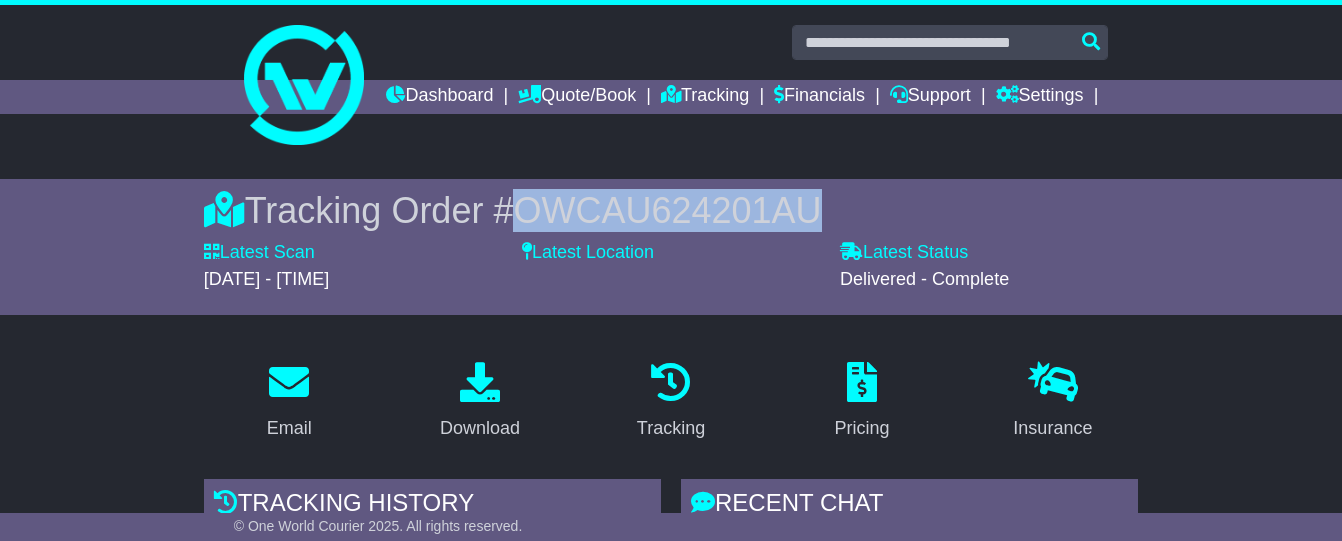drag, startPoint x: 500, startPoint y: 247, endPoint x: 824, endPoint y: 245, distance: 324.00616 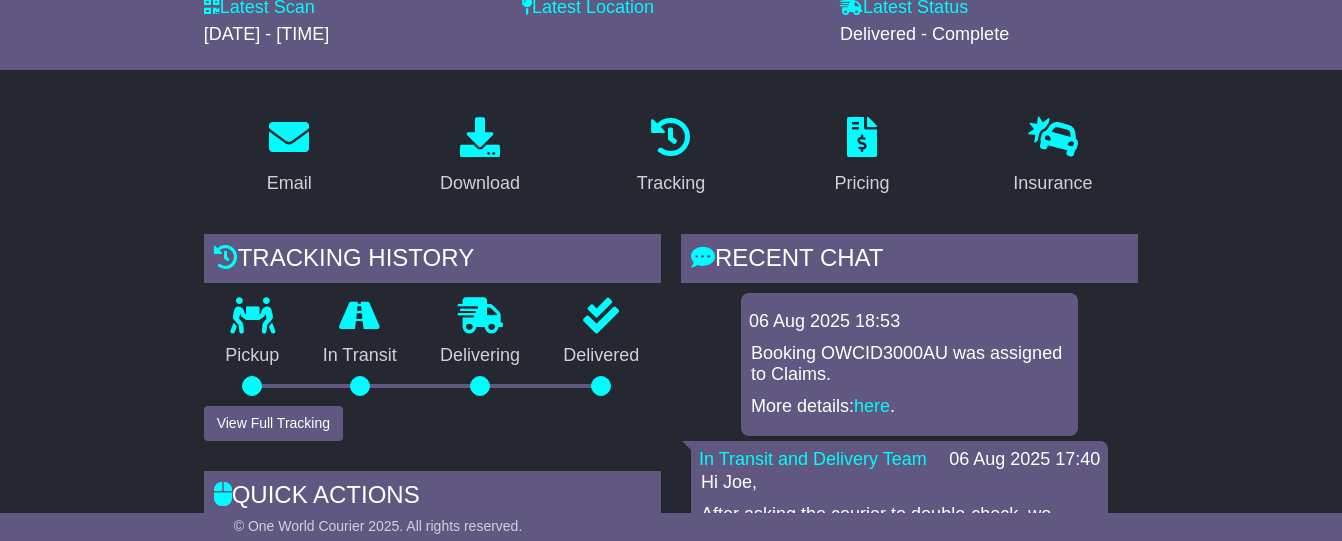 scroll, scrollTop: 433, scrollLeft: 0, axis: vertical 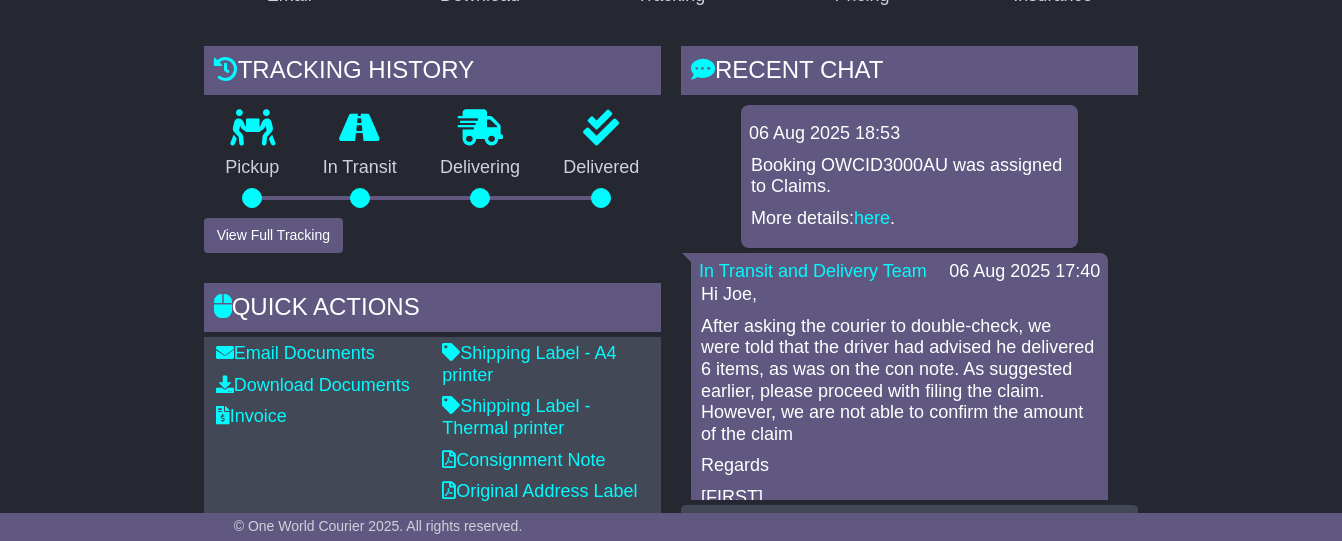 click on "After asking the courier to double-check, we were told that the driver had advised he delivered 6 items, as was on the con note. As suggested earlier, please proceed with filing the claim. However, we are not able to confirm the amount of the claim" at bounding box center [899, 381] 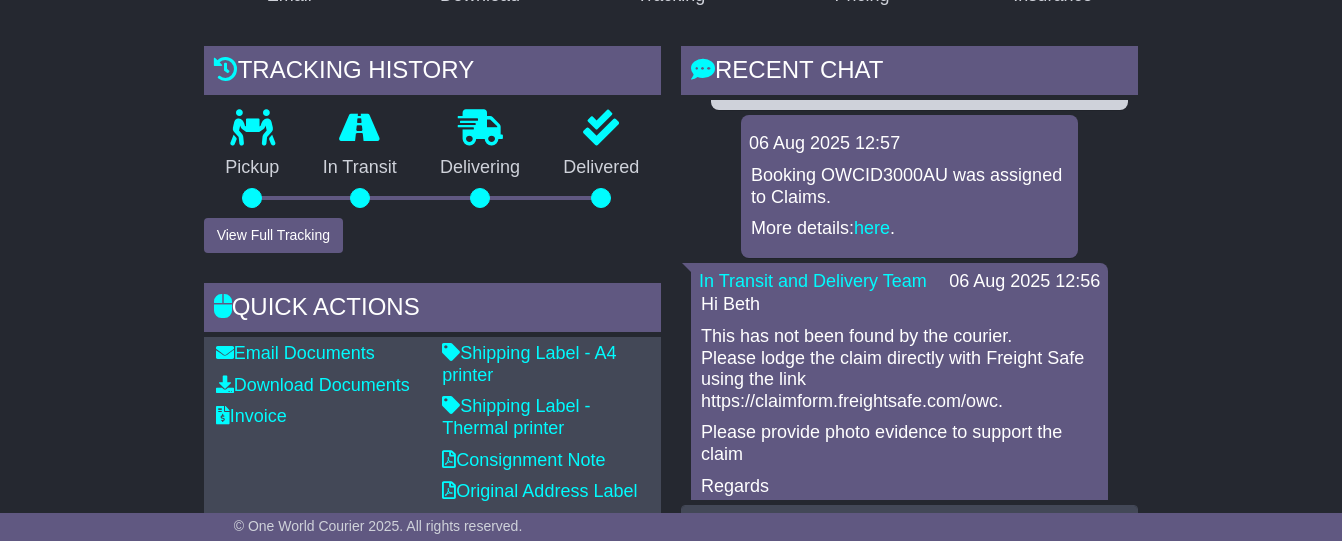 scroll, scrollTop: 0, scrollLeft: 0, axis: both 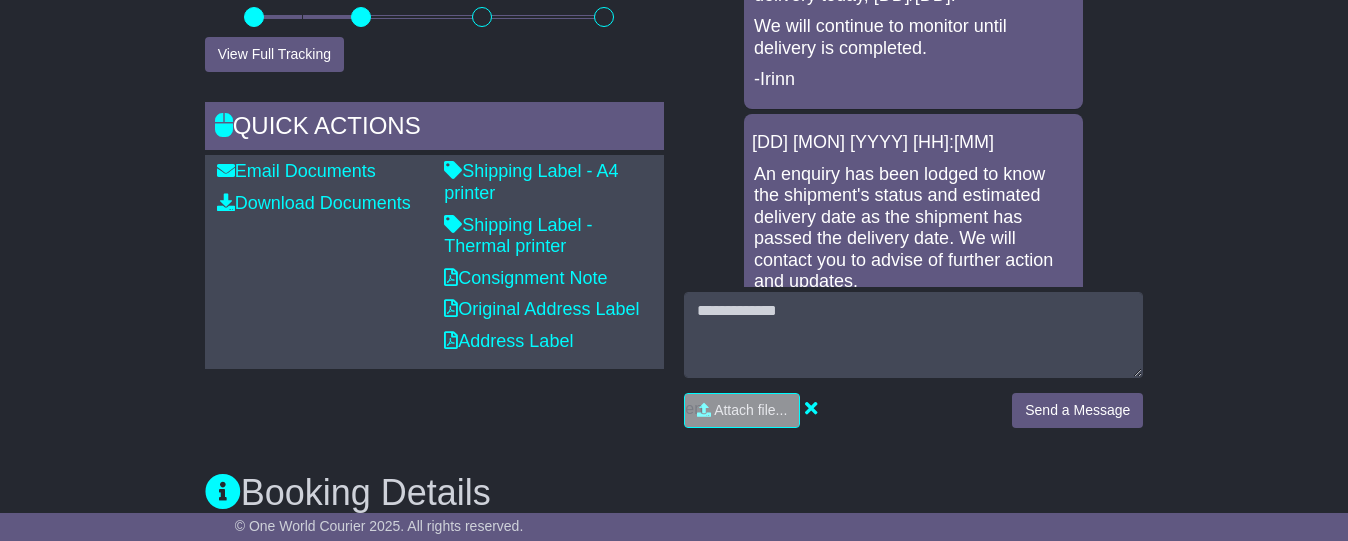 click on "Email
Download
Tracking
Pricing
Insurance" at bounding box center [674, 830] 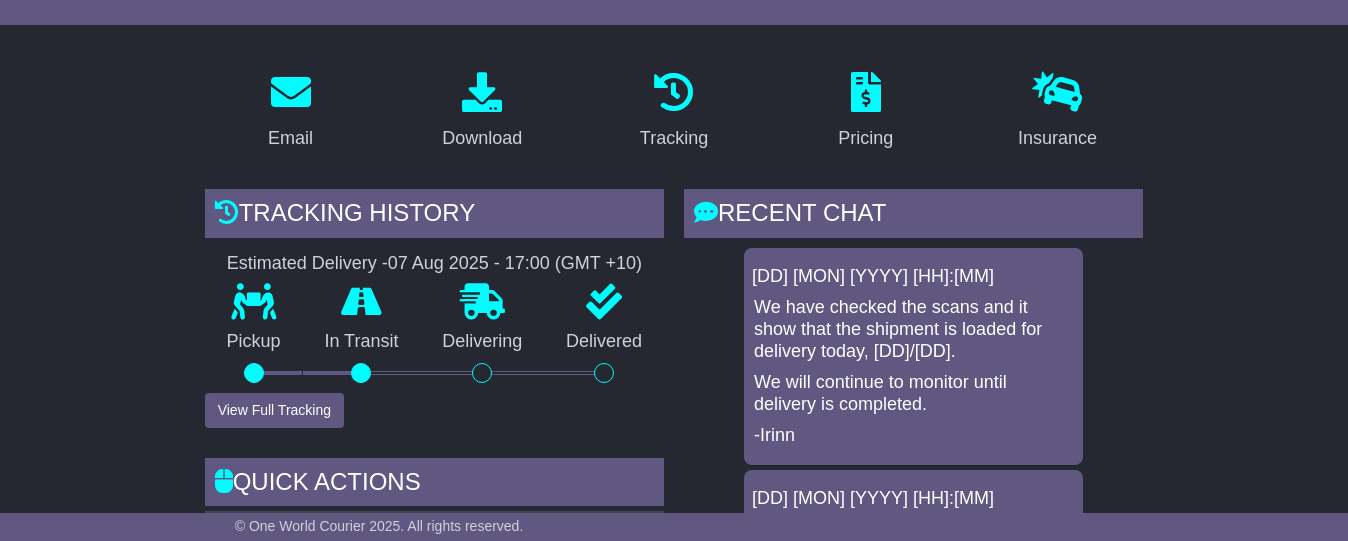 scroll, scrollTop: 0, scrollLeft: 0, axis: both 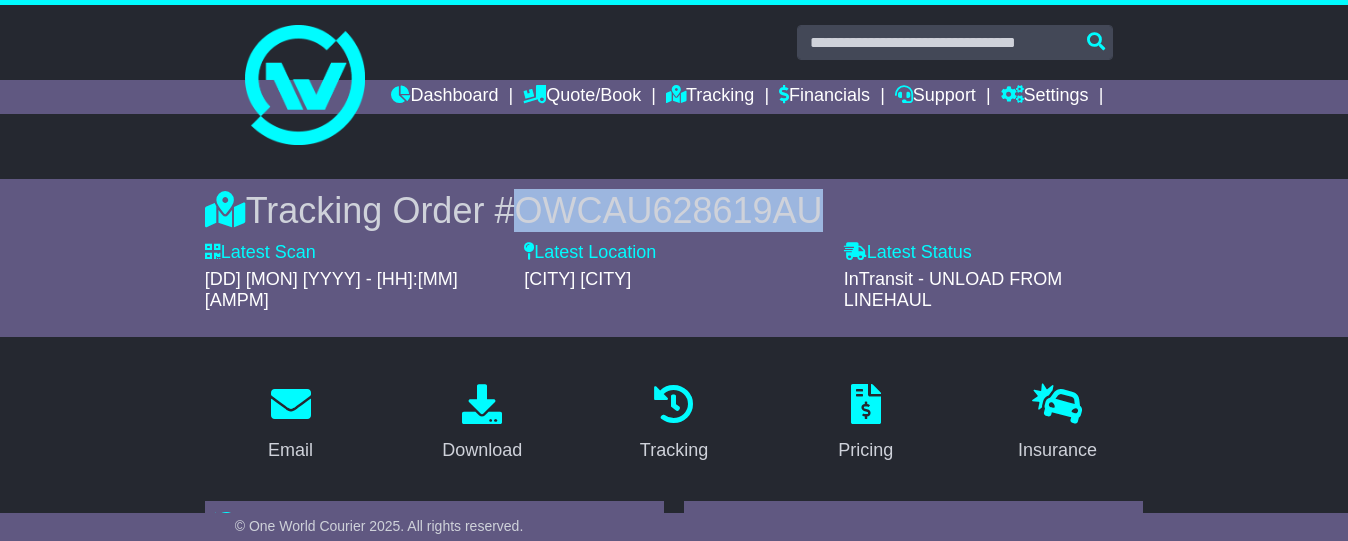 drag, startPoint x: 500, startPoint y: 246, endPoint x: 812, endPoint y: 243, distance: 312.01443 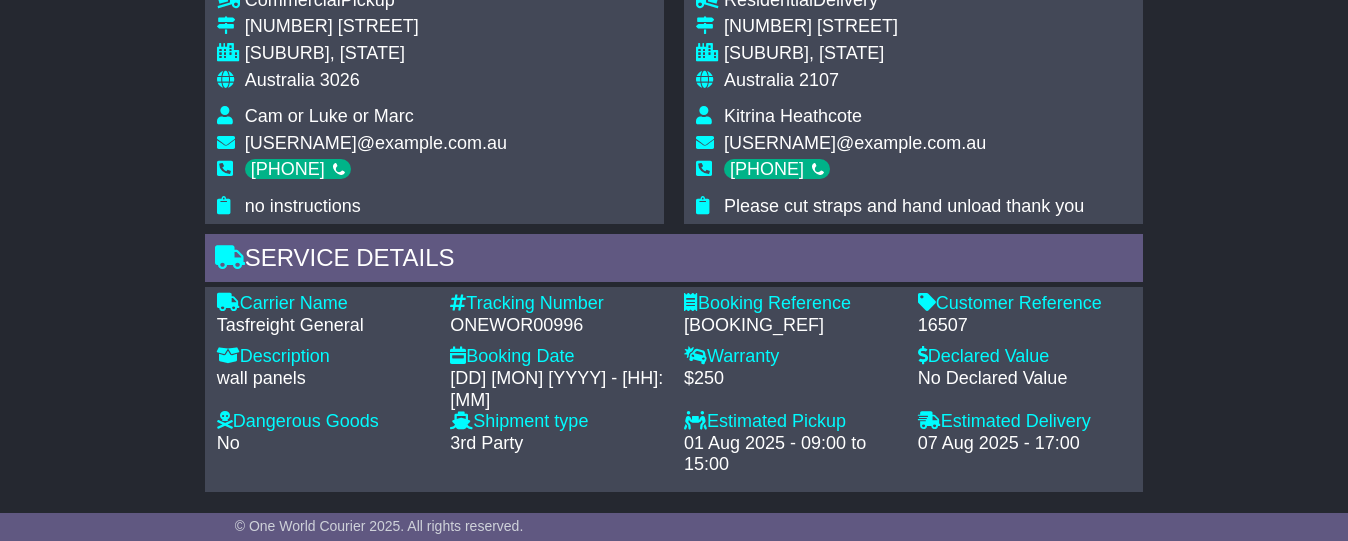 scroll, scrollTop: 1348, scrollLeft: 0, axis: vertical 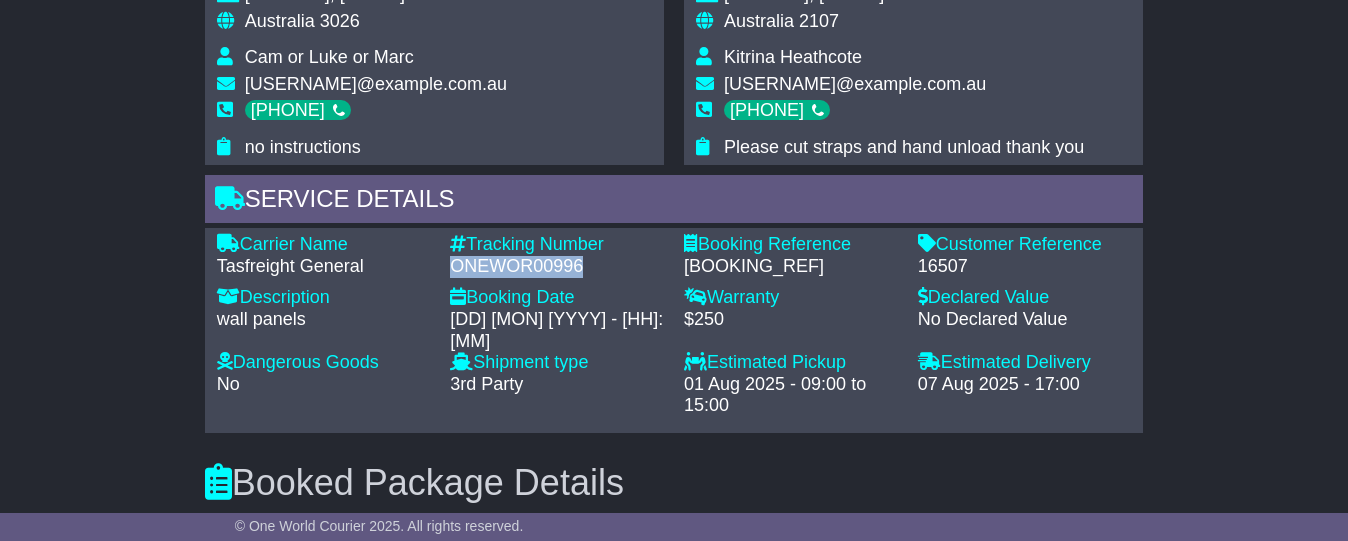drag, startPoint x: 592, startPoint y: 280, endPoint x: 447, endPoint y: 275, distance: 145.08618 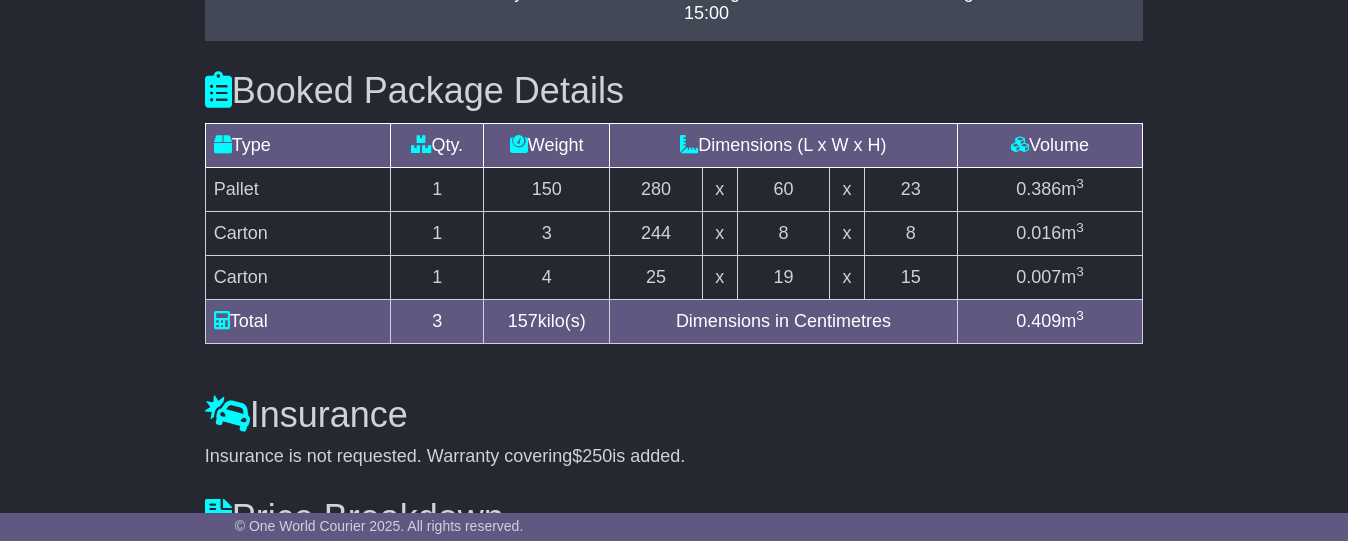 click on "Insurance" at bounding box center (674, 415) 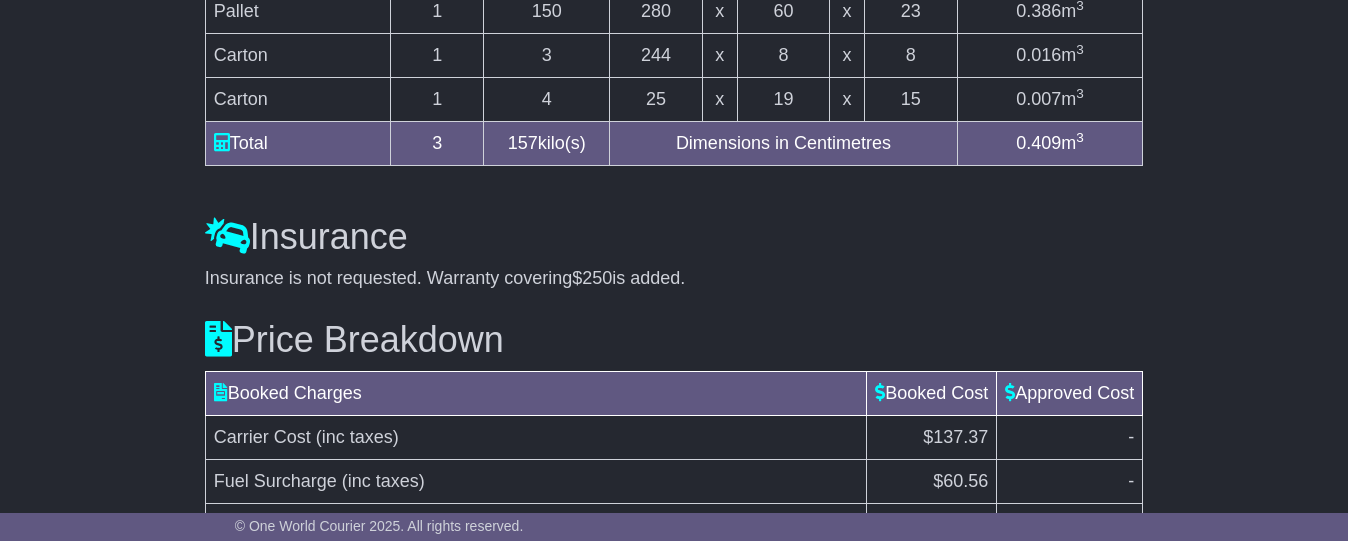 scroll, scrollTop: 2130, scrollLeft: 0, axis: vertical 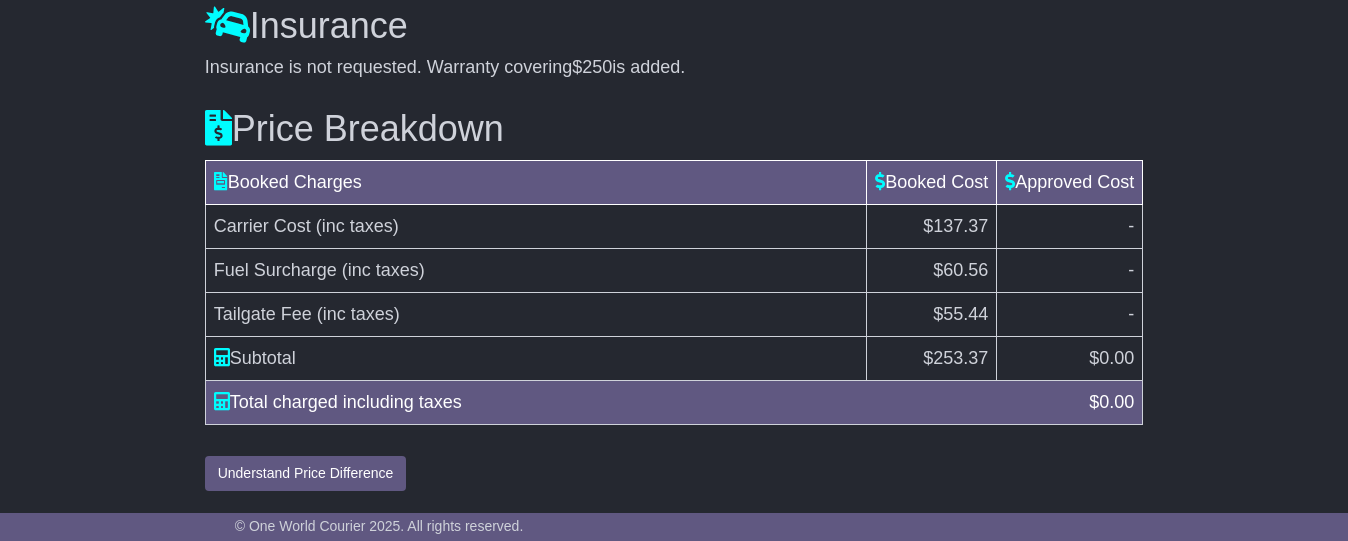 click on "Price Breakdown
Booked Charges
Booked Cost
Approved Cost
Carrier Cost
(inc taxes)
$137.37
-
Fuel Surcharge
(inc taxes)
$60.56
-
Tailgate Fee
(inc taxes)
$55.44
-
Subtotal
$ 253.37
$ 0.00
Total charged including taxes
$ 0.00
Carrier Cost   (inc taxes)
Booked Cost -  $137.37
Approved Cost -  -
Fuel Surcharge
-" at bounding box center [674, 285] 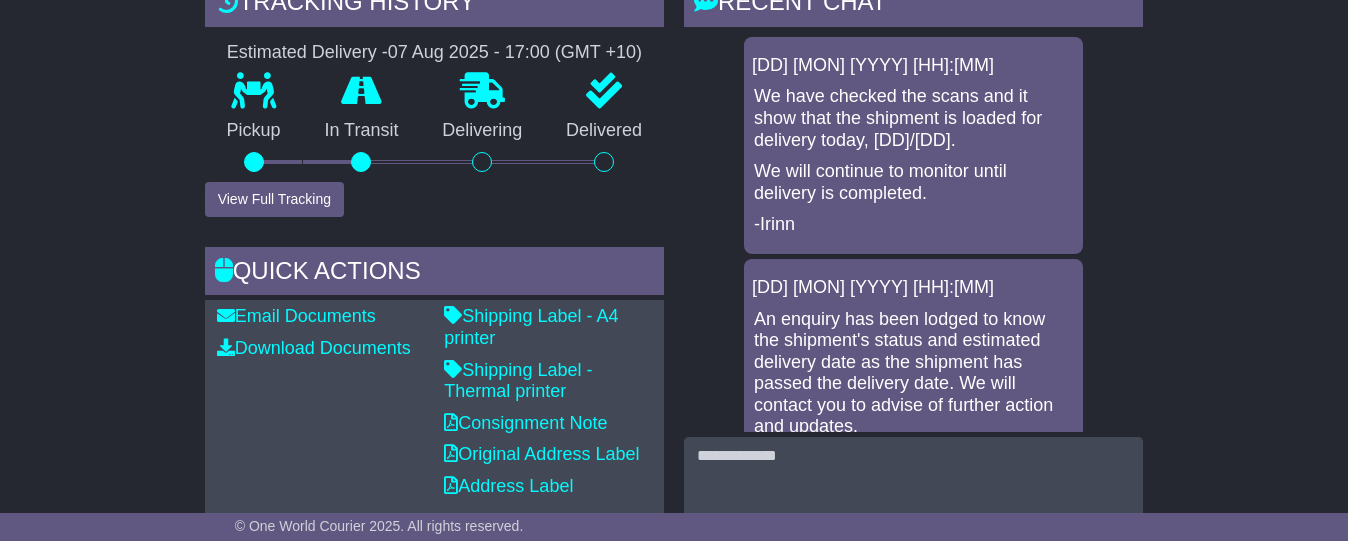 scroll, scrollTop: 0, scrollLeft: 0, axis: both 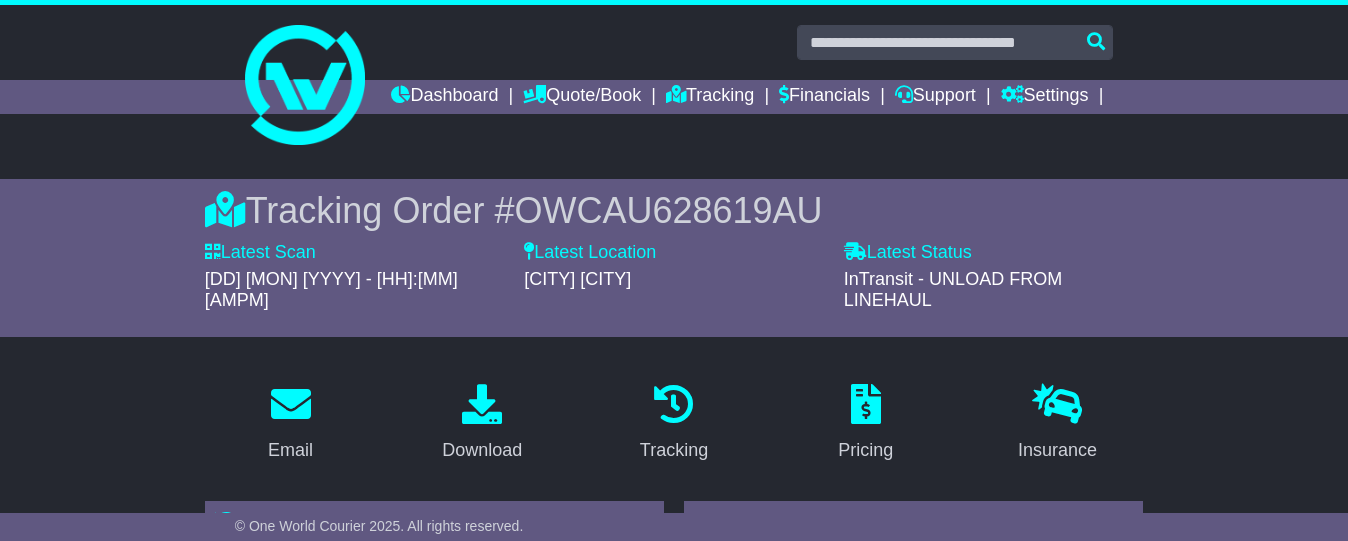click on "Email
Download
Tracking
Pricing
Insurance" at bounding box center [674, 1498] 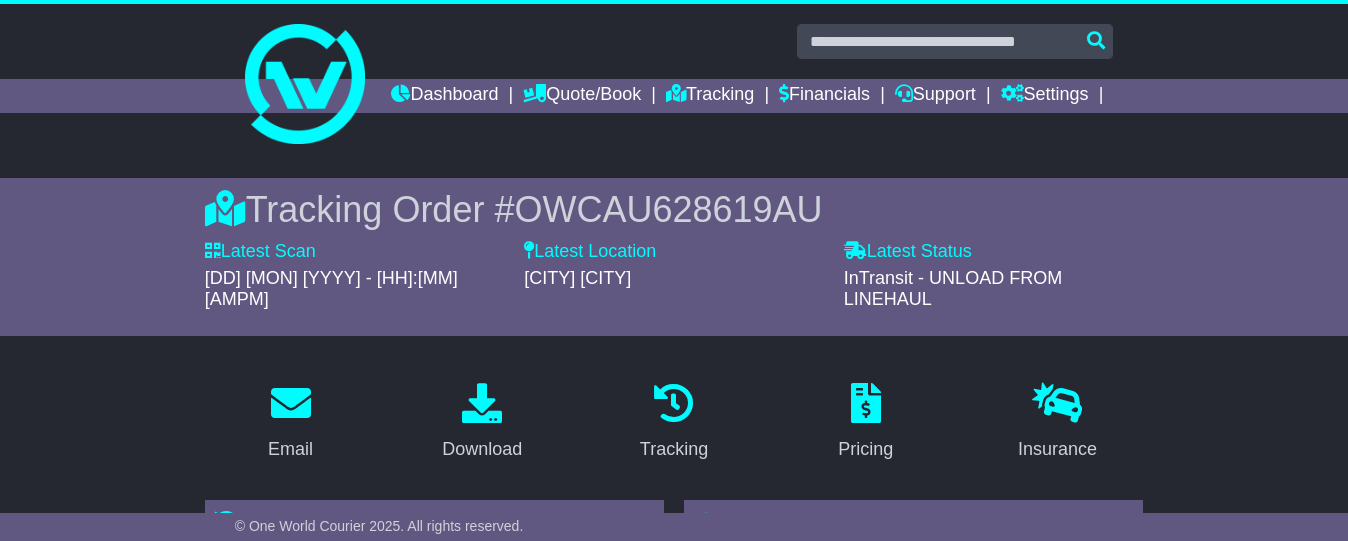 click on "Email
Download
Tracking
Pricing
Insurance" at bounding box center [674, 1497] 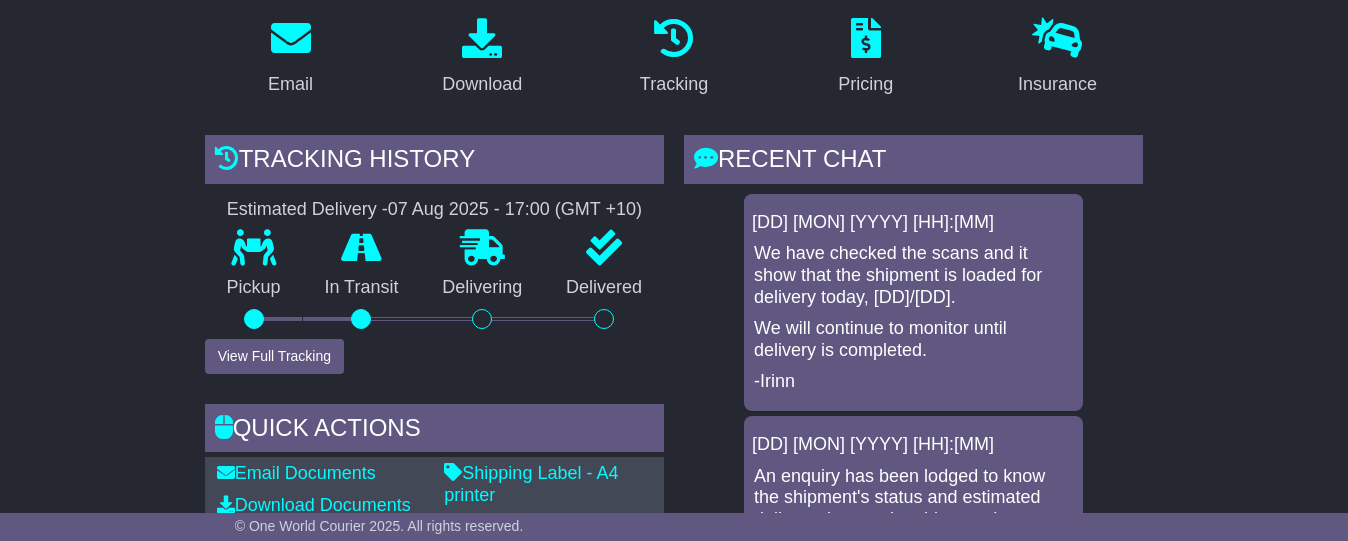scroll, scrollTop: 0, scrollLeft: 0, axis: both 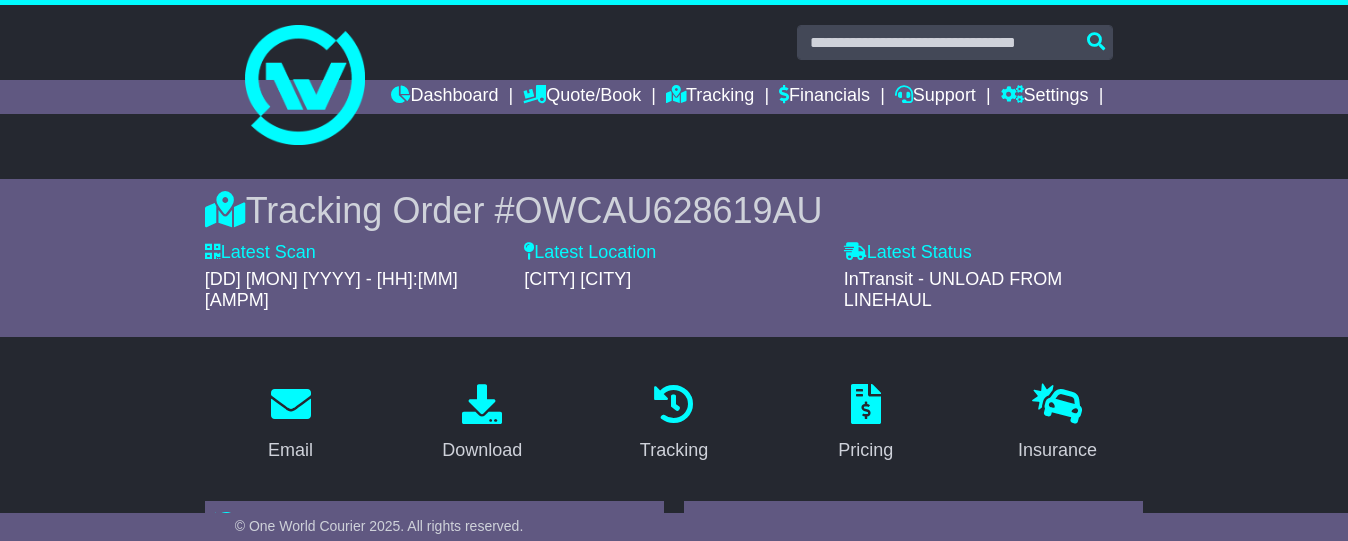 click on "Email
Download
Tracking
Pricing
Insurance" at bounding box center [674, 1498] 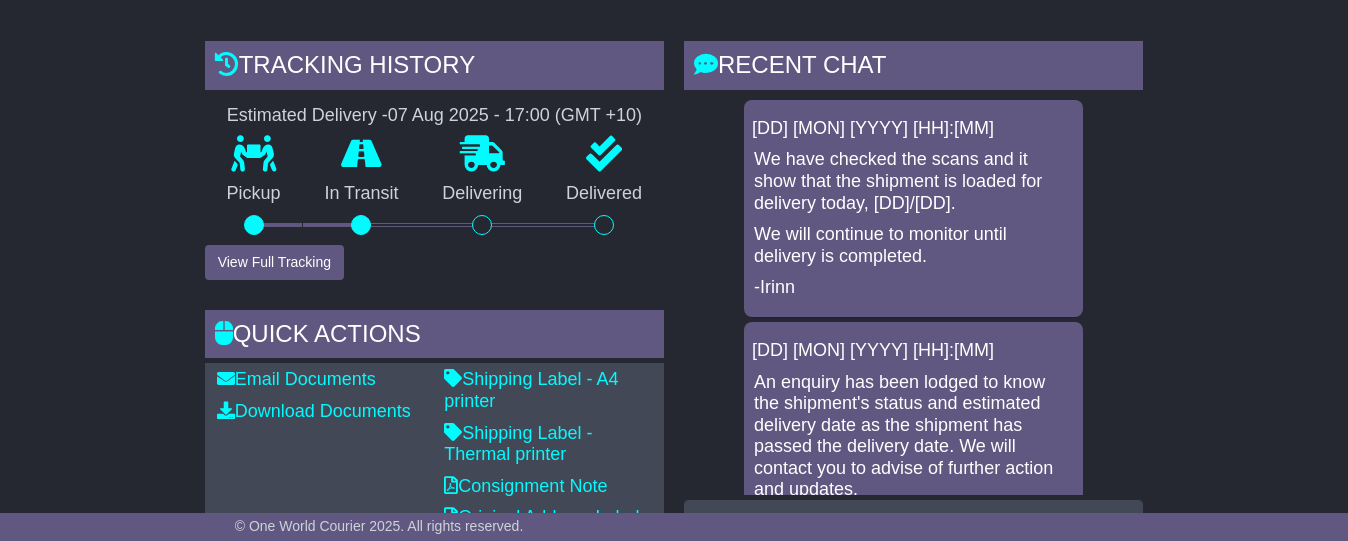 scroll, scrollTop: 458, scrollLeft: 0, axis: vertical 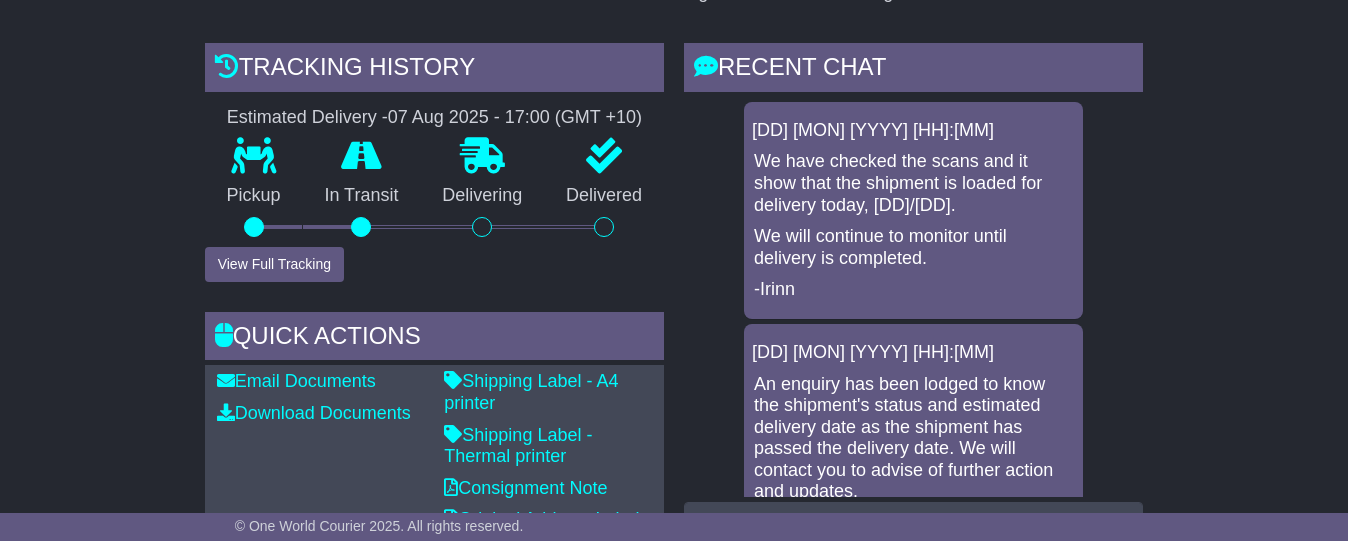 click on "Email
Download
Tracking
Pricing
Insurance" at bounding box center (674, 1040) 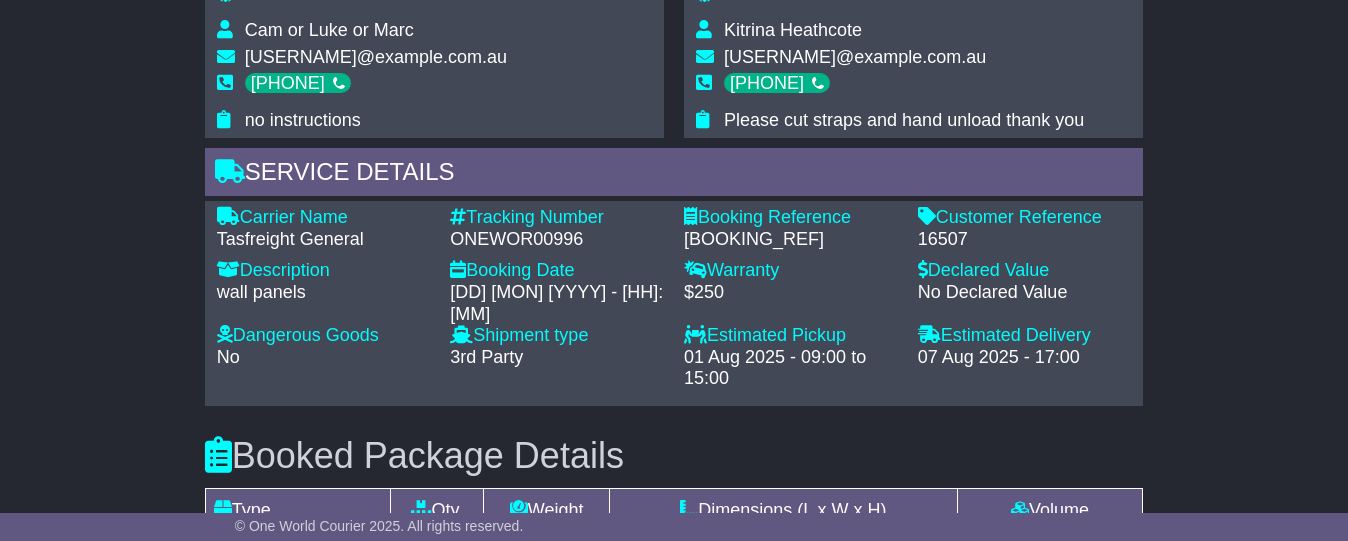 scroll, scrollTop: 1376, scrollLeft: 0, axis: vertical 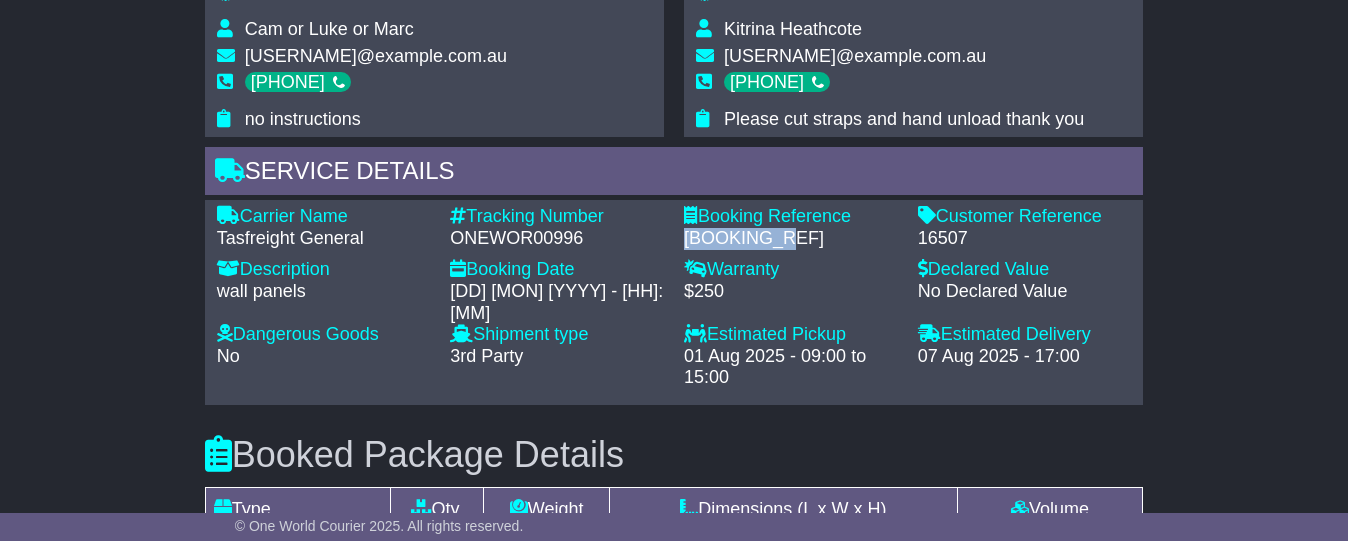 drag, startPoint x: 808, startPoint y: 247, endPoint x: 681, endPoint y: 249, distance: 127.01575 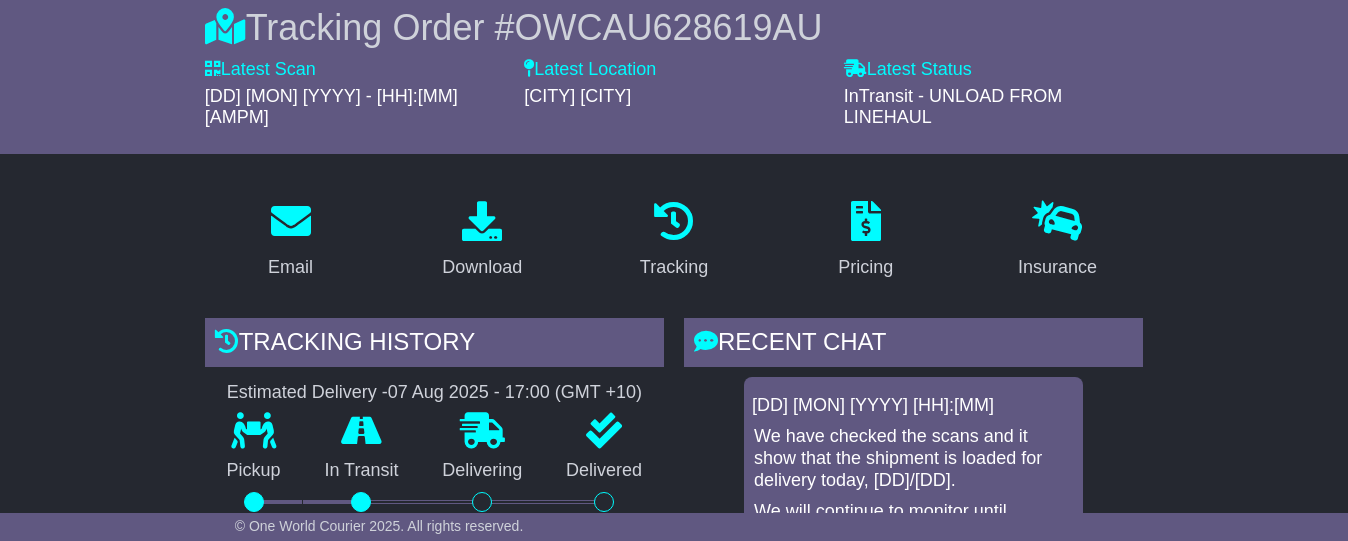 scroll, scrollTop: 244, scrollLeft: 0, axis: vertical 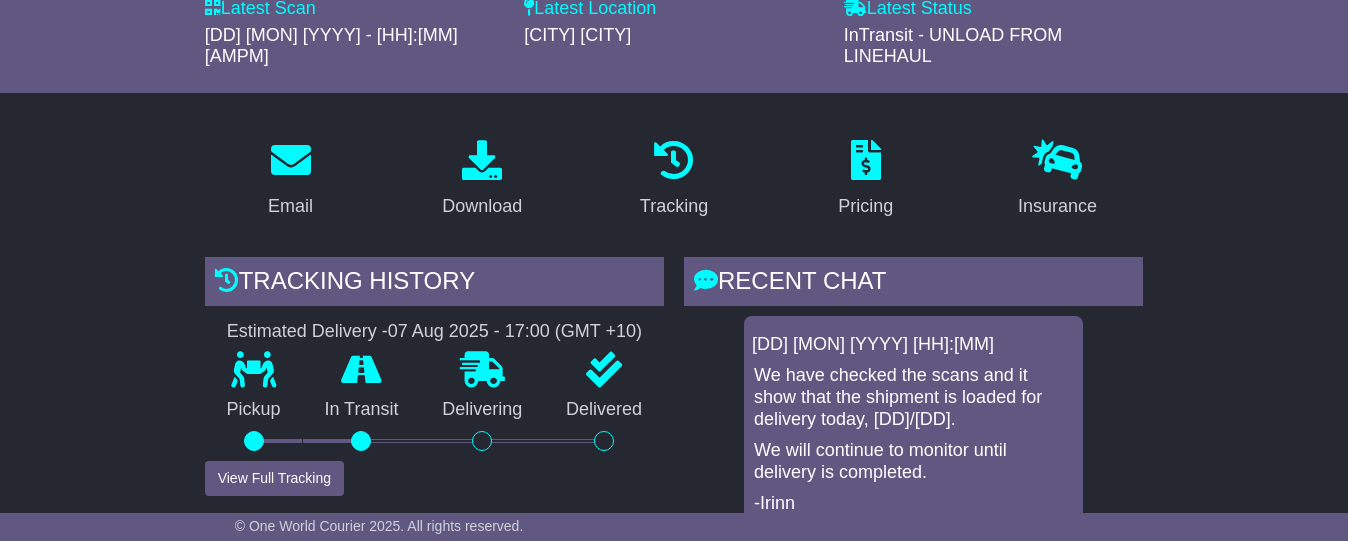 click on "Email
Download
Tracking
Pricing
Insurance" at bounding box center [674, 1254] 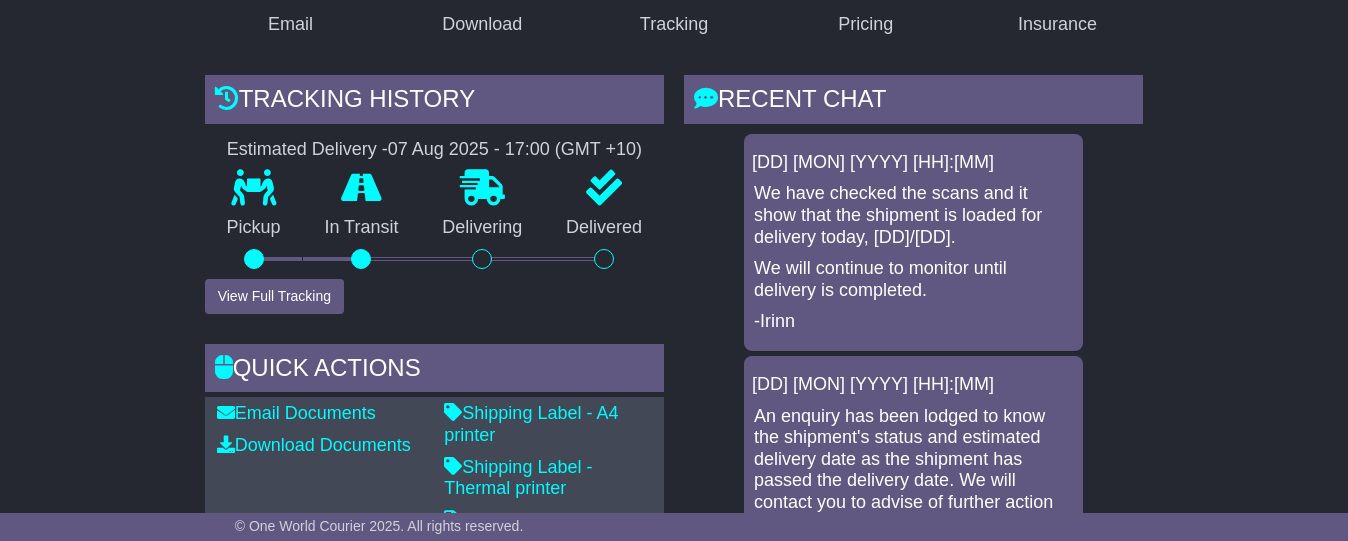 scroll, scrollTop: 640, scrollLeft: 0, axis: vertical 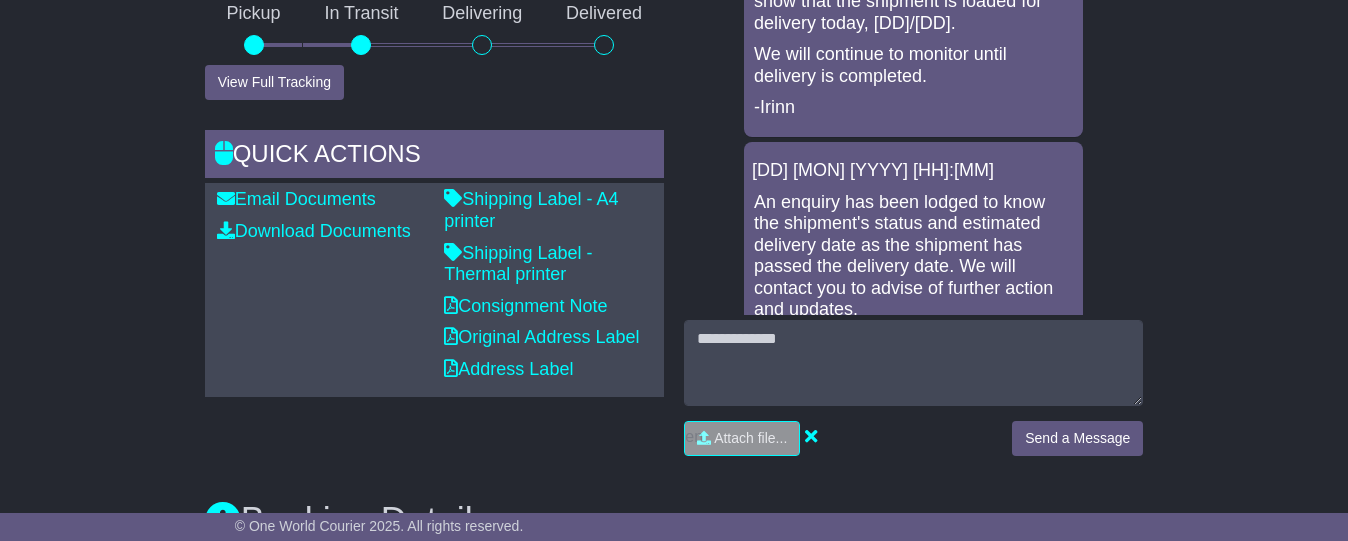 click on "Email
Download
Tracking
Pricing
Insurance" at bounding box center (674, 858) 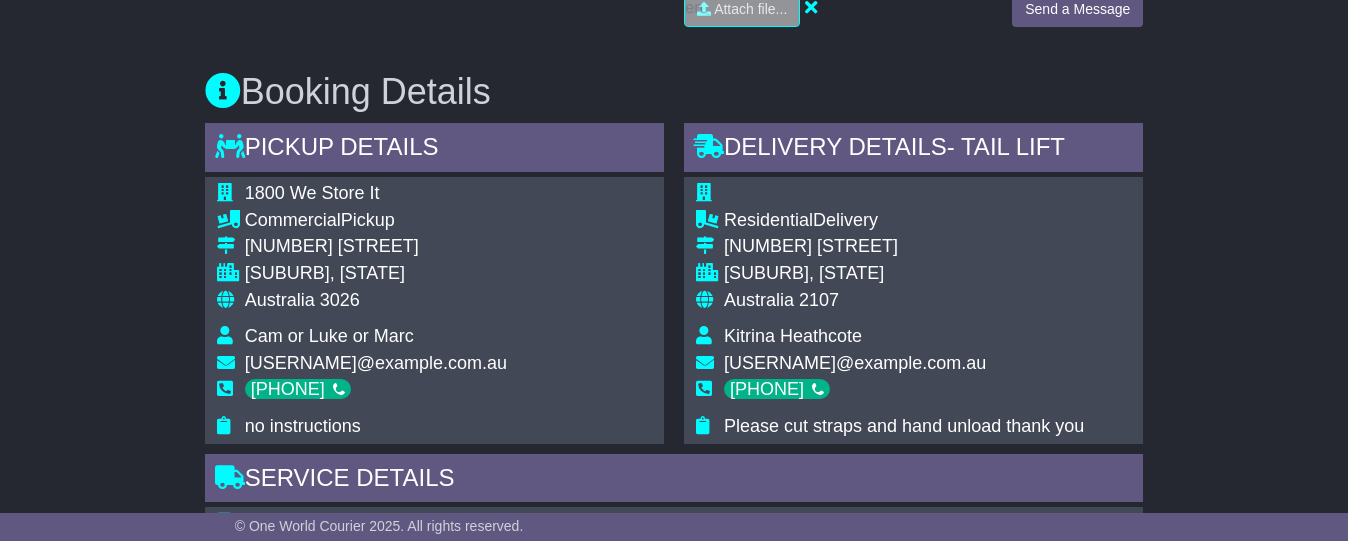 scroll, scrollTop: 1151, scrollLeft: 0, axis: vertical 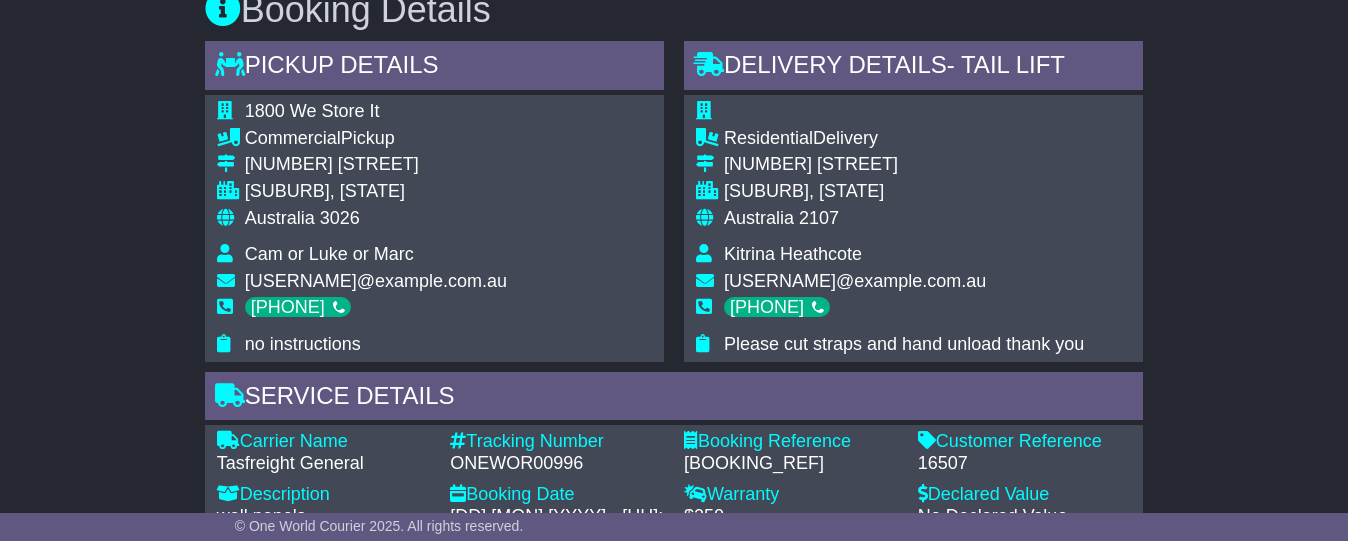 click on "Email
Download
Tracking
Pricing
Insurance" at bounding box center (674, 347) 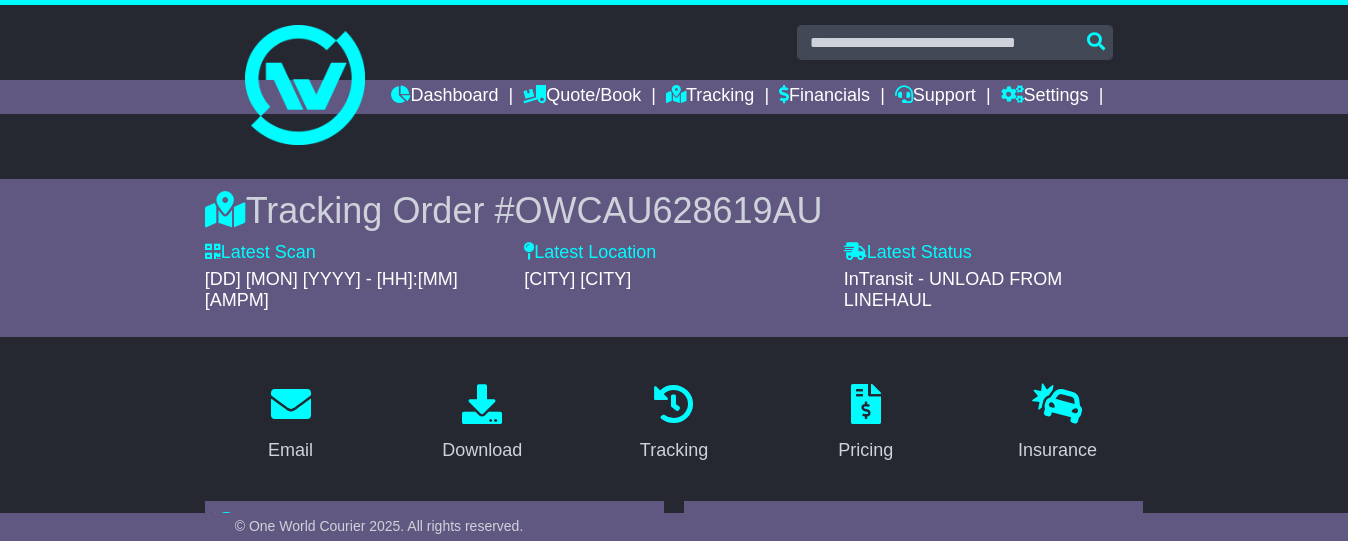 scroll, scrollTop: 21, scrollLeft: 0, axis: vertical 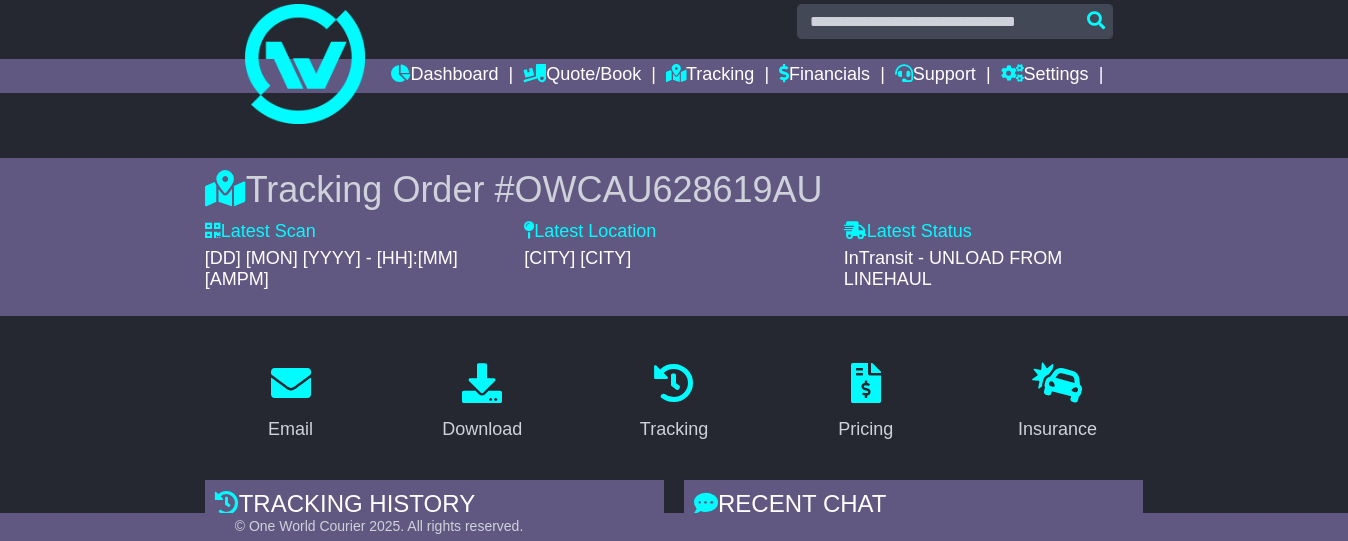 click on "Email
Download
Tracking
Pricing
Insurance" at bounding box center (674, 1477) 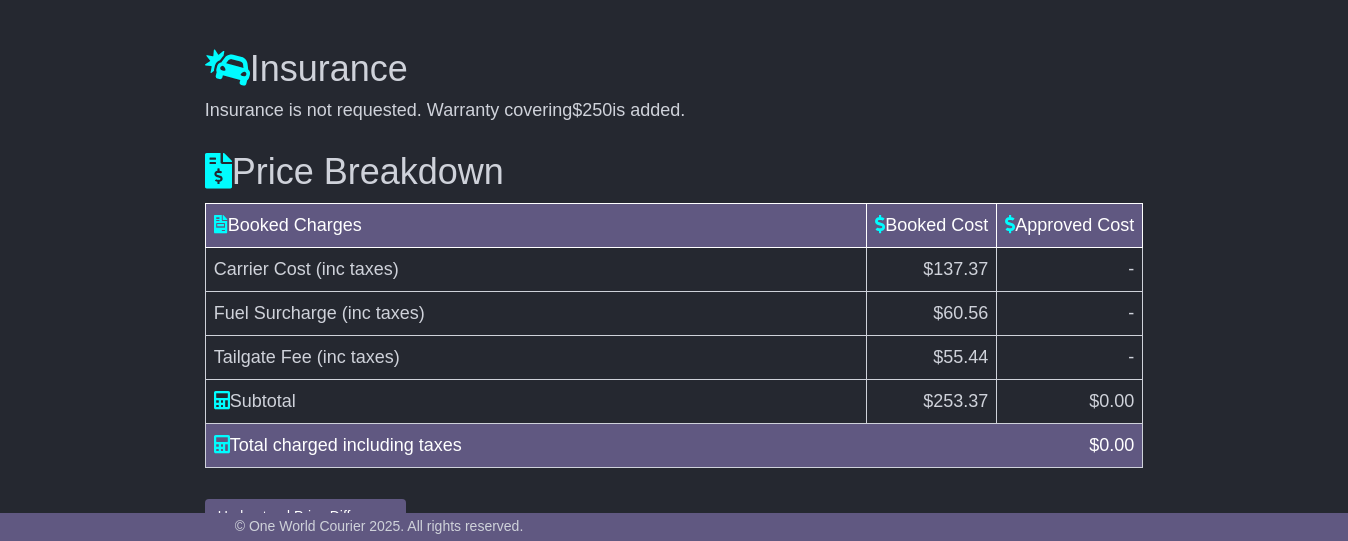 scroll, scrollTop: 1335, scrollLeft: 0, axis: vertical 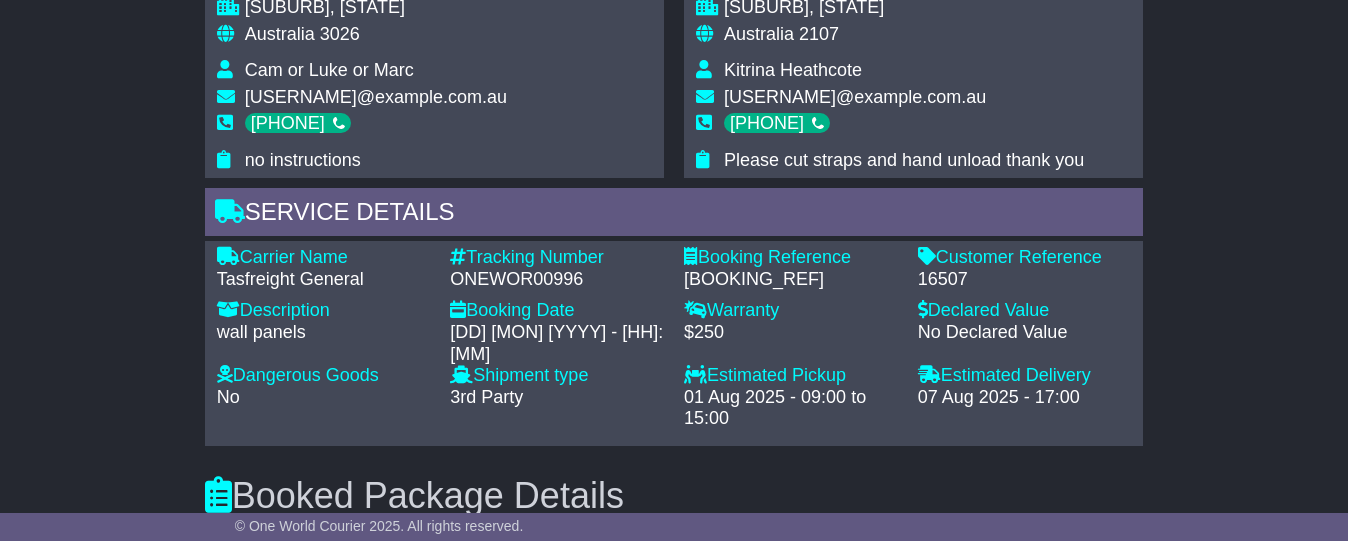 click on "Carrier Name" at bounding box center [324, 258] 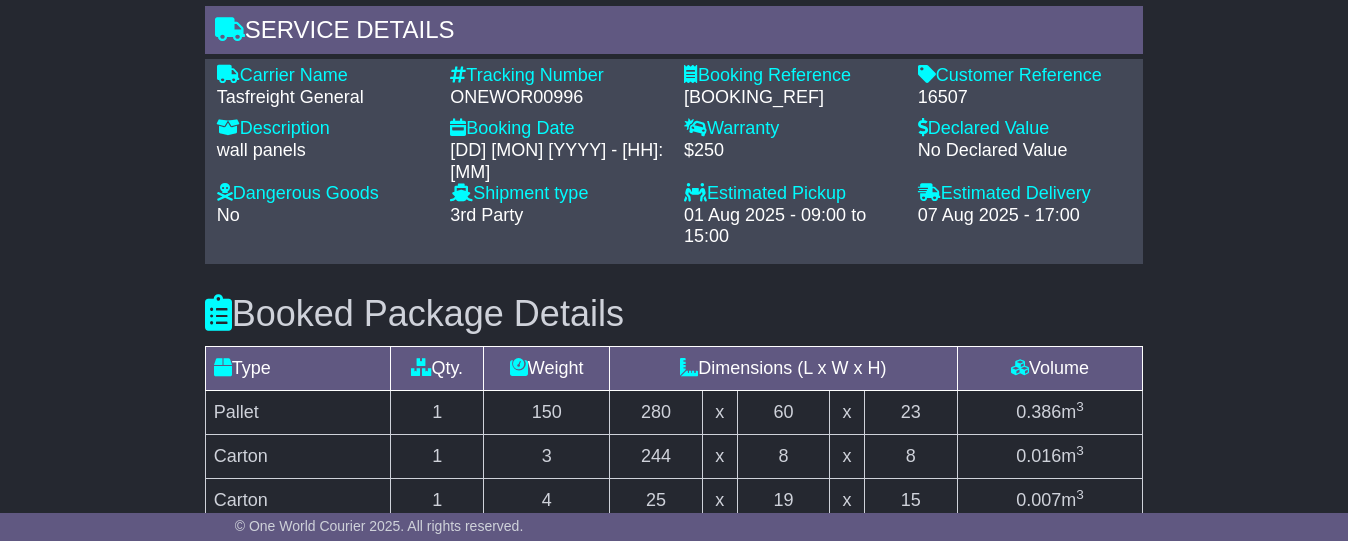 scroll, scrollTop: 1684, scrollLeft: 0, axis: vertical 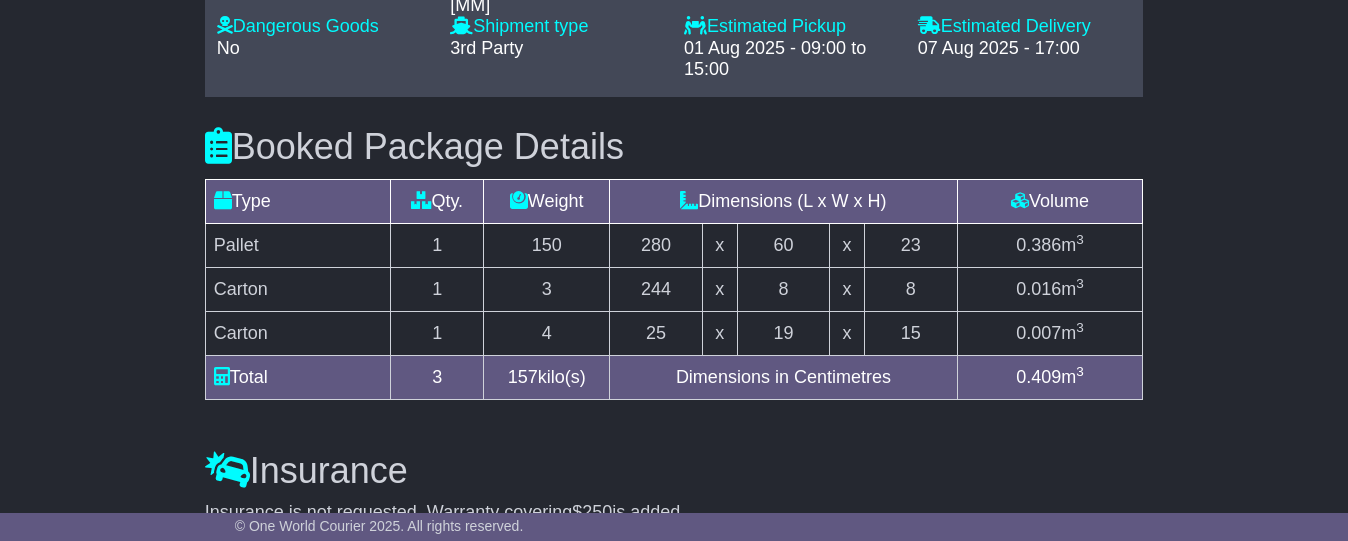 click on "Email
Download
Tracking
Pricing
Insurance" at bounding box center (674, -186) 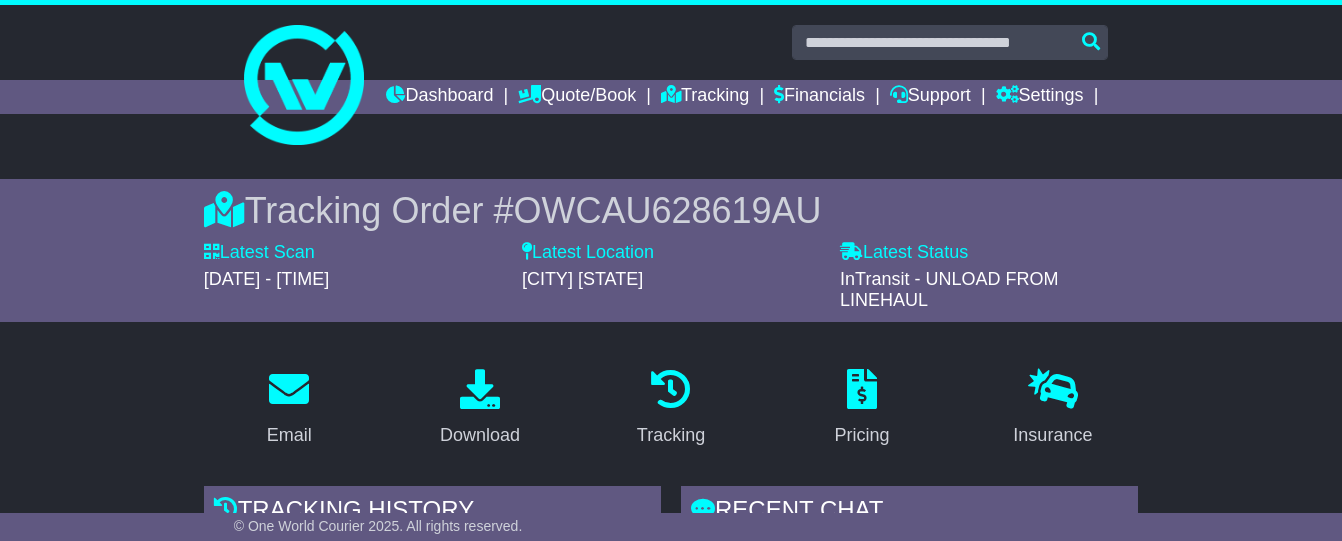 scroll, scrollTop: 0, scrollLeft: 0, axis: both 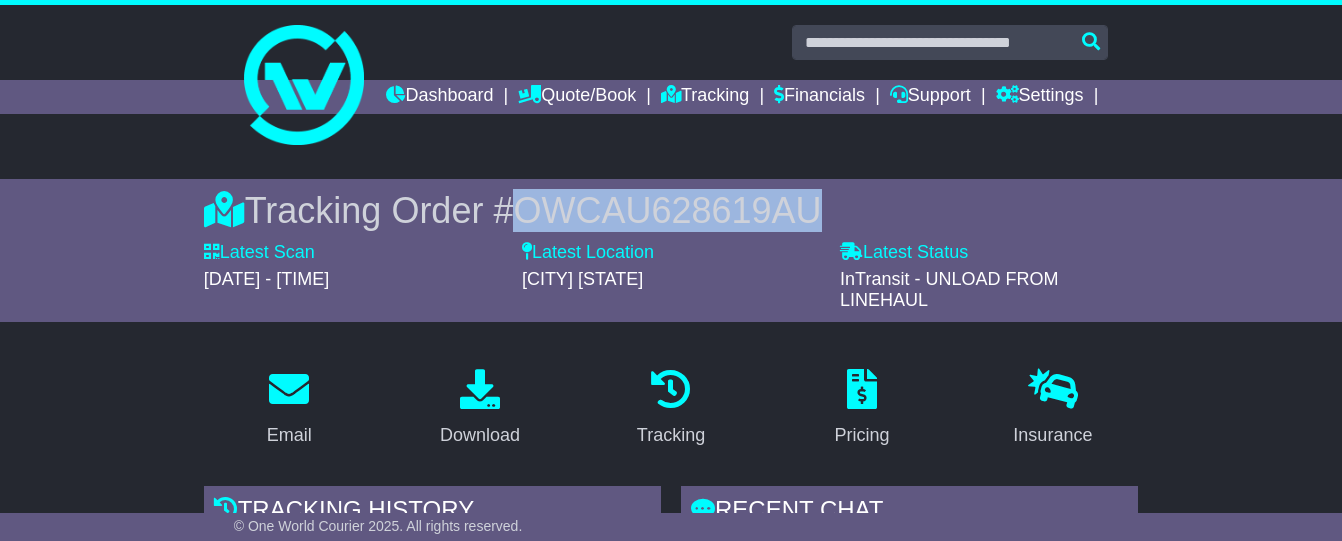 drag, startPoint x: 505, startPoint y: 246, endPoint x: 868, endPoint y: 241, distance: 363.03442 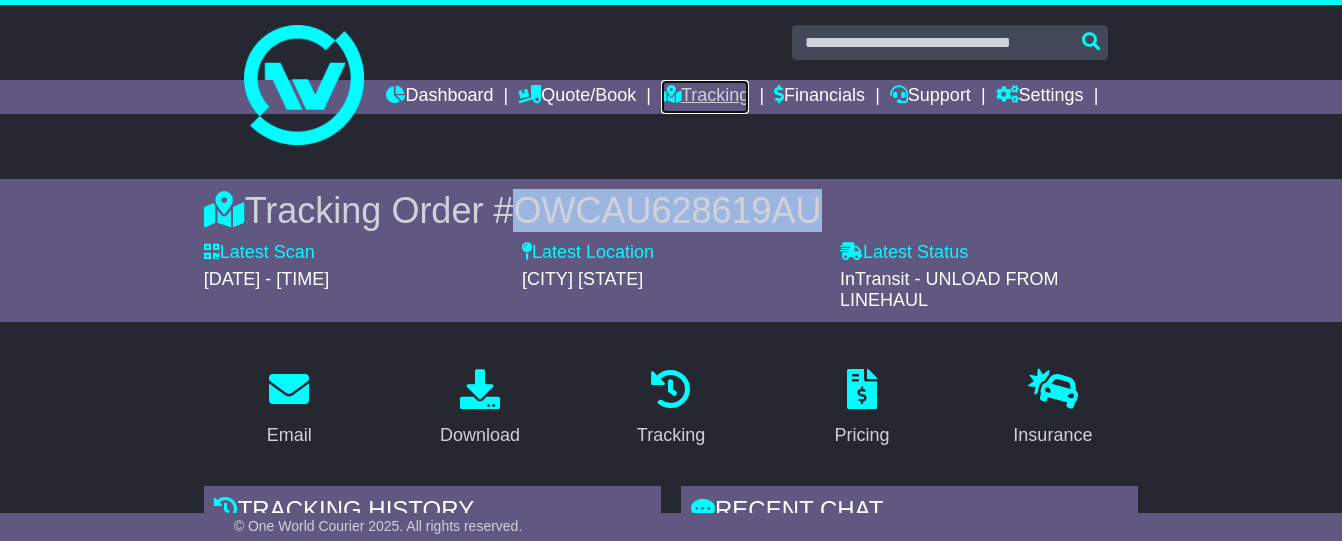 click on "Tracking" at bounding box center [705, 97] 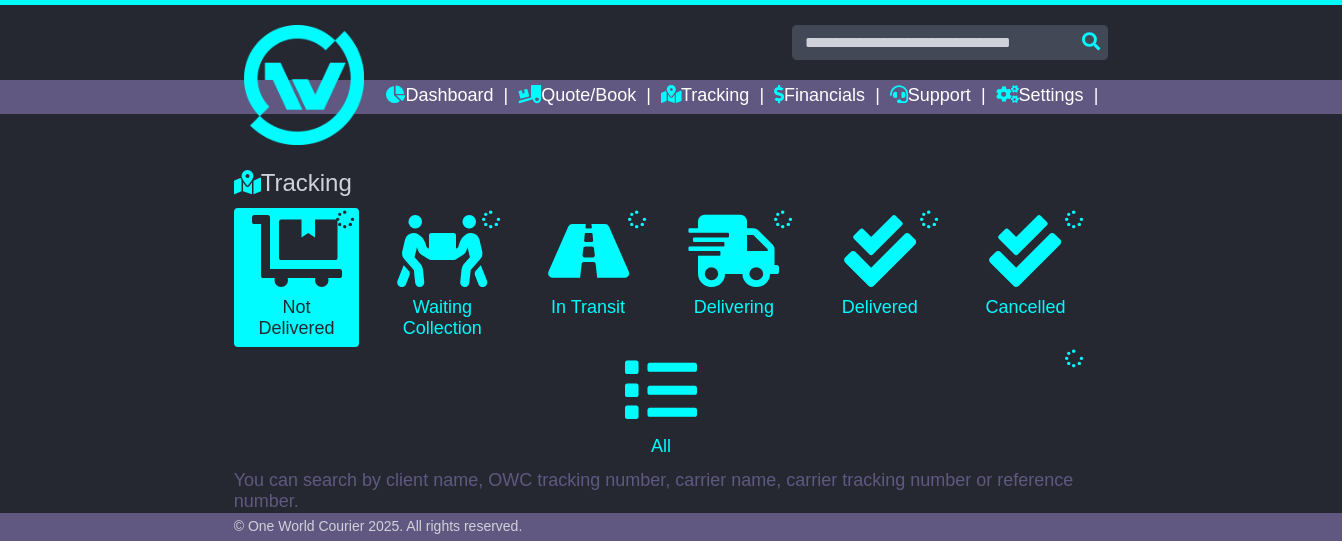 scroll, scrollTop: 0, scrollLeft: 0, axis: both 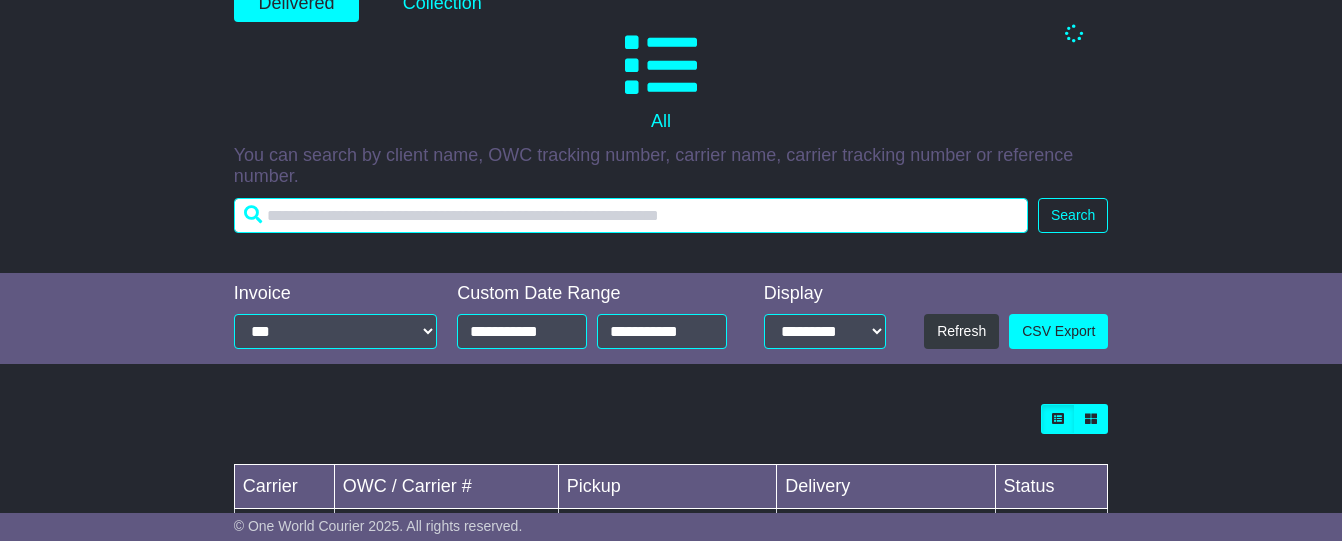click at bounding box center [631, 215] 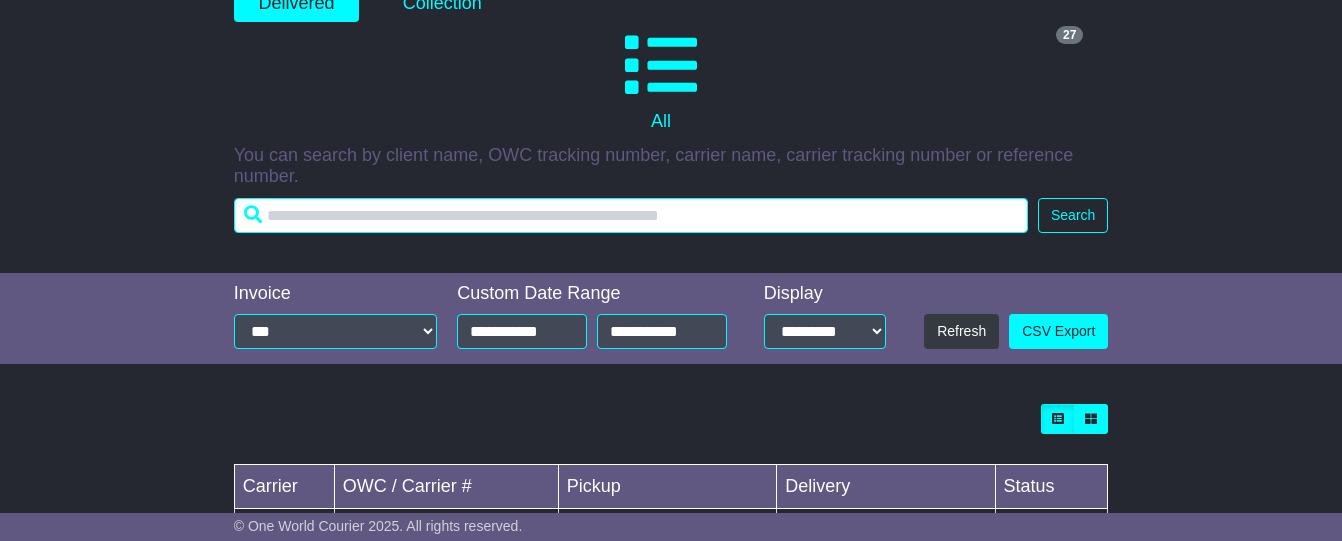 paste on "**********" 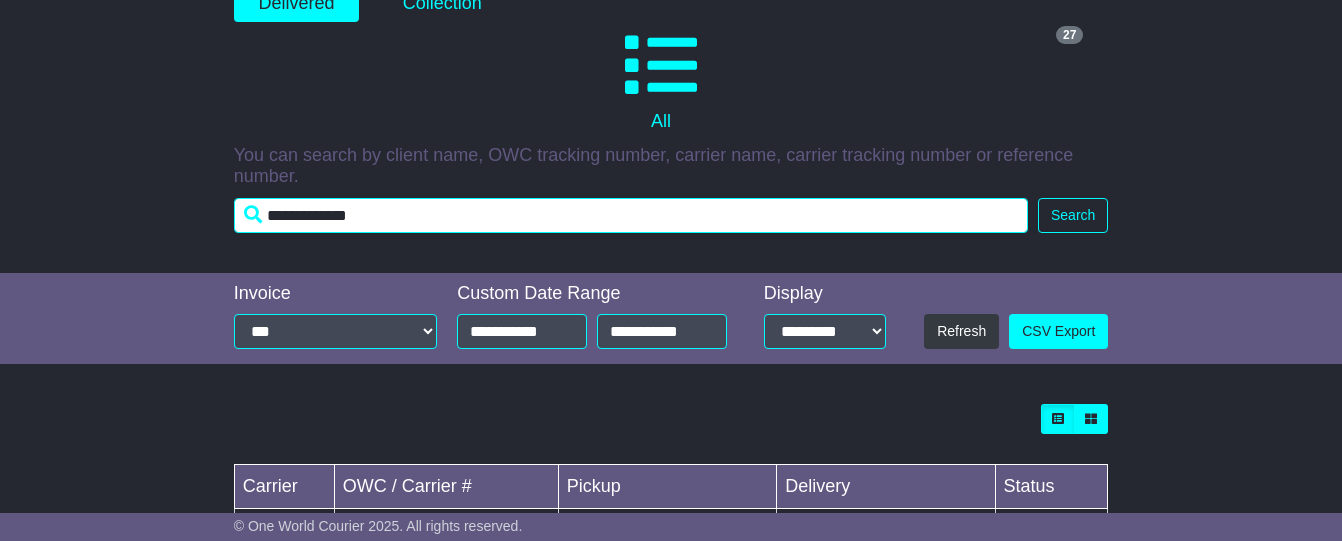 type on "**********" 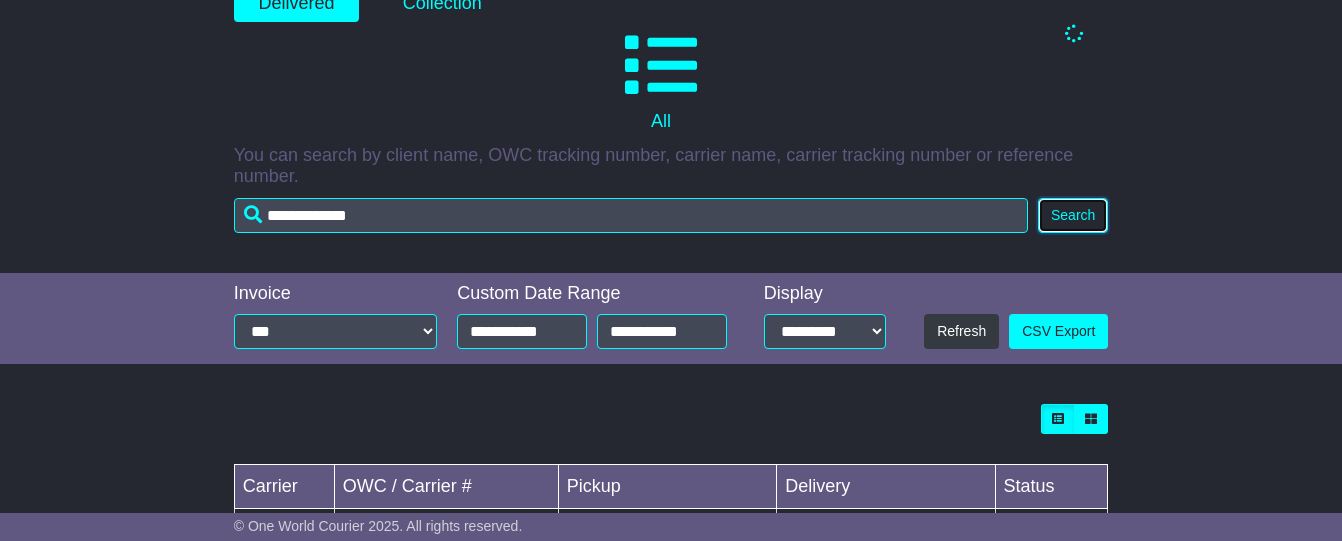 click on "Search" at bounding box center (1073, 215) 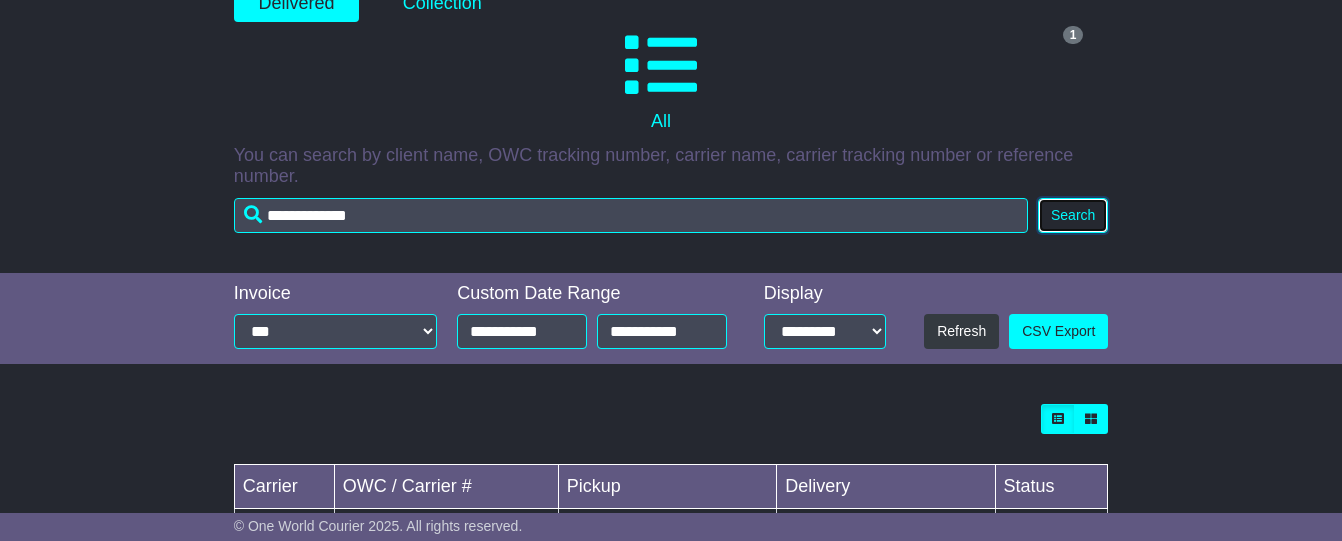 scroll, scrollTop: 455, scrollLeft: 0, axis: vertical 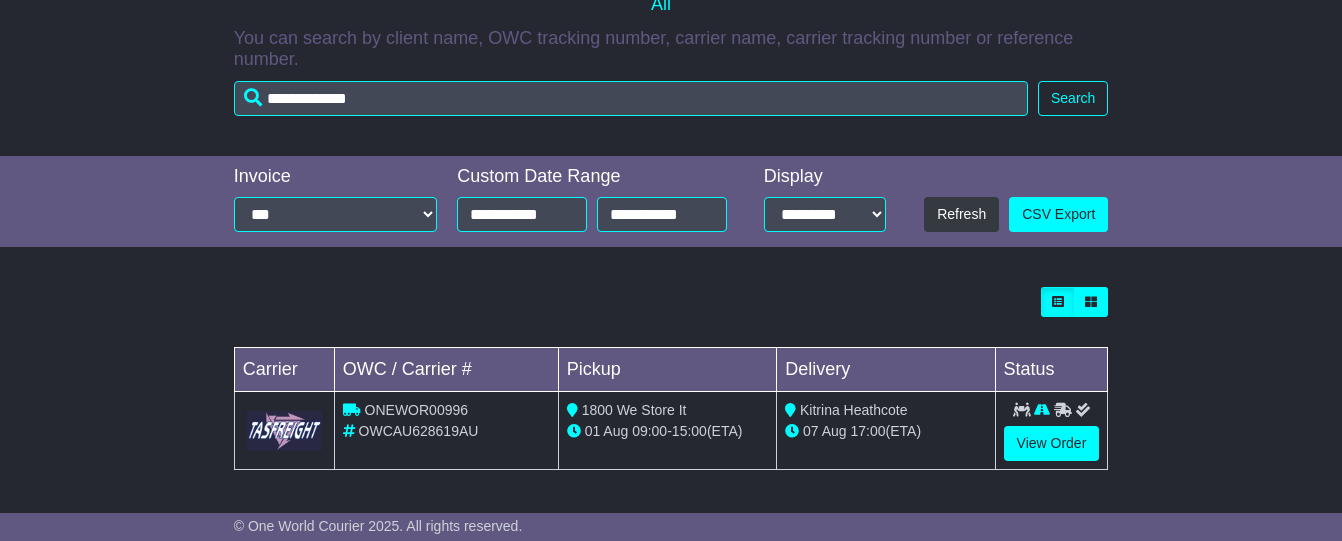click at bounding box center [284, 430] 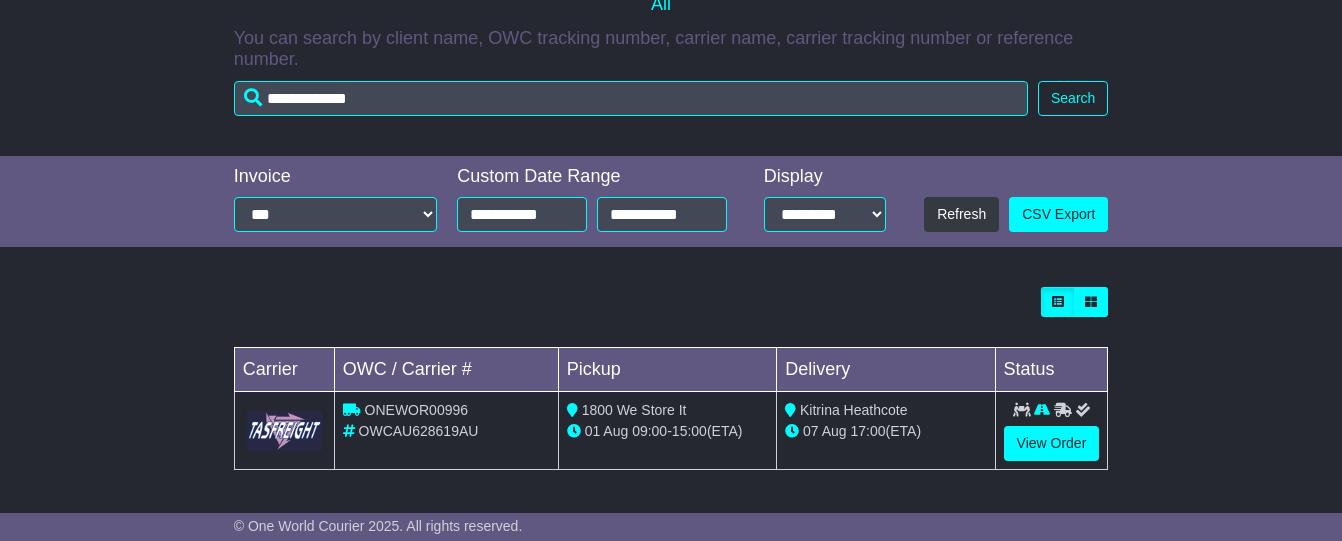 click at bounding box center (284, 430) 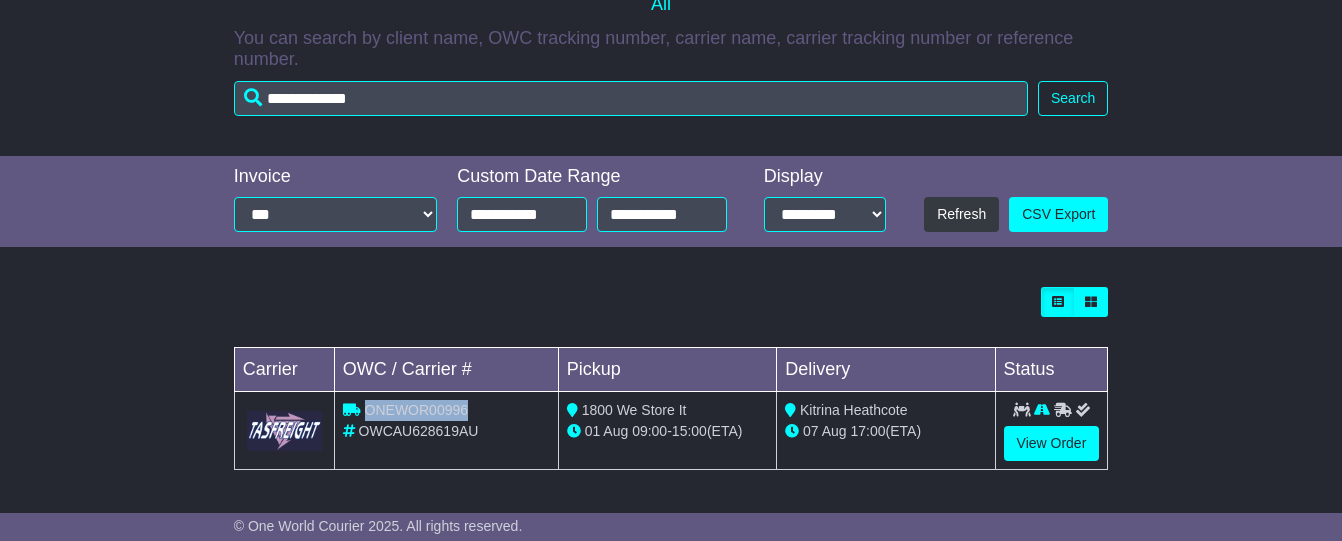 drag, startPoint x: 473, startPoint y: 403, endPoint x: 367, endPoint y: 409, distance: 106.16968 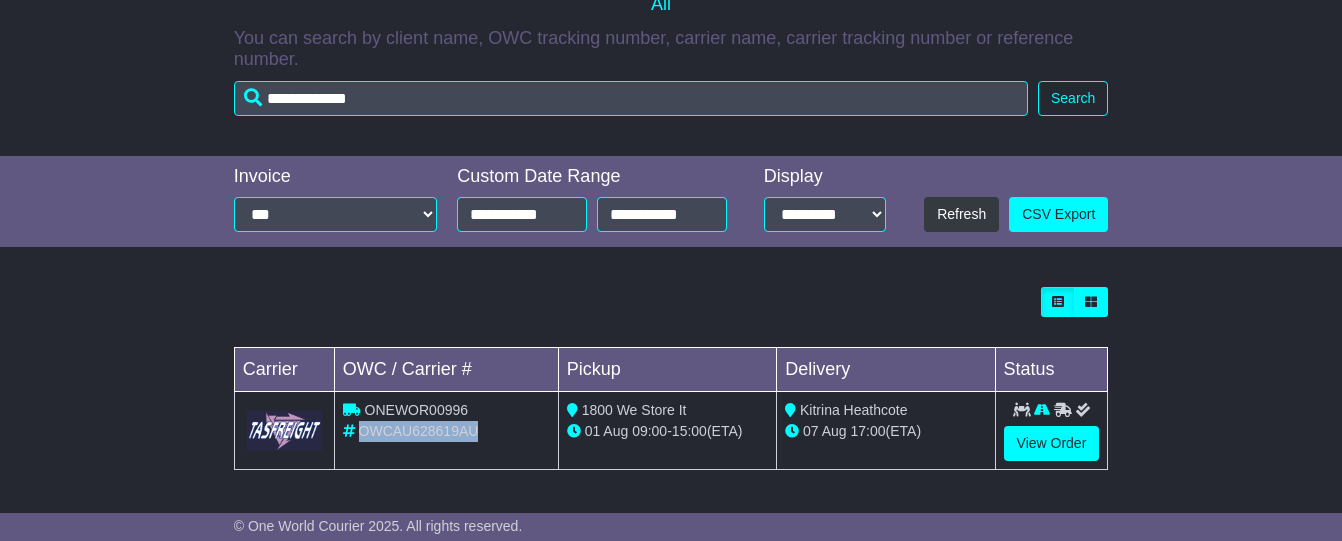 drag, startPoint x: 358, startPoint y: 432, endPoint x: 471, endPoint y: 430, distance: 113.0177 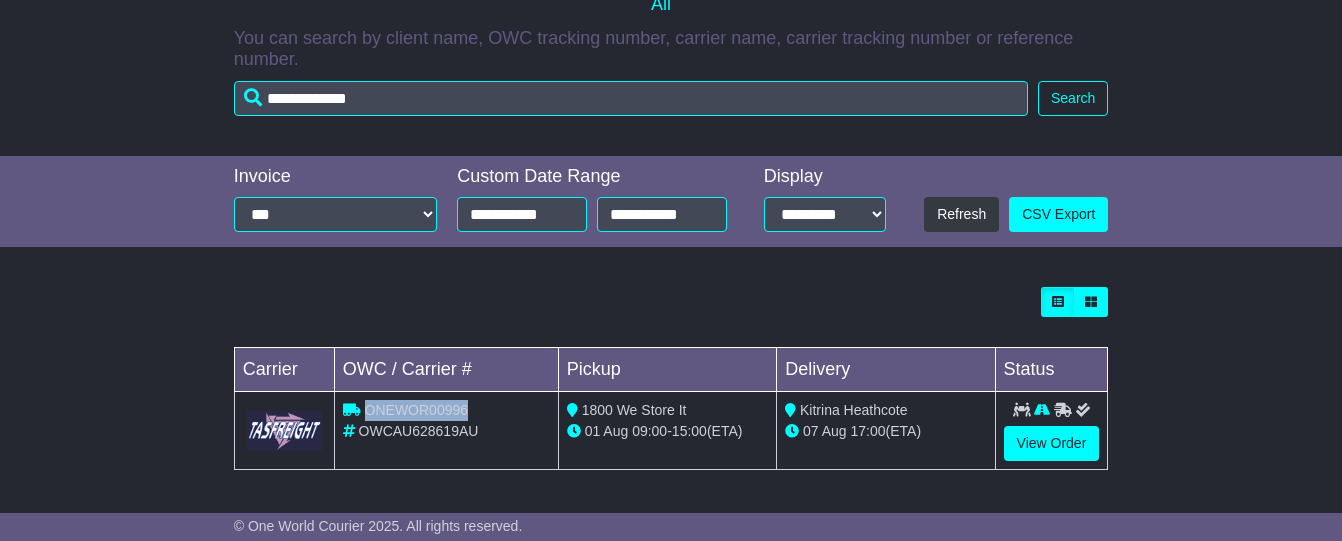 drag, startPoint x: 365, startPoint y: 409, endPoint x: 507, endPoint y: 410, distance: 142.00352 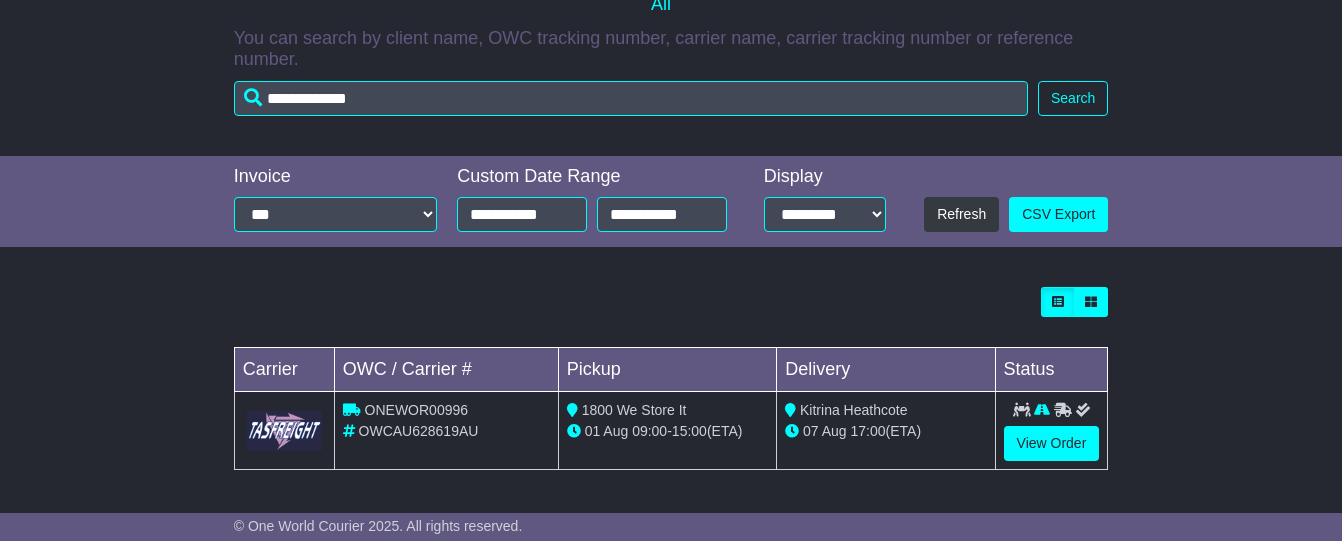 click on "OWCAU628619AU" at bounding box center (419, 431) 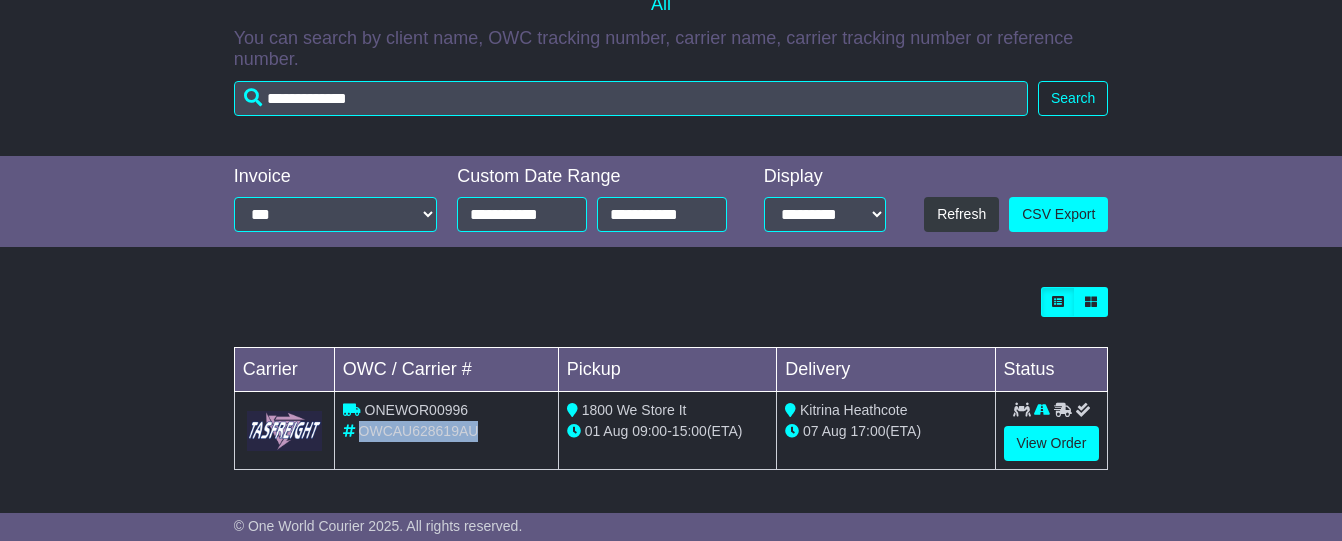 drag, startPoint x: 358, startPoint y: 434, endPoint x: 502, endPoint y: 431, distance: 144.03125 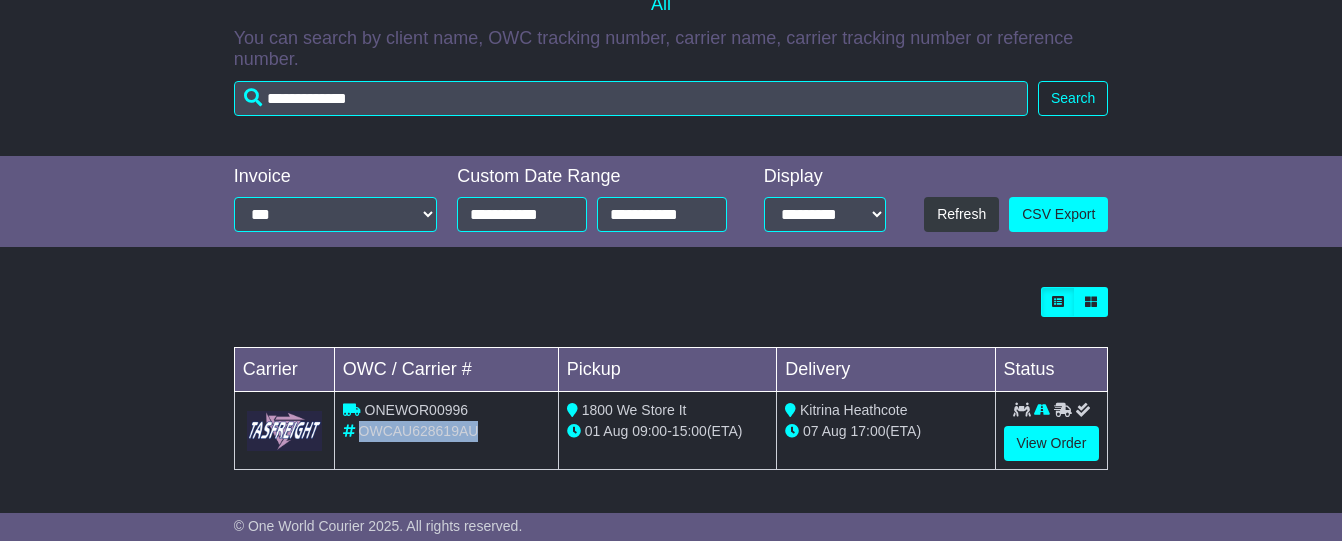 click on "OWCAU628619AU" at bounding box center (446, 431) 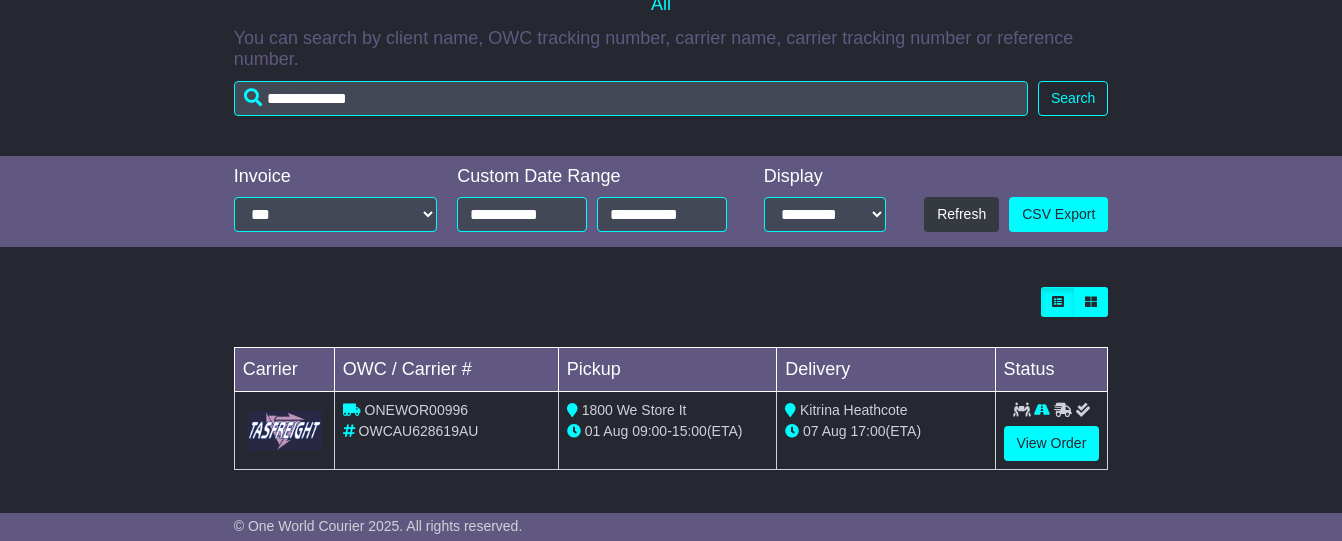 click on "OWCAU628619AU" at bounding box center [446, 431] 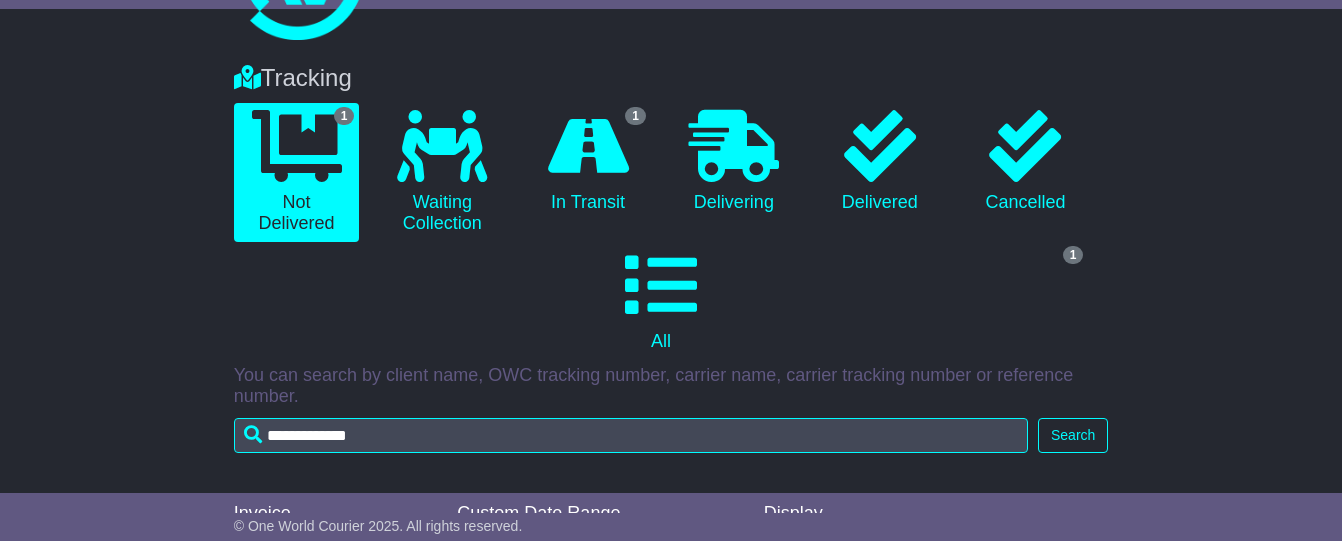 scroll, scrollTop: 455, scrollLeft: 0, axis: vertical 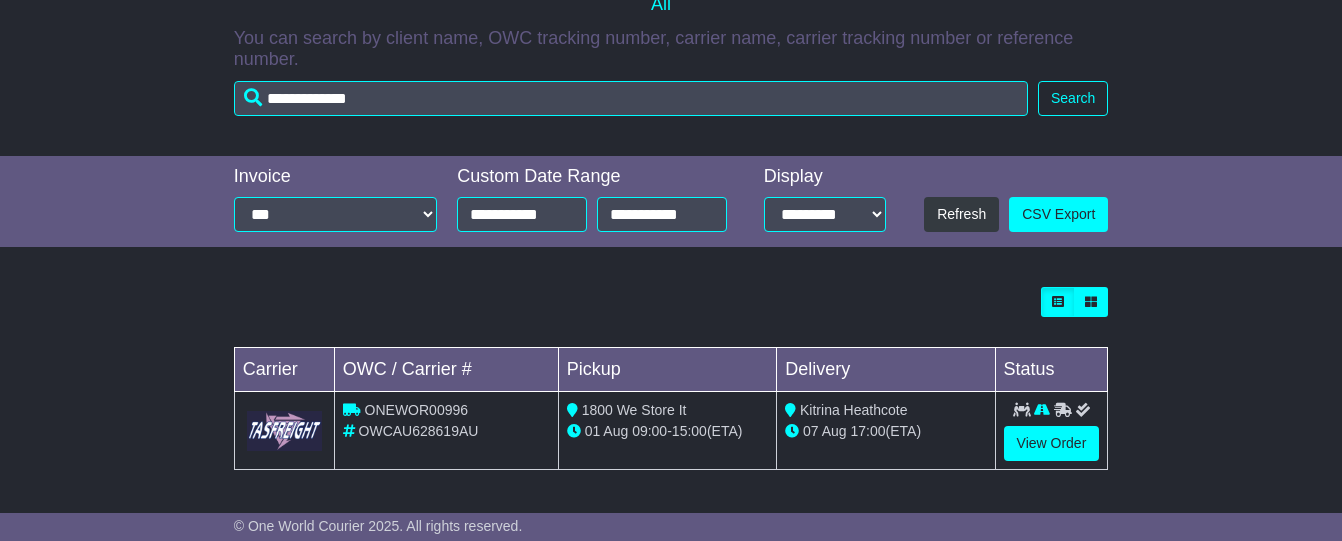 click on "Loading...
No bookings found
Carrier
OWC / Carrier #
Pickup
Delivery
Status
ONEWOR00996
OWCAU628619AU
1800 We Store It
09:00" at bounding box center [671, 389] 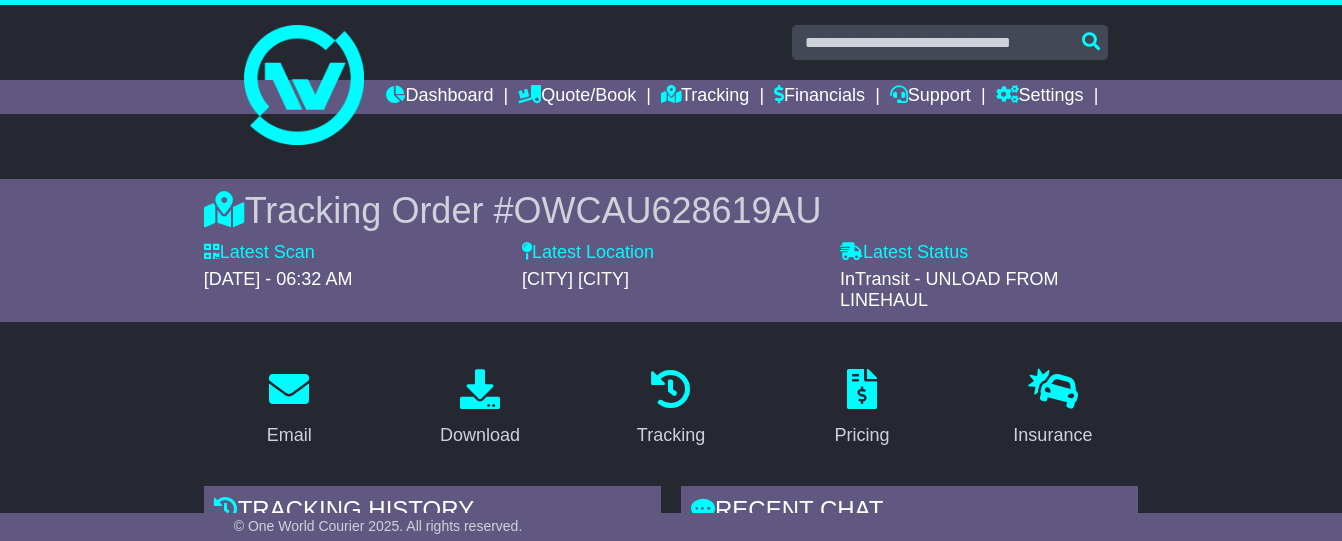 scroll, scrollTop: 0, scrollLeft: 0, axis: both 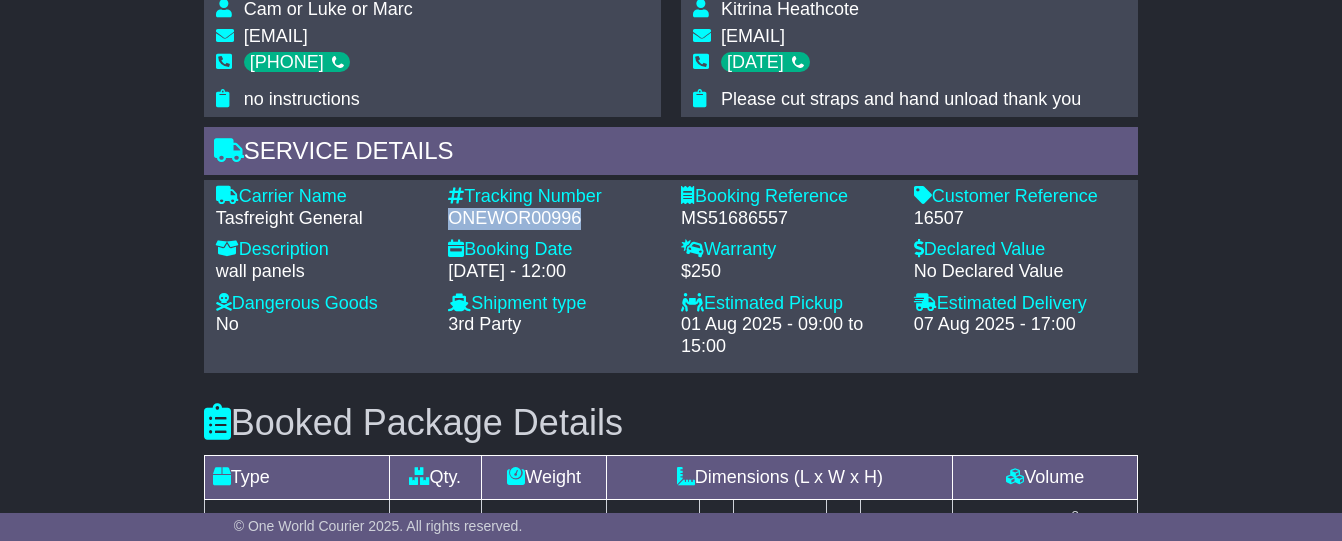 drag, startPoint x: 452, startPoint y: 245, endPoint x: 620, endPoint y: 248, distance: 168.02678 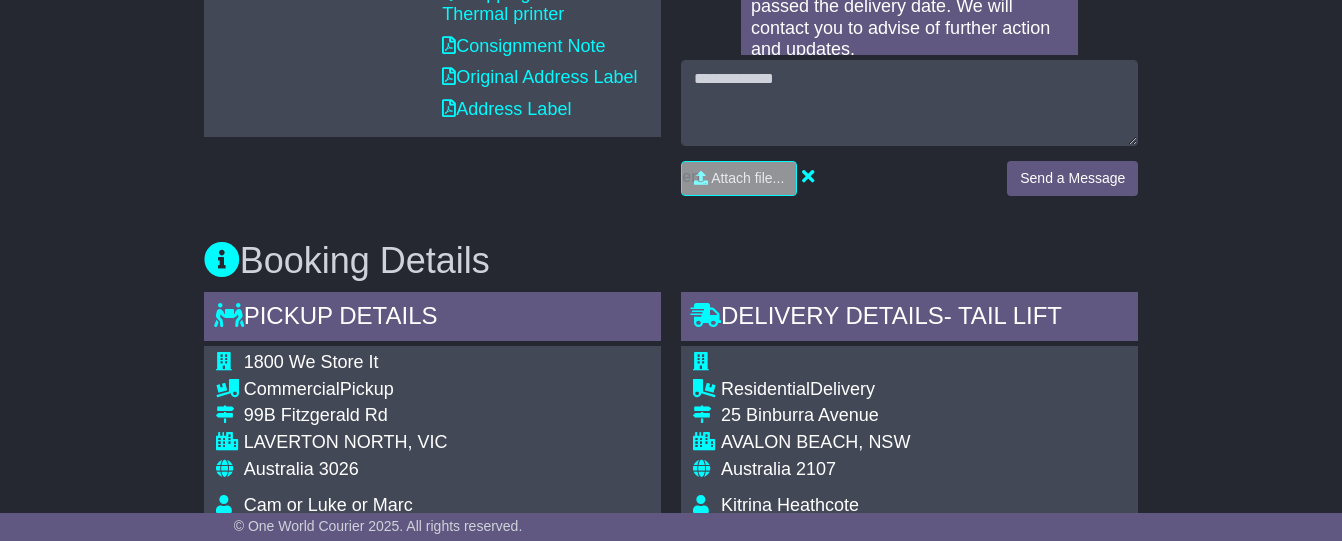 scroll, scrollTop: 1194, scrollLeft: 0, axis: vertical 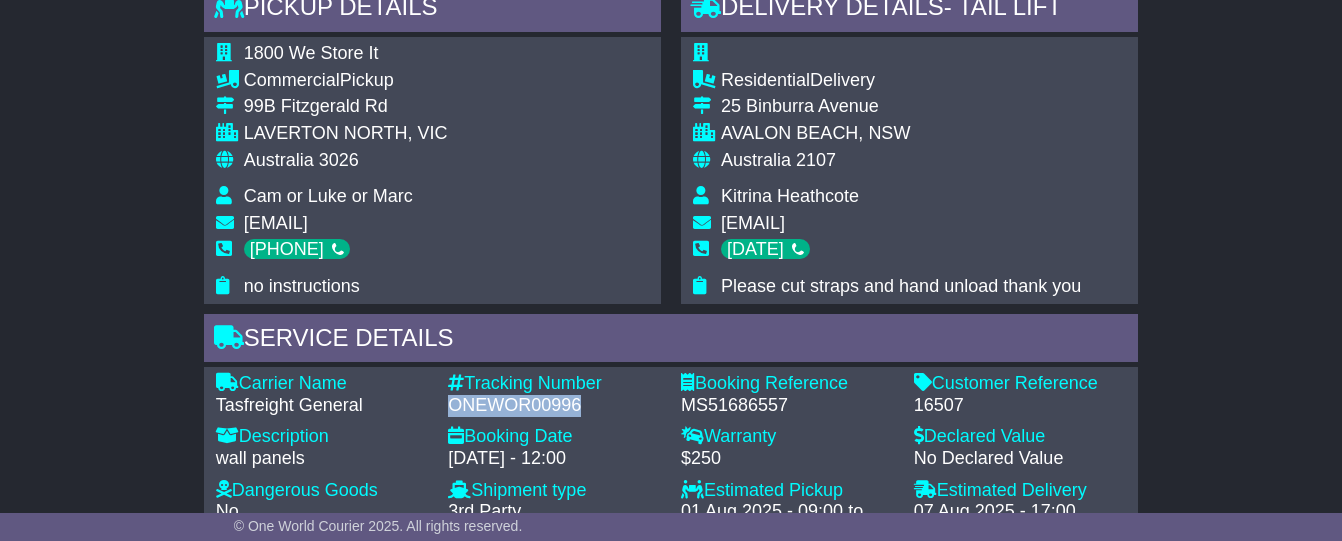 click on "ONEWOR00996" at bounding box center [554, 406] 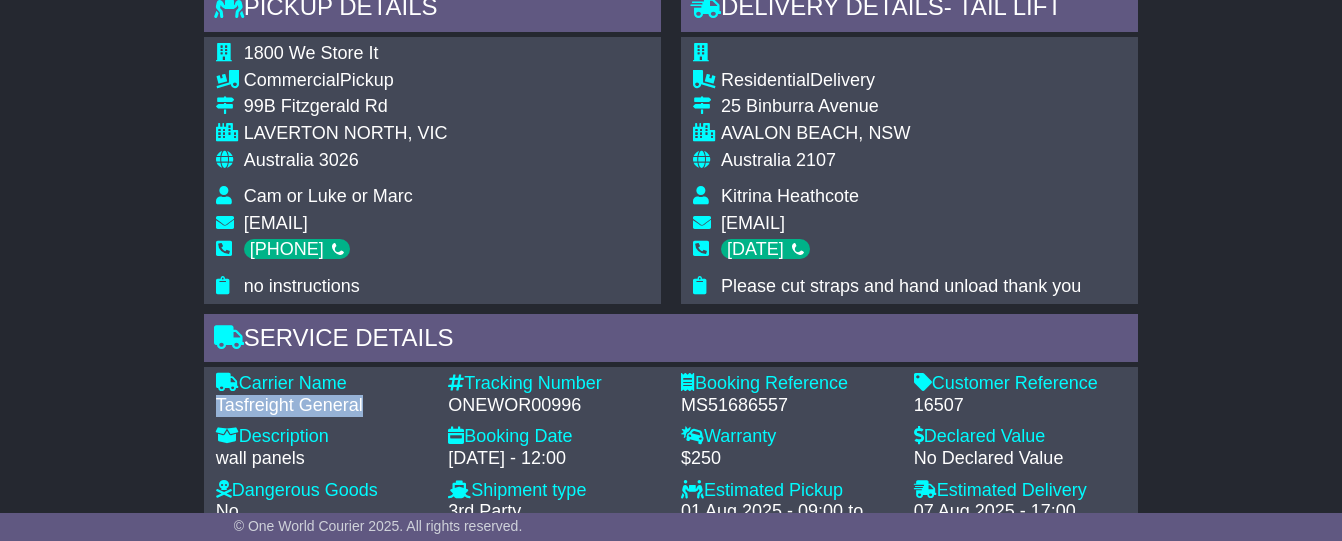 drag, startPoint x: 217, startPoint y: 433, endPoint x: 393, endPoint y: 437, distance: 176.04546 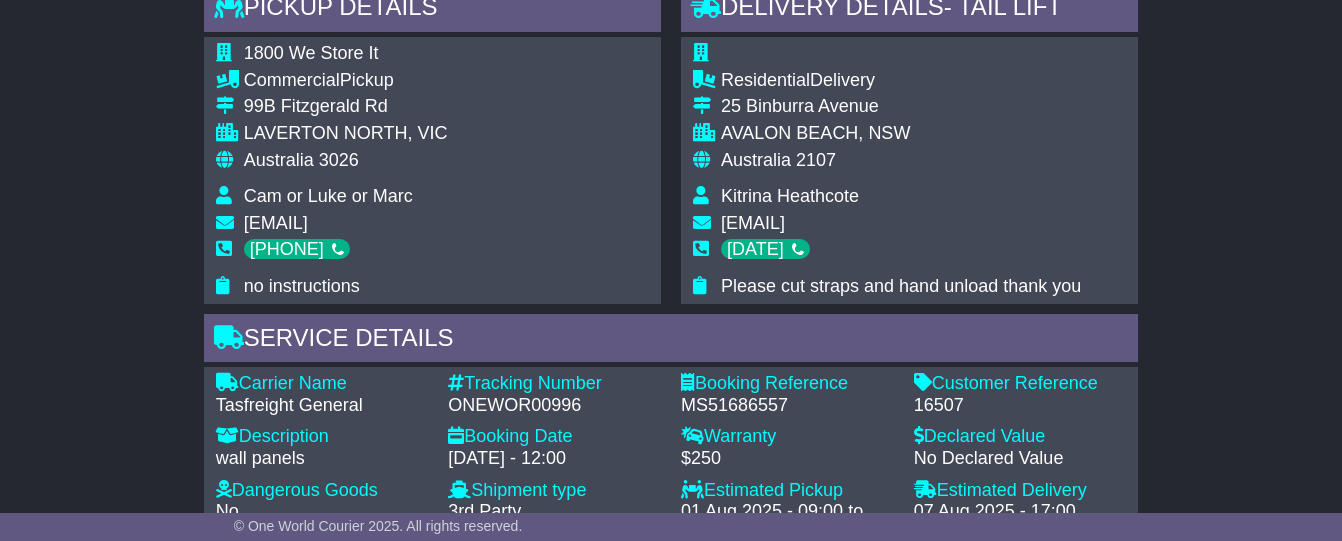 click on "Carrier Name
-
Tasfreight General
Description
-
wall panels
Tracking Number
-
ONEWOR00996
Booking Date
-
[DATE] - 12:00
Booking Reference
-
MS51686557
Customer Reference
-
16507
Dangerous Goods  -
No
Lithium Battery
Other Dangerous Goods
Package Group:
Warranty
-
$250
Insurance
-
$
( )
Declared Value
-
No Declared Value
Shipment type
-" at bounding box center (671, 463) 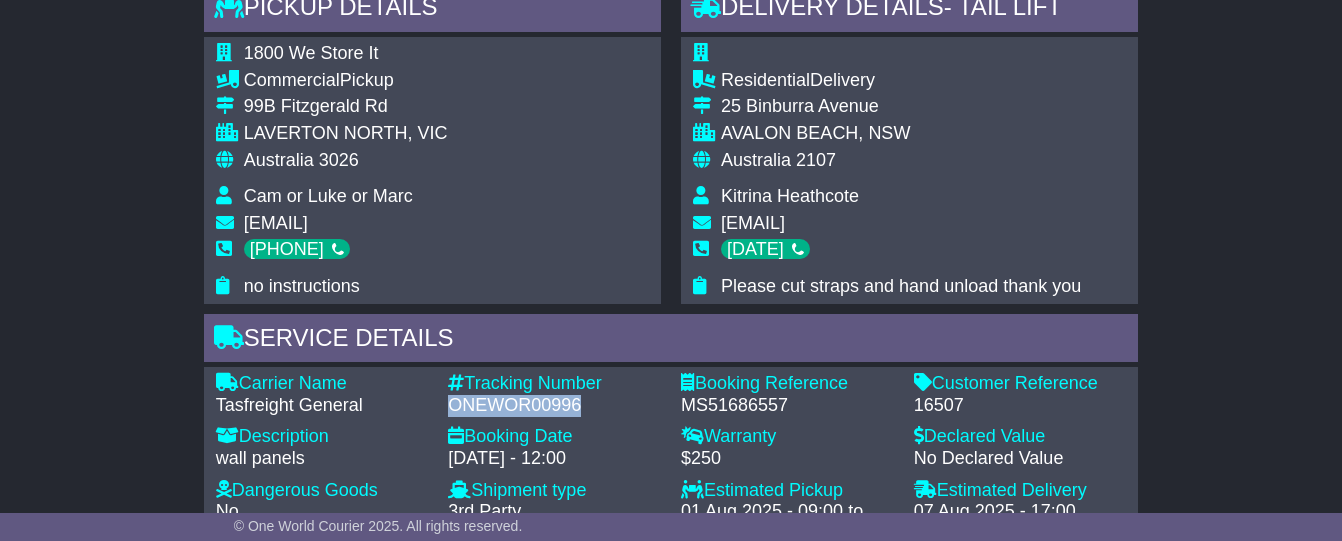 drag, startPoint x: 448, startPoint y: 433, endPoint x: 576, endPoint y: 435, distance: 128.01562 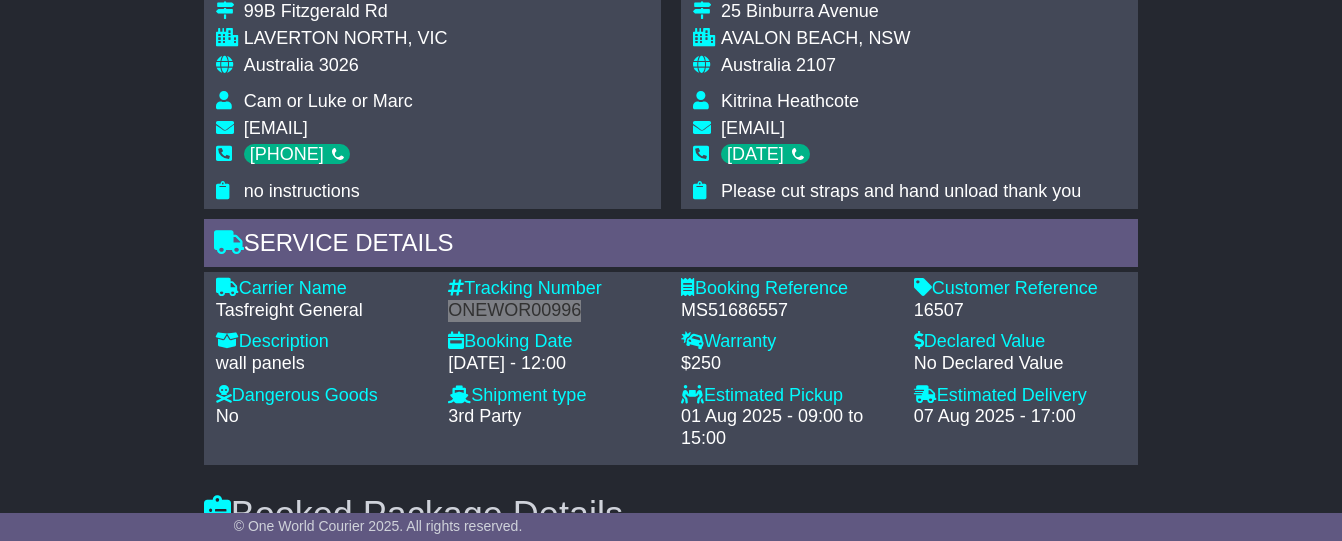 scroll, scrollTop: 1239, scrollLeft: 0, axis: vertical 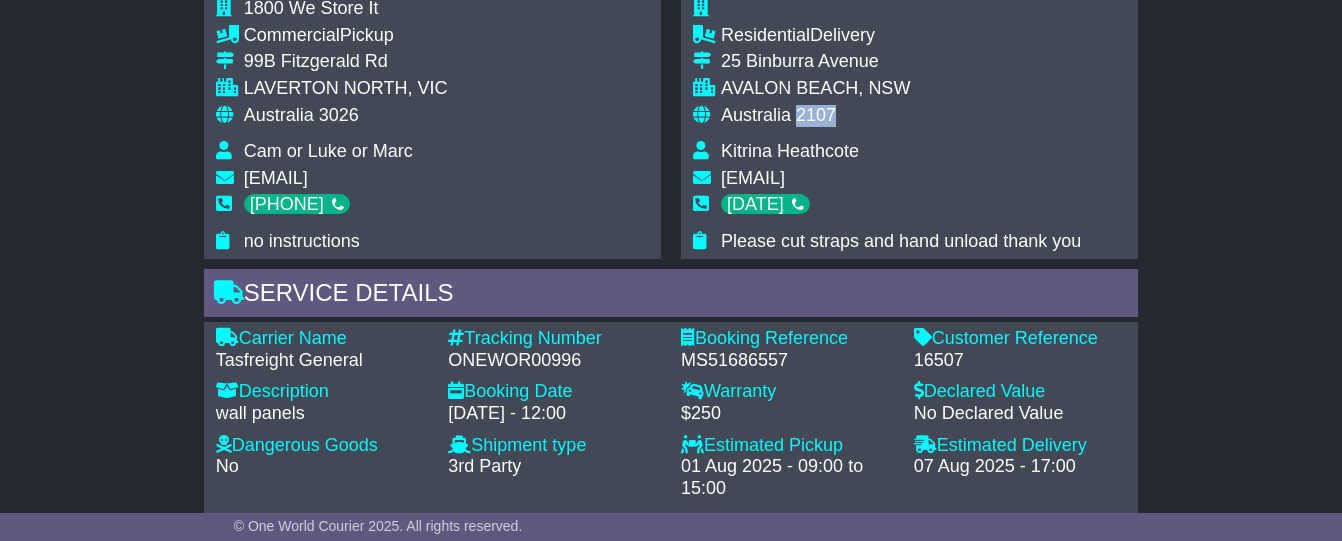 drag, startPoint x: 788, startPoint y: 146, endPoint x: 841, endPoint y: 148, distance: 53.037724 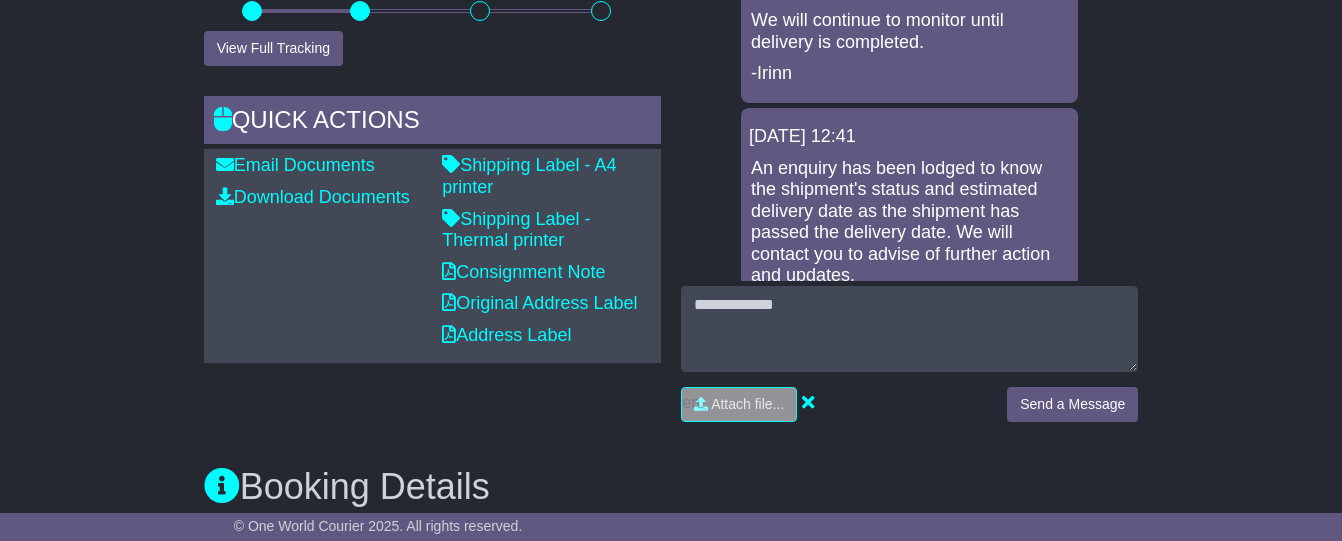 scroll, scrollTop: 0, scrollLeft: 0, axis: both 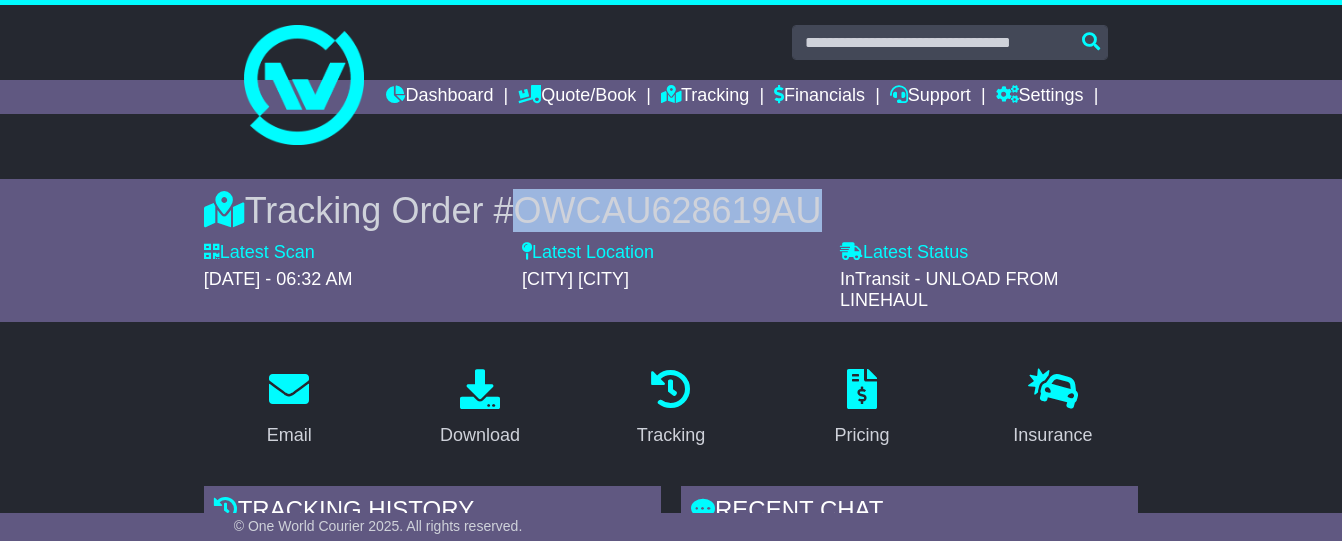 drag, startPoint x: 506, startPoint y: 240, endPoint x: 837, endPoint y: 224, distance: 331.38647 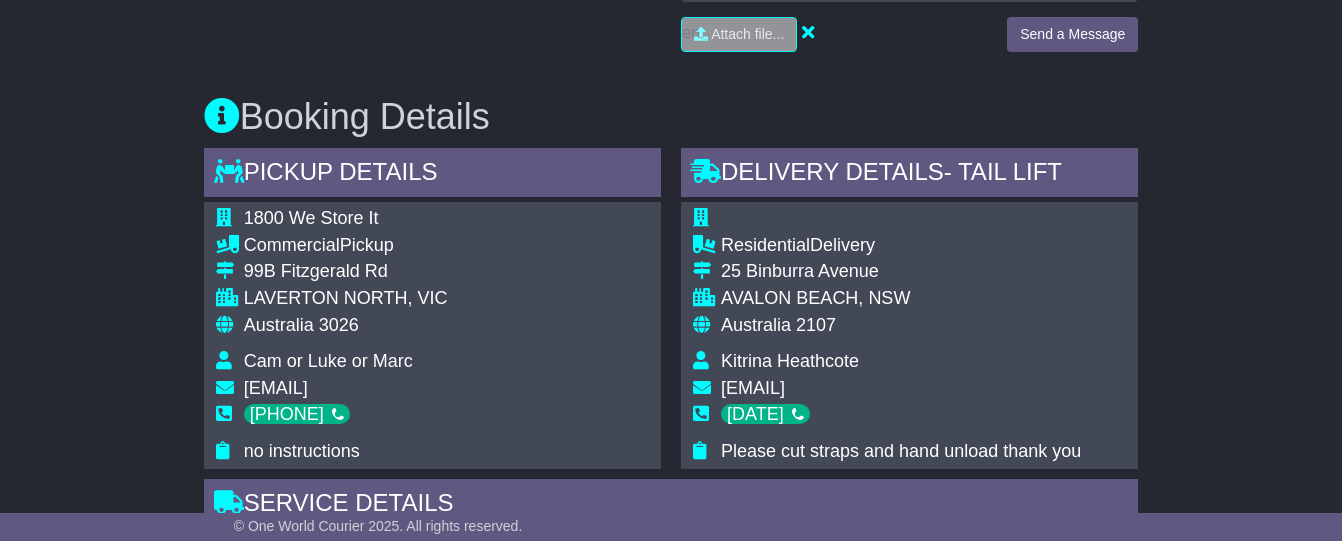scroll, scrollTop: 1153, scrollLeft: 0, axis: vertical 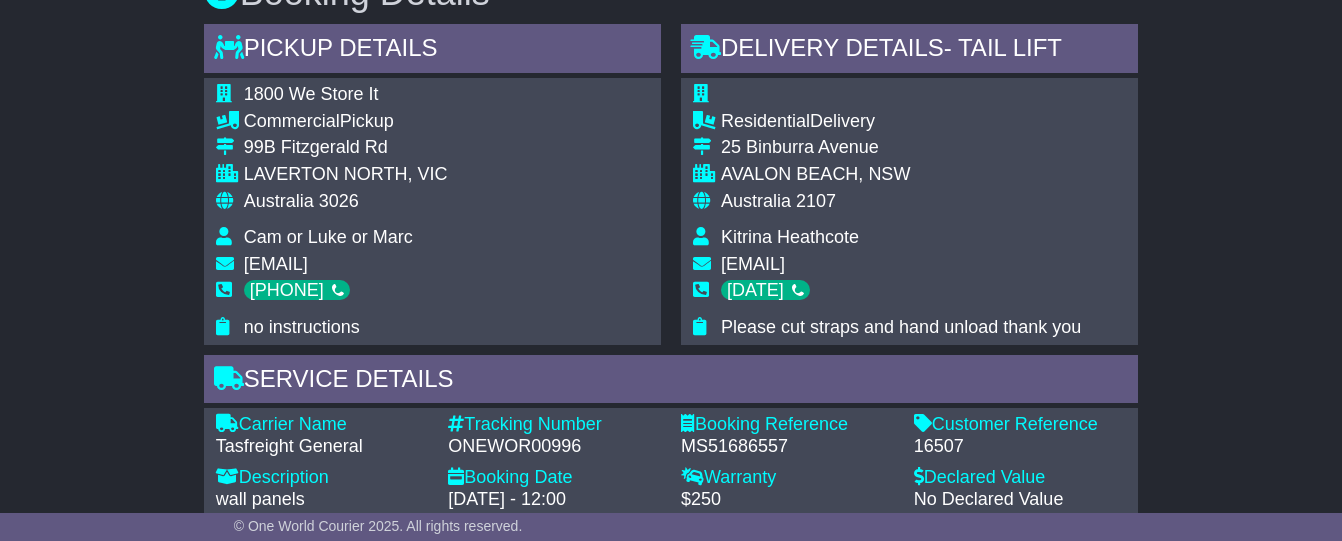 drag, startPoint x: 725, startPoint y: 179, endPoint x: 846, endPoint y: 225, distance: 129.44884 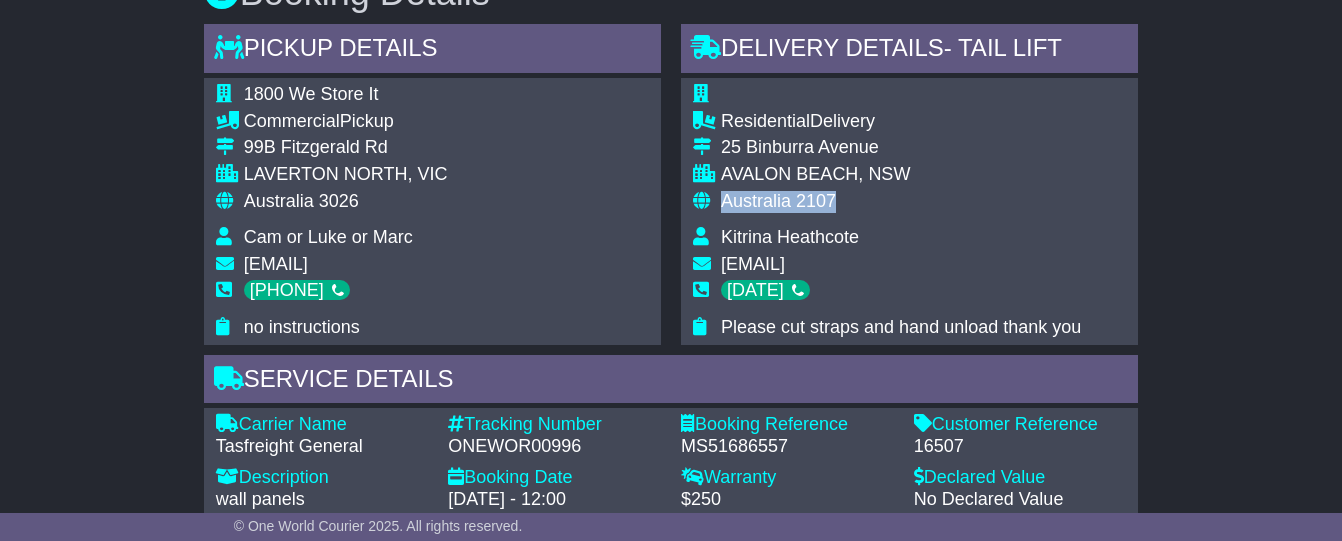 drag, startPoint x: 721, startPoint y: 233, endPoint x: 833, endPoint y: 232, distance: 112.00446 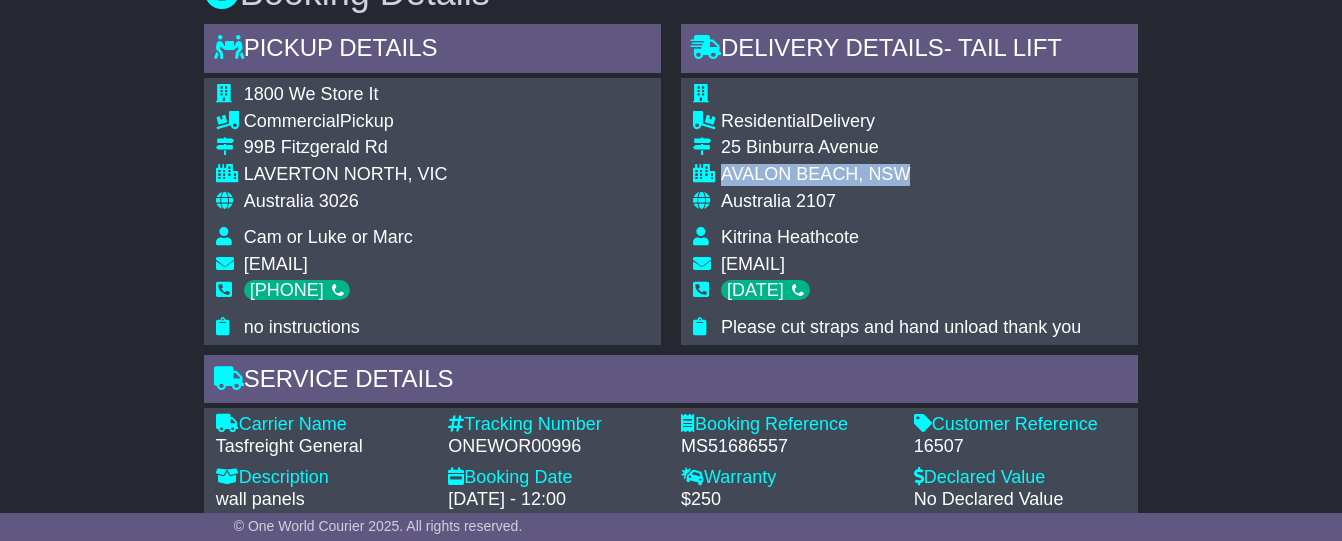 drag, startPoint x: 720, startPoint y: 203, endPoint x: 927, endPoint y: 202, distance: 207.00241 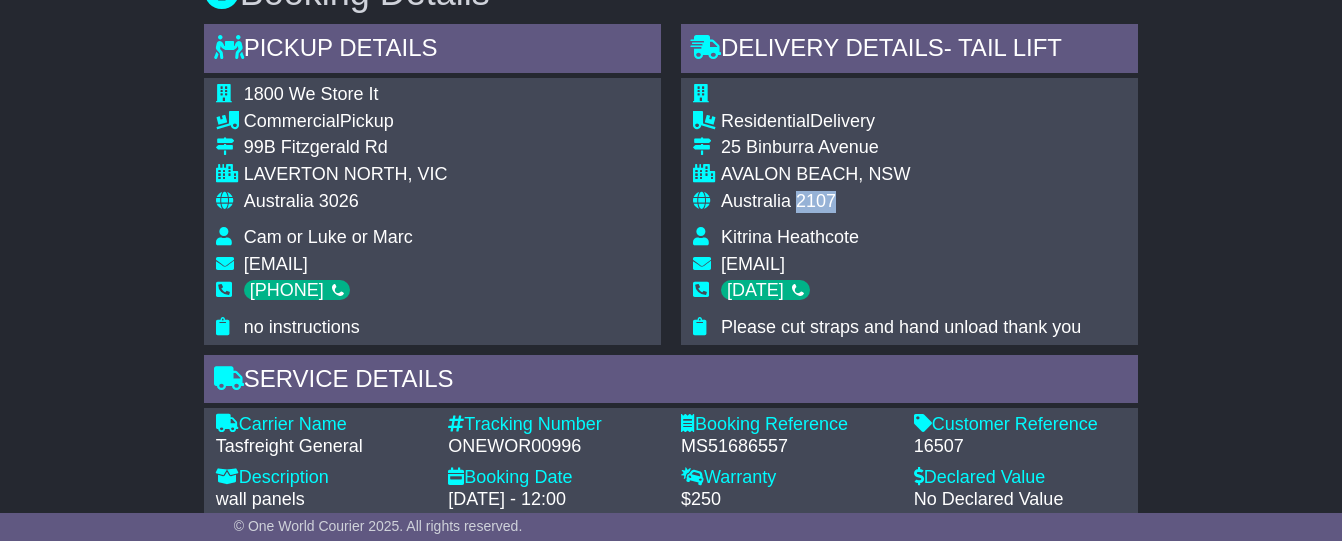 drag, startPoint x: 790, startPoint y: 230, endPoint x: 833, endPoint y: 231, distance: 43.011627 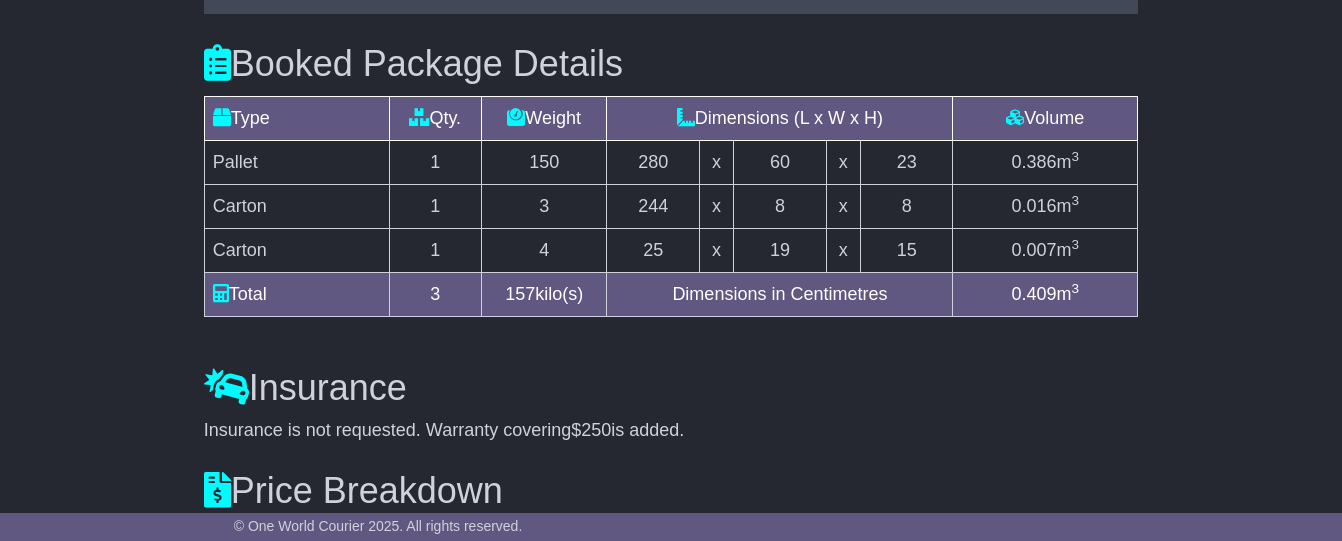 scroll, scrollTop: 1739, scrollLeft: 0, axis: vertical 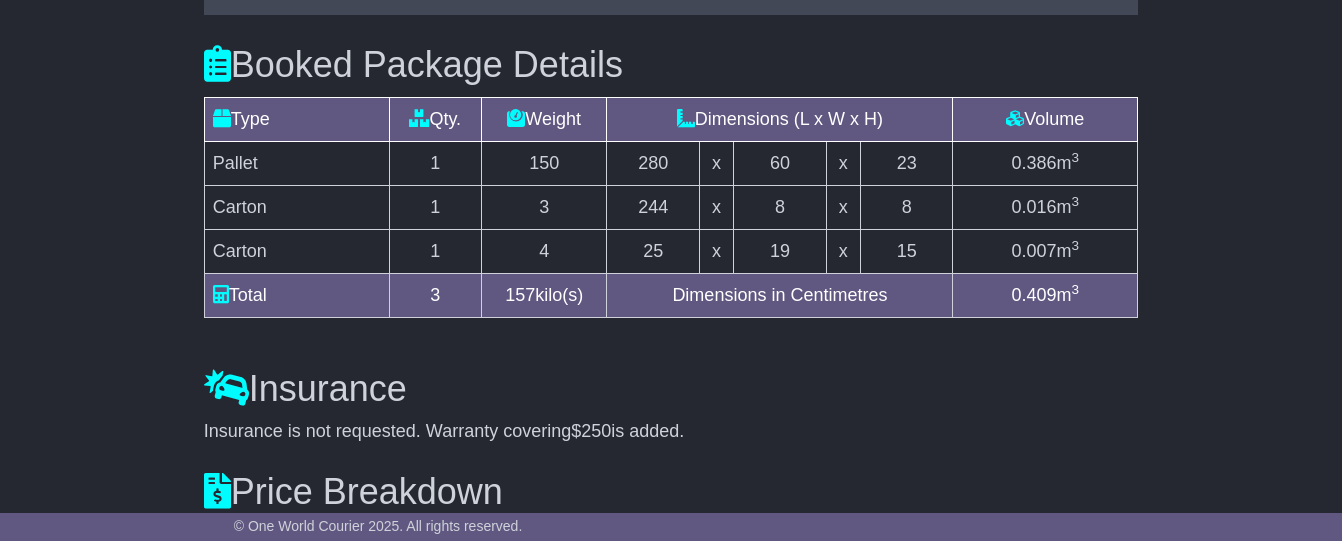 click on "Email
Download
Tracking
Pricing
Insurance" at bounding box center (671, -261) 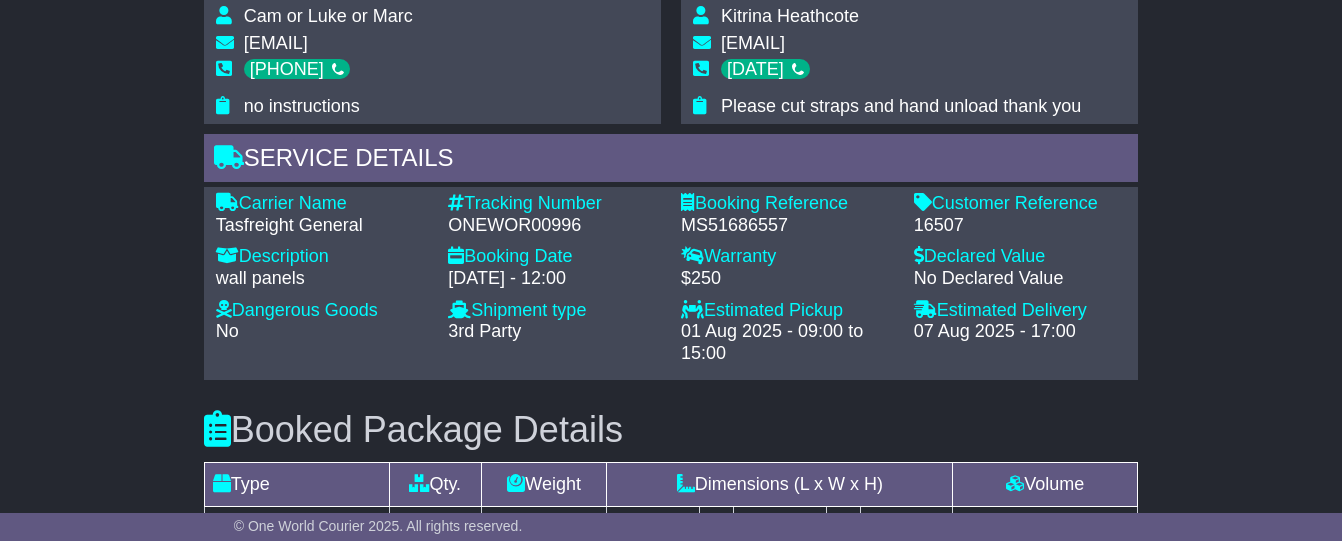 scroll, scrollTop: 1354, scrollLeft: 0, axis: vertical 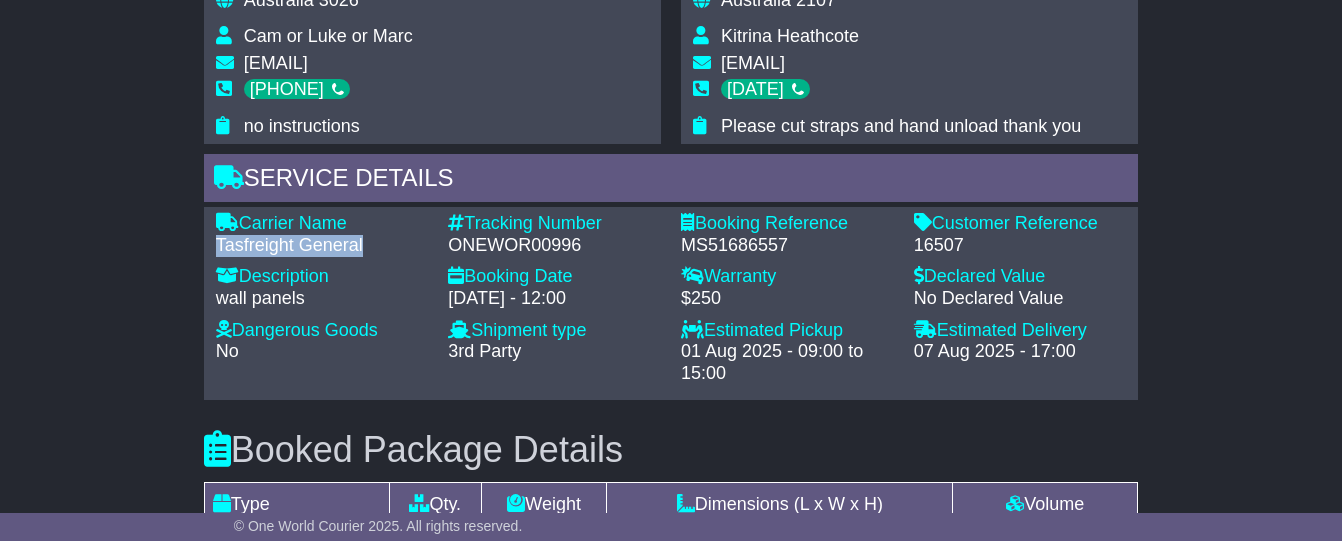 drag, startPoint x: 219, startPoint y: 276, endPoint x: 386, endPoint y: 276, distance: 167 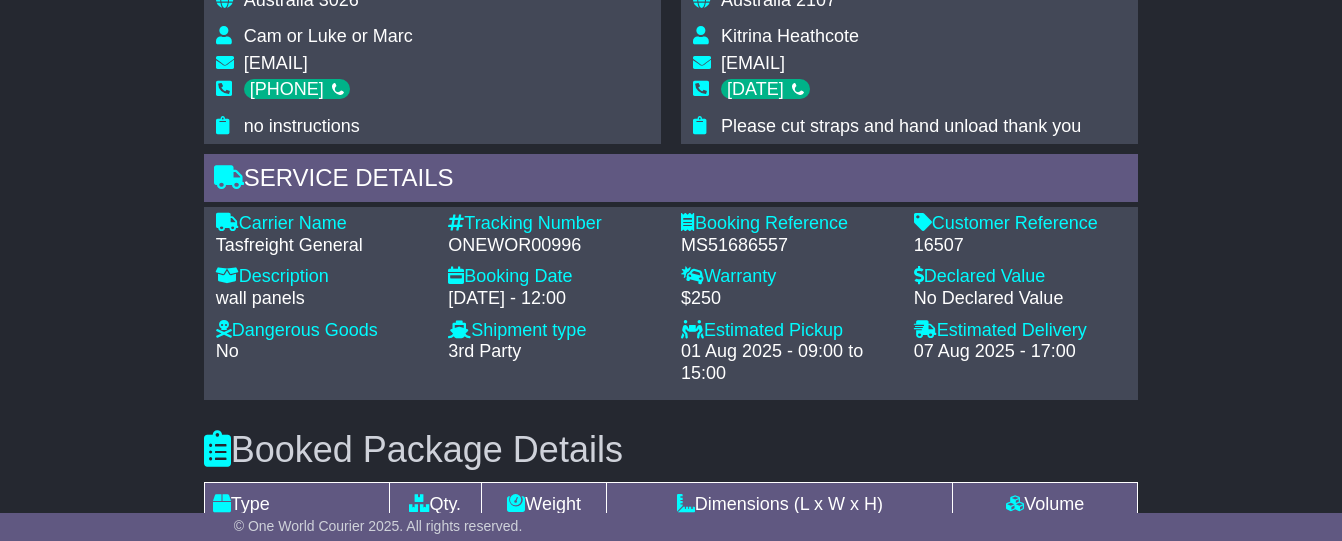 click on "Email
Download
Tracking
Pricing
Insurance" at bounding box center [671, 124] 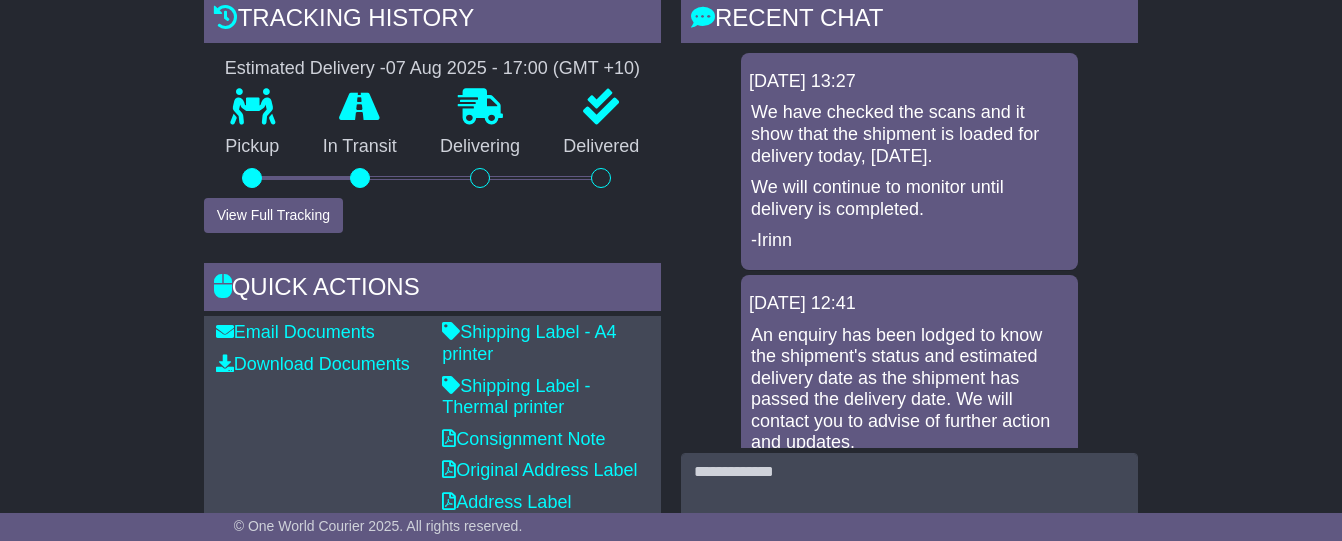 scroll, scrollTop: 390, scrollLeft: 0, axis: vertical 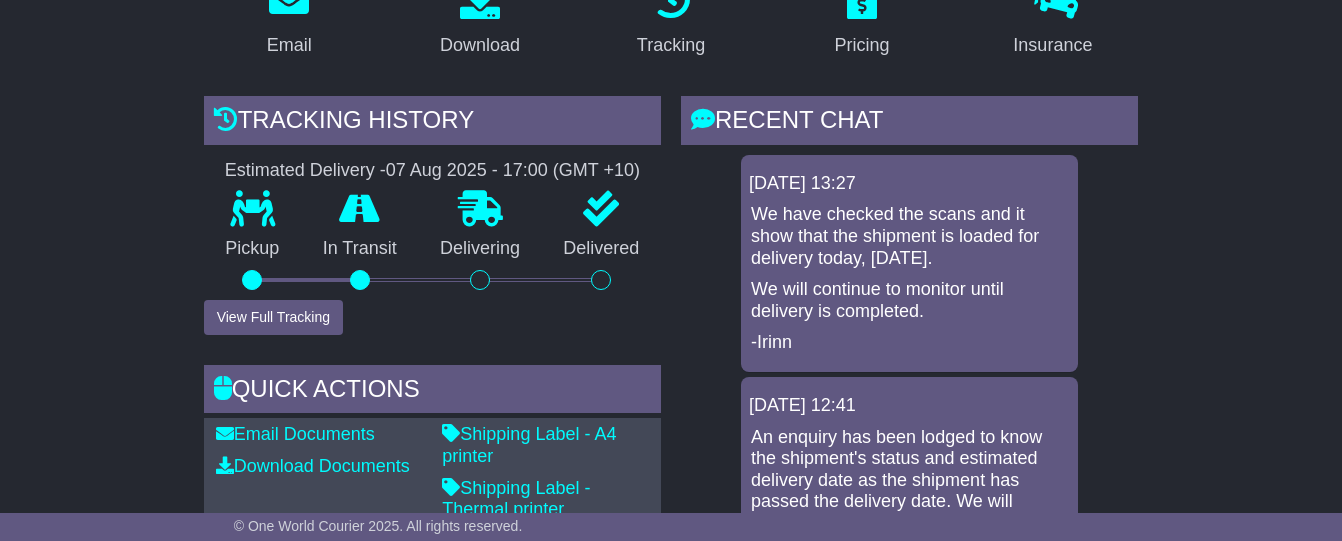 click on "-Irinn" at bounding box center [909, 343] 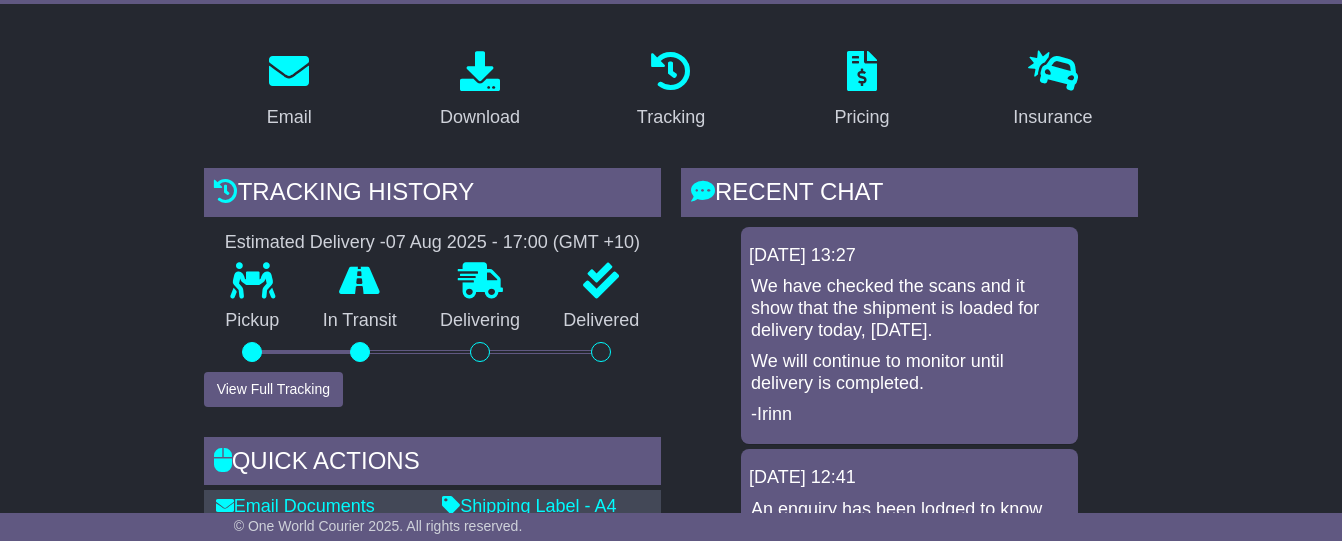 scroll, scrollTop: 239, scrollLeft: 0, axis: vertical 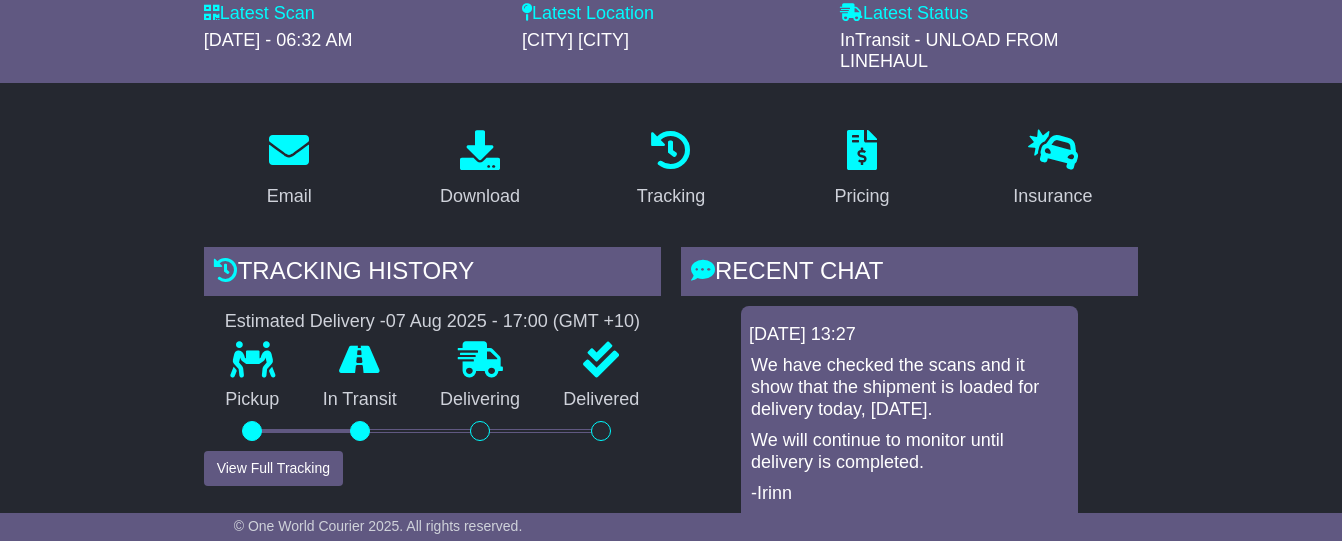 click on "RECENT CHAT" at bounding box center [909, 274] 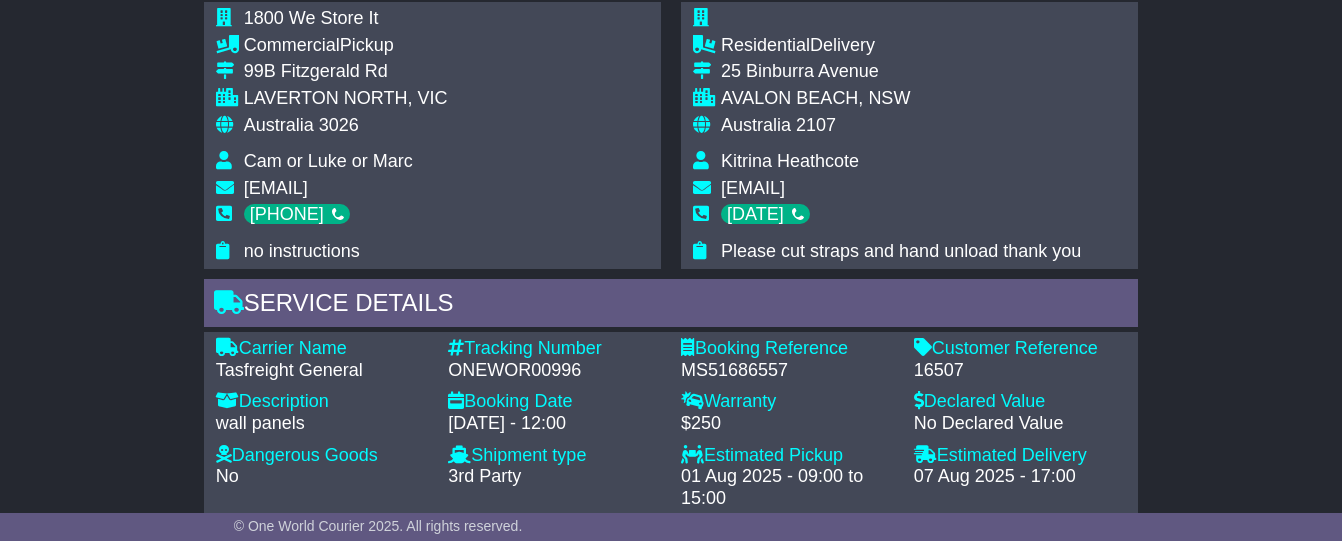scroll, scrollTop: 1252, scrollLeft: 0, axis: vertical 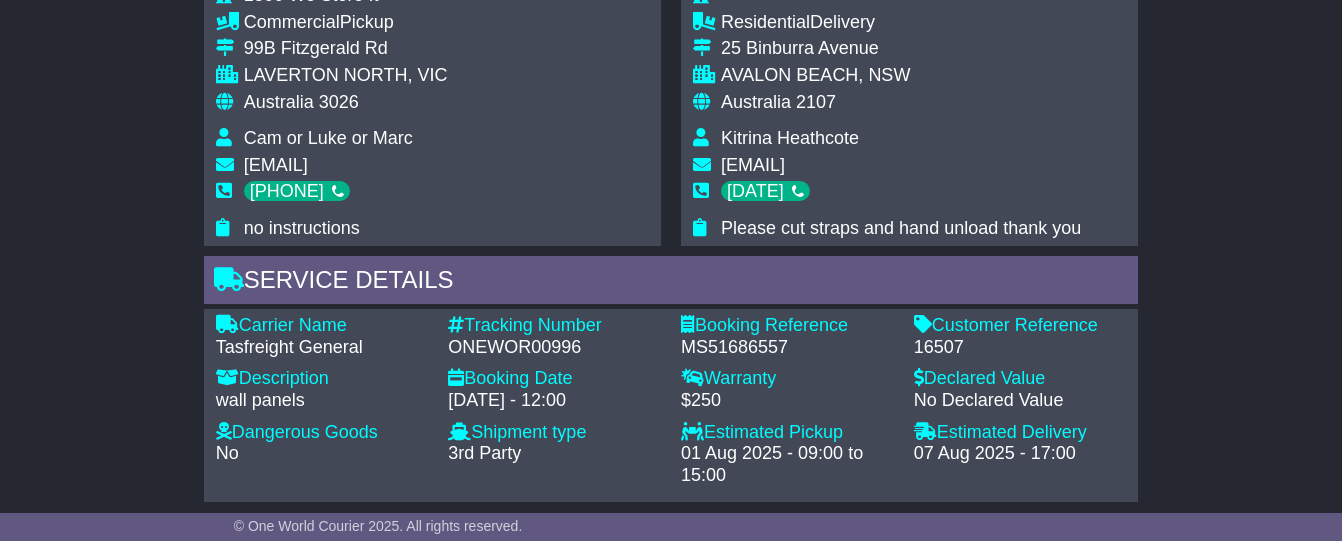 click on "ONEWOR00996" at bounding box center (554, 348) 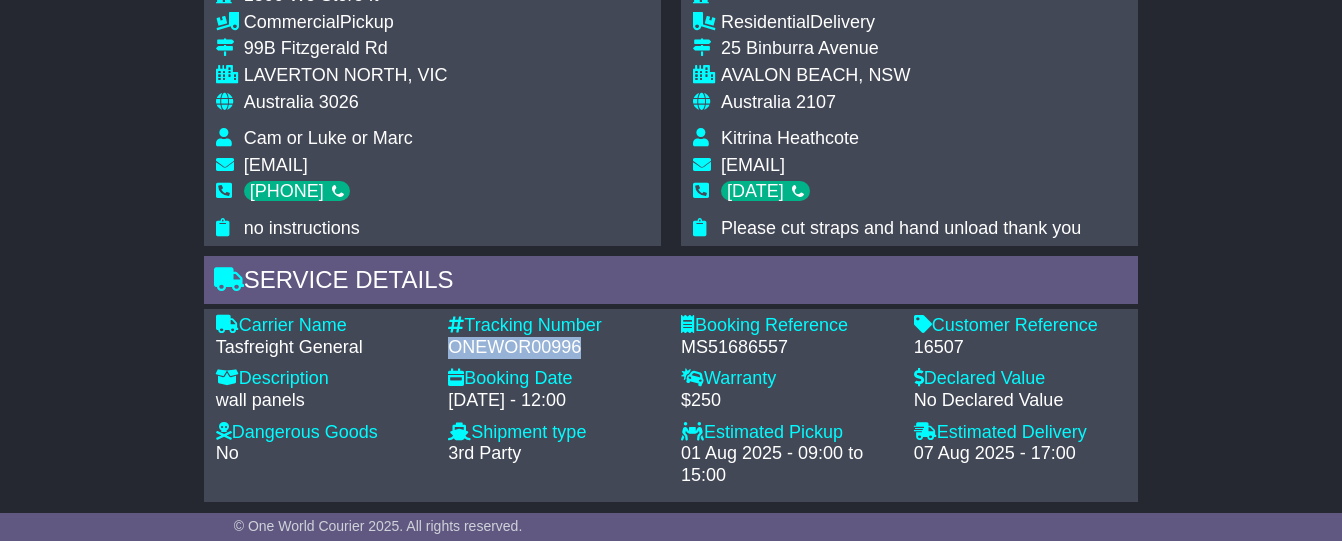 drag, startPoint x: 446, startPoint y: 378, endPoint x: 598, endPoint y: 378, distance: 152 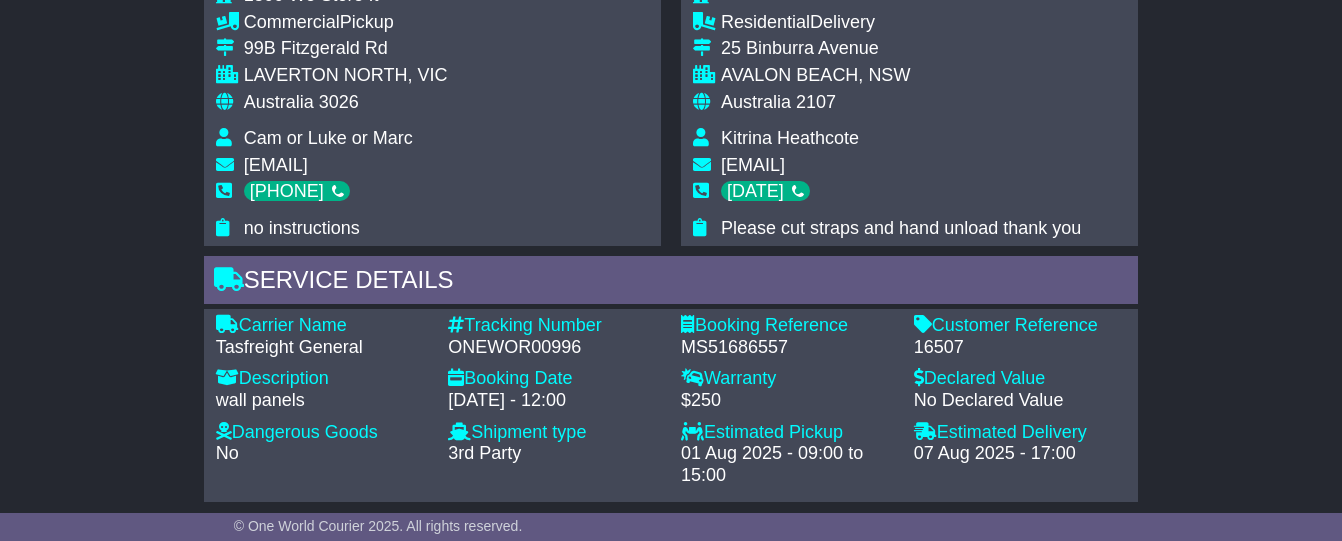 click on "MS51686557" at bounding box center (787, 348) 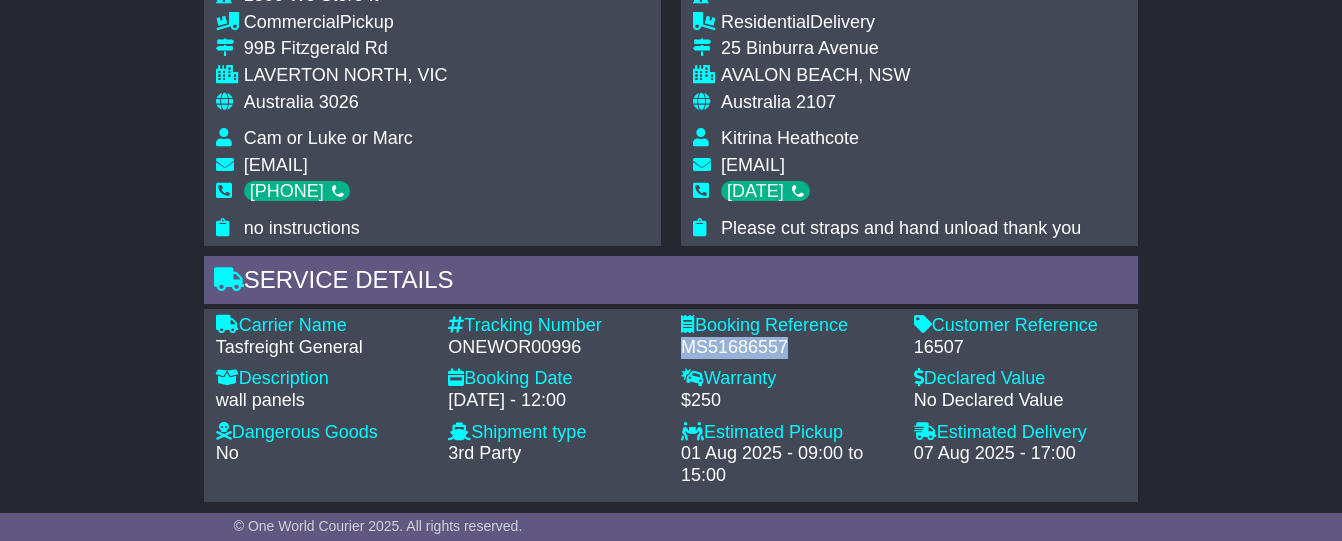 drag, startPoint x: 682, startPoint y: 375, endPoint x: 786, endPoint y: 378, distance: 104.04326 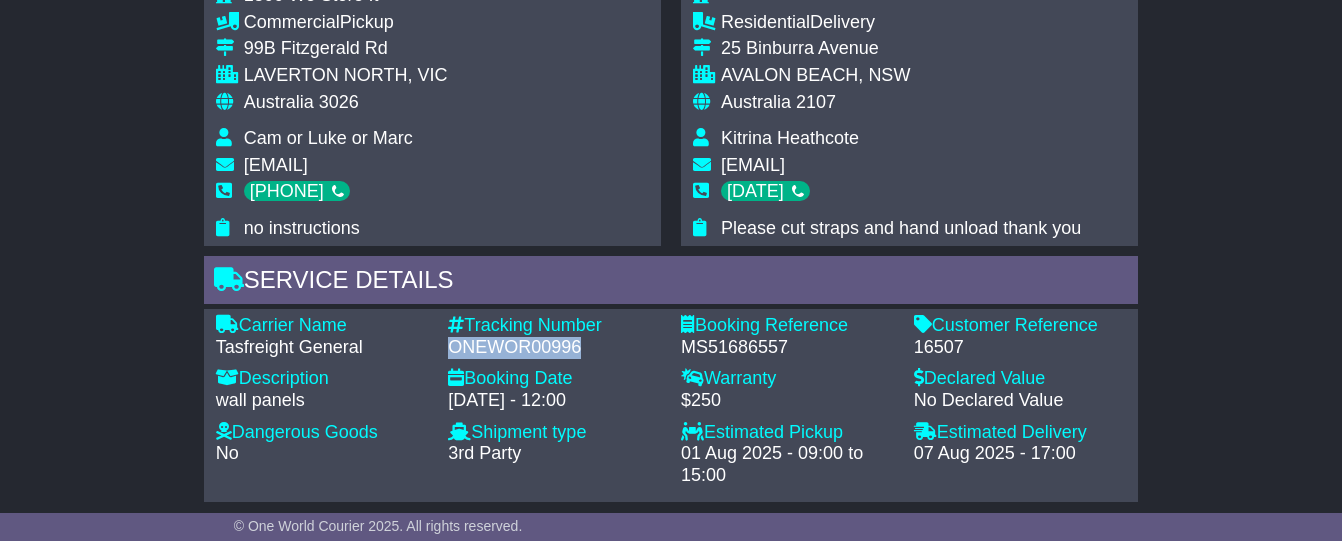drag, startPoint x: 450, startPoint y: 377, endPoint x: 571, endPoint y: 378, distance: 121.004135 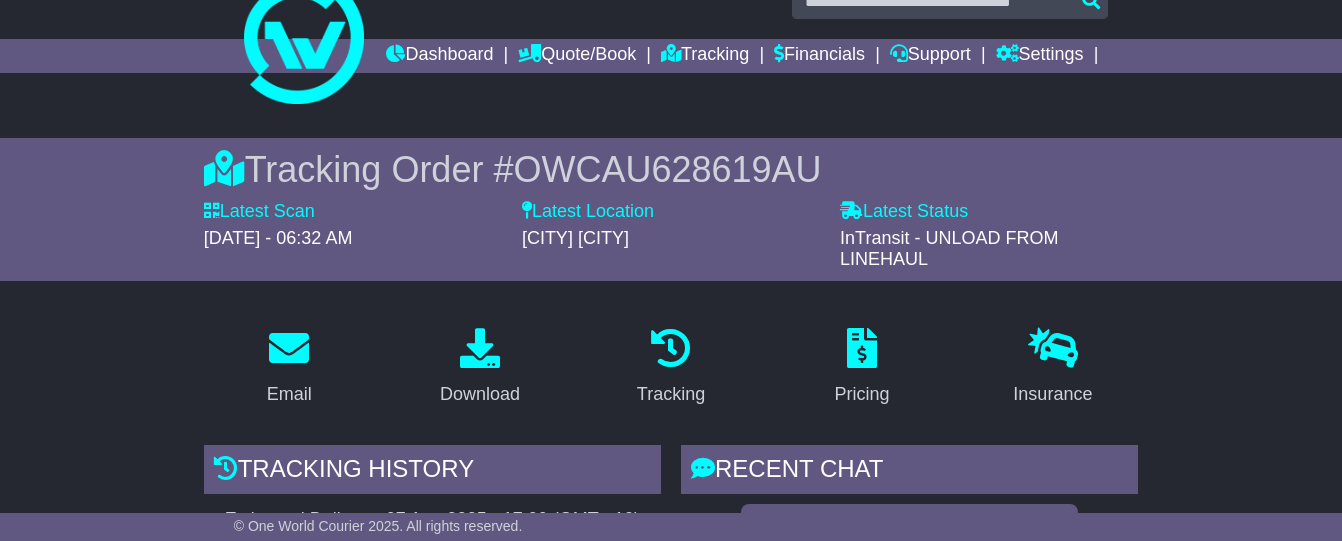 scroll, scrollTop: 0, scrollLeft: 0, axis: both 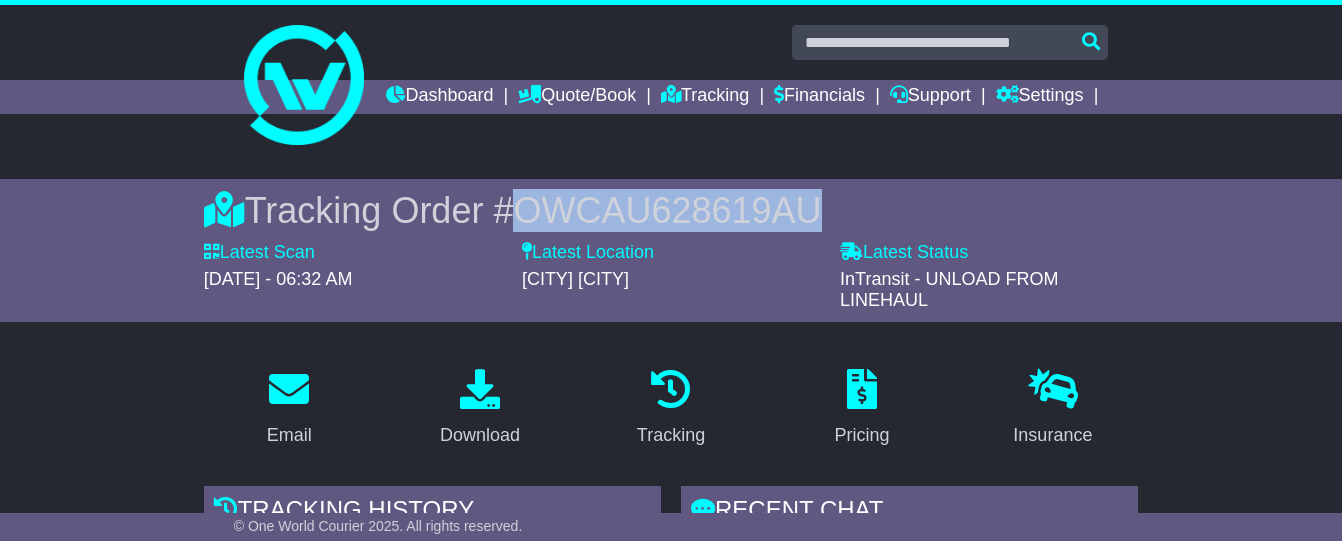 drag, startPoint x: 500, startPoint y: 247, endPoint x: 840, endPoint y: 236, distance: 340.1779 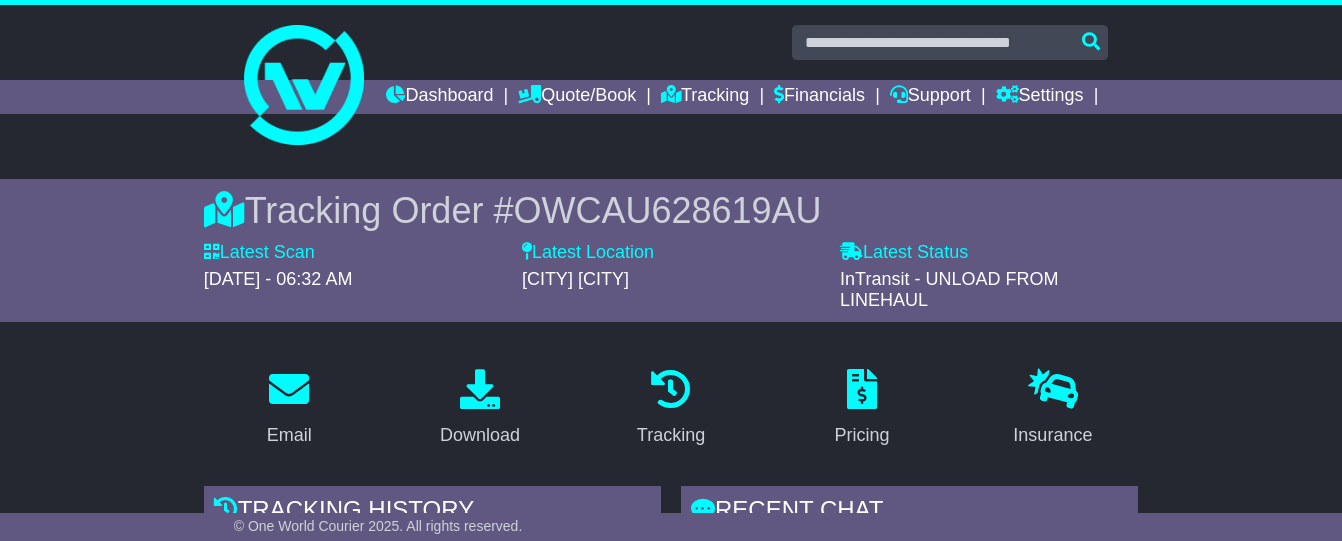 click on "Tracking Order # OWCAU628619AU
Latest Scan
[DATE] - 06:32 AM
Latest Status
-
InTransit - UNLOAD FROM LINEHAUL
Latest Location
SYDNEY SYDNEY" at bounding box center [671, 250] 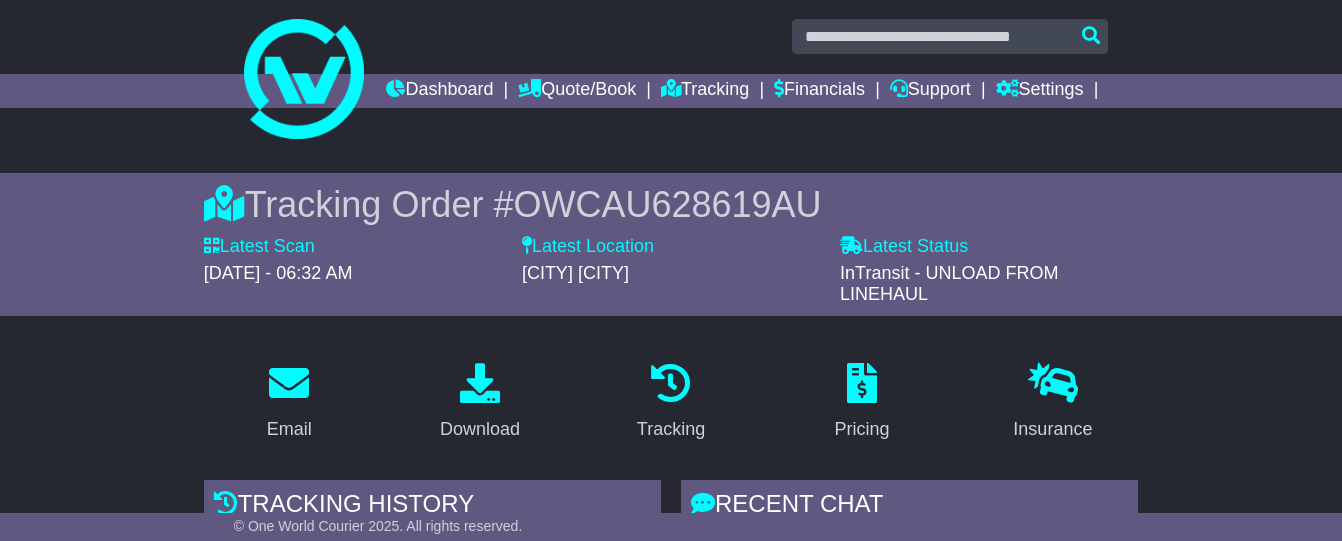 click on "Tracking Order # OWCAU628619AU
Latest Scan
[DATE] - 06:32 AM
Latest Status
-
InTransit - UNLOAD FROM LINEHAUL
Latest Location
SYDNEY SYDNEY" at bounding box center [671, 244] 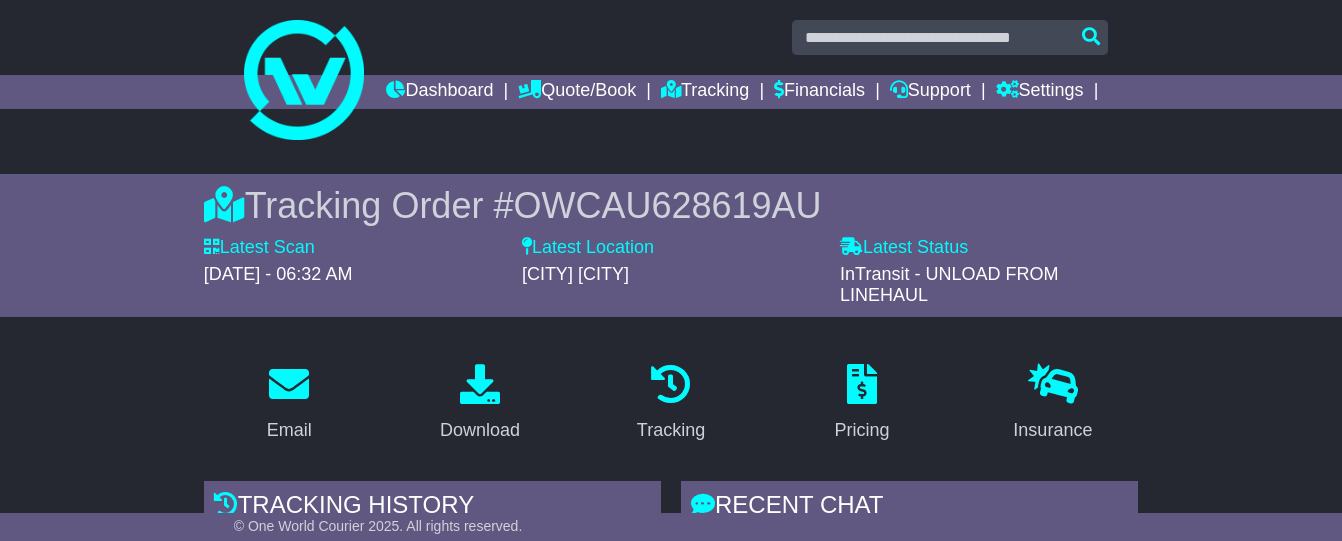 scroll, scrollTop: 573, scrollLeft: 0, axis: vertical 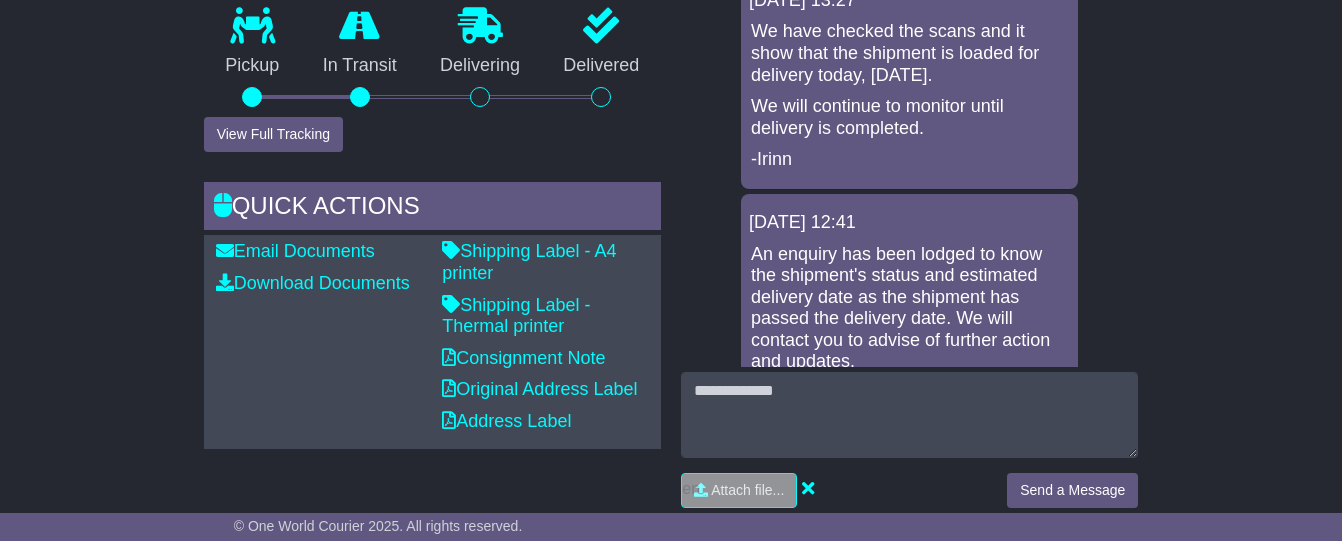 click on "Email
Download
Tracking
Pricing
Insurance" at bounding box center (671, 905) 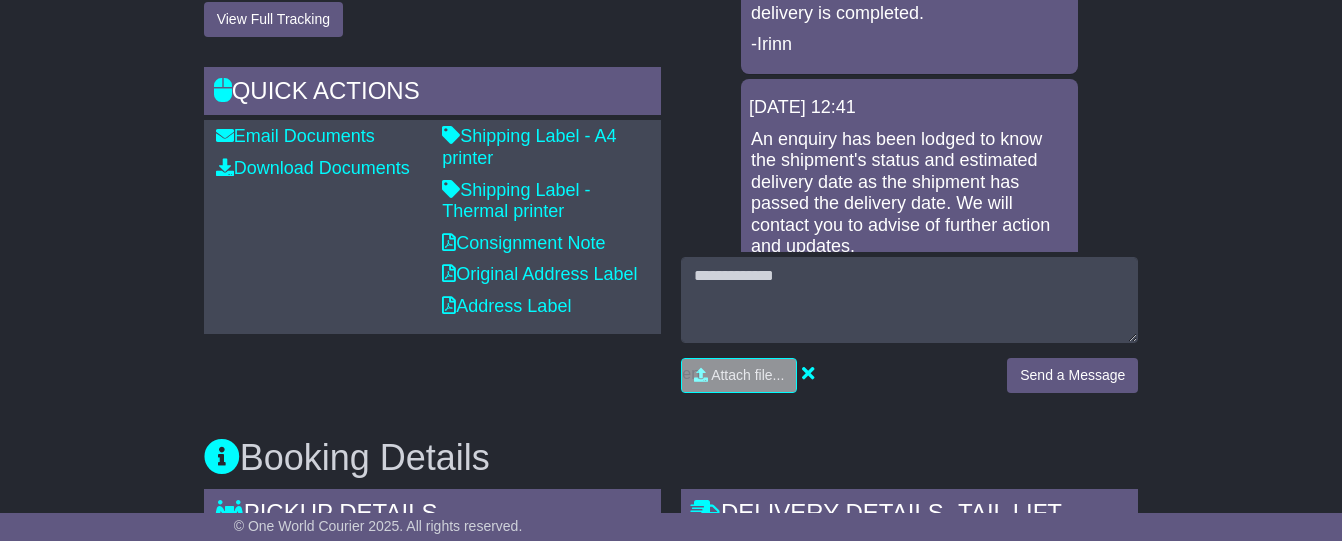 scroll, scrollTop: 777, scrollLeft: 0, axis: vertical 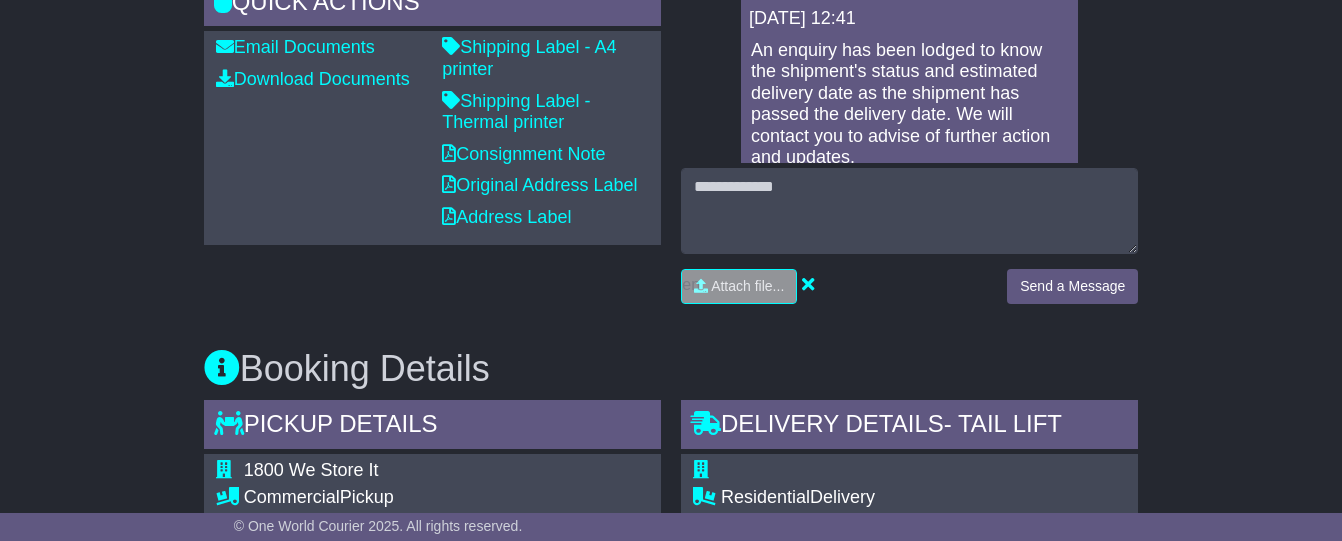 click on "Email
Download
Tracking
Pricing
Insurance" at bounding box center (671, 701) 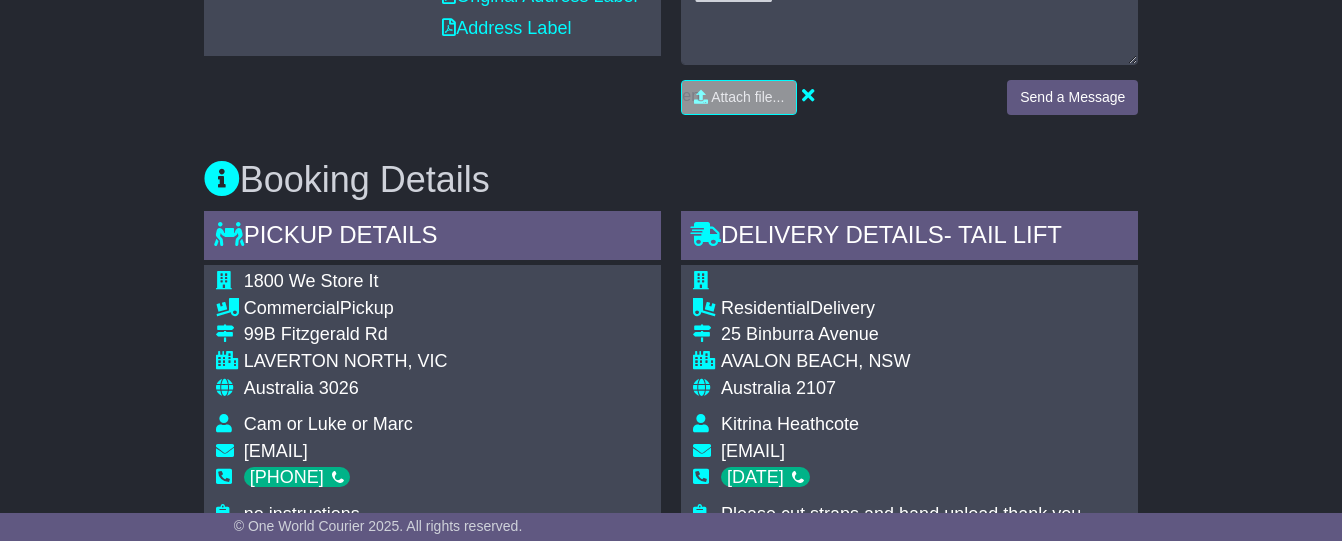 scroll, scrollTop: 1142, scrollLeft: 0, axis: vertical 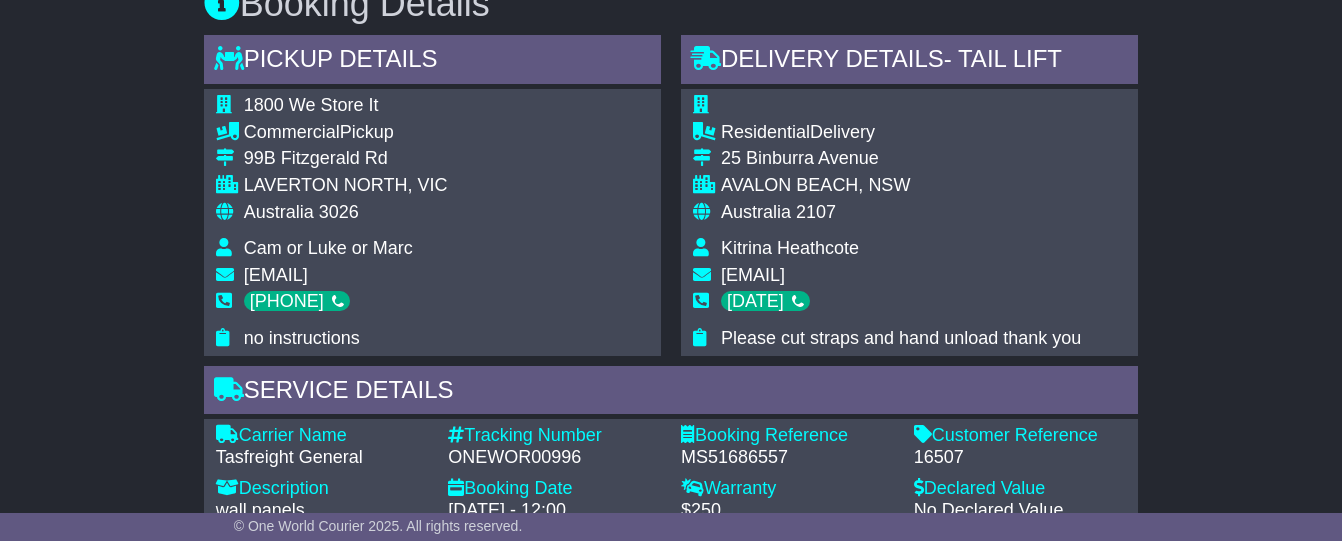 click on "Email
Download
Tracking
Pricing
Insurance" at bounding box center (671, 336) 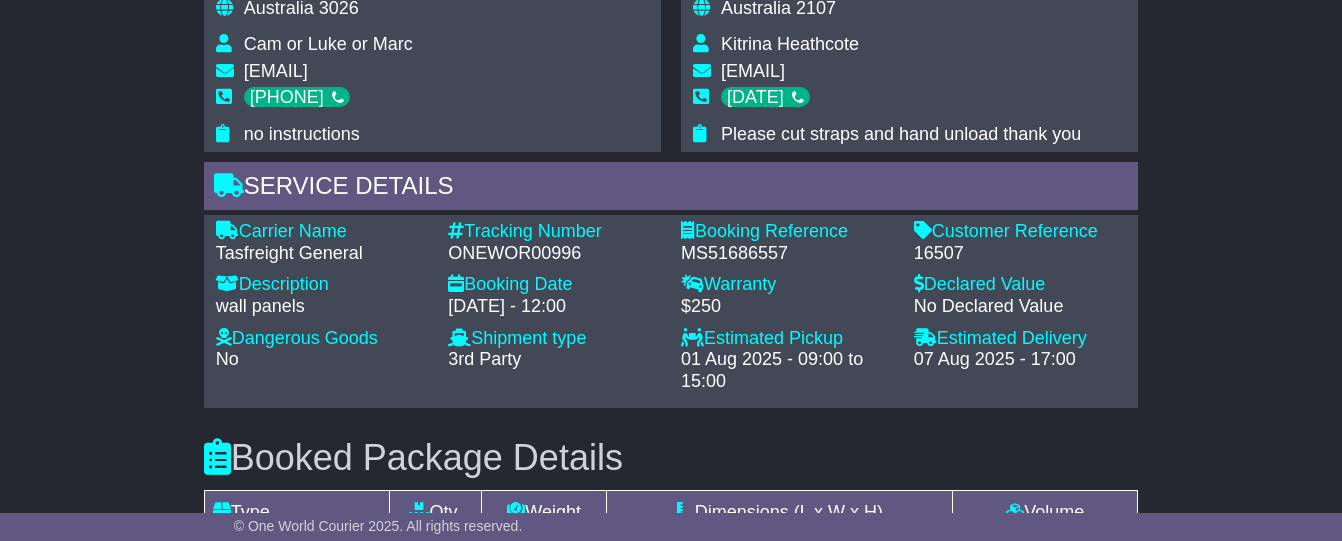 scroll, scrollTop: 1208, scrollLeft: 0, axis: vertical 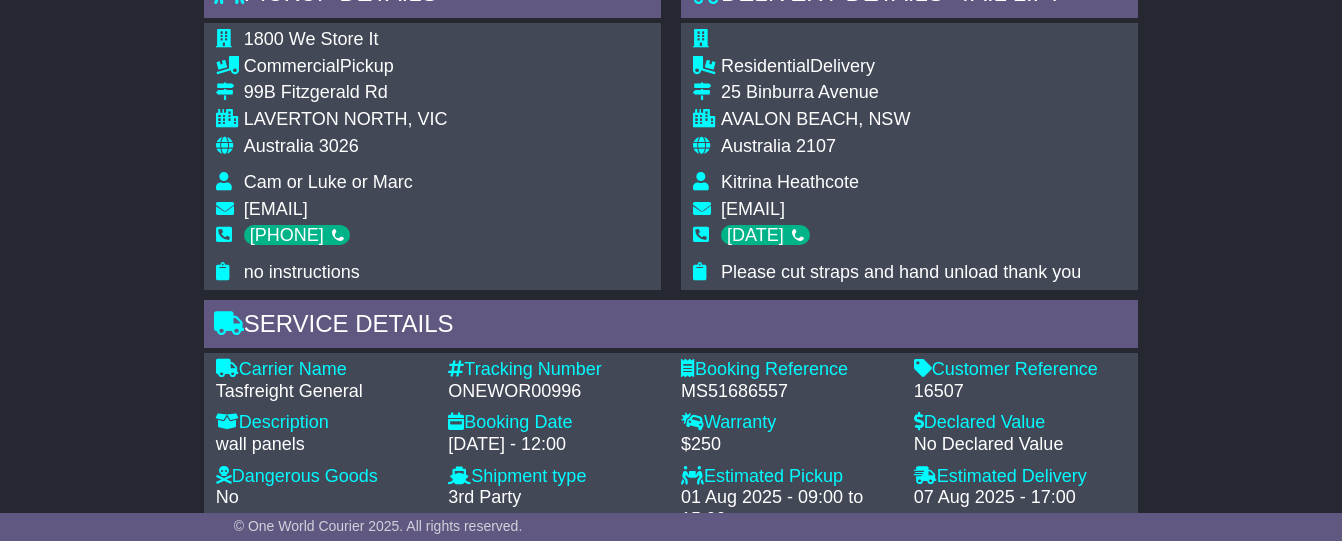 click on "Email
Download
Tracking
Pricing
Insurance" at bounding box center (671, 270) 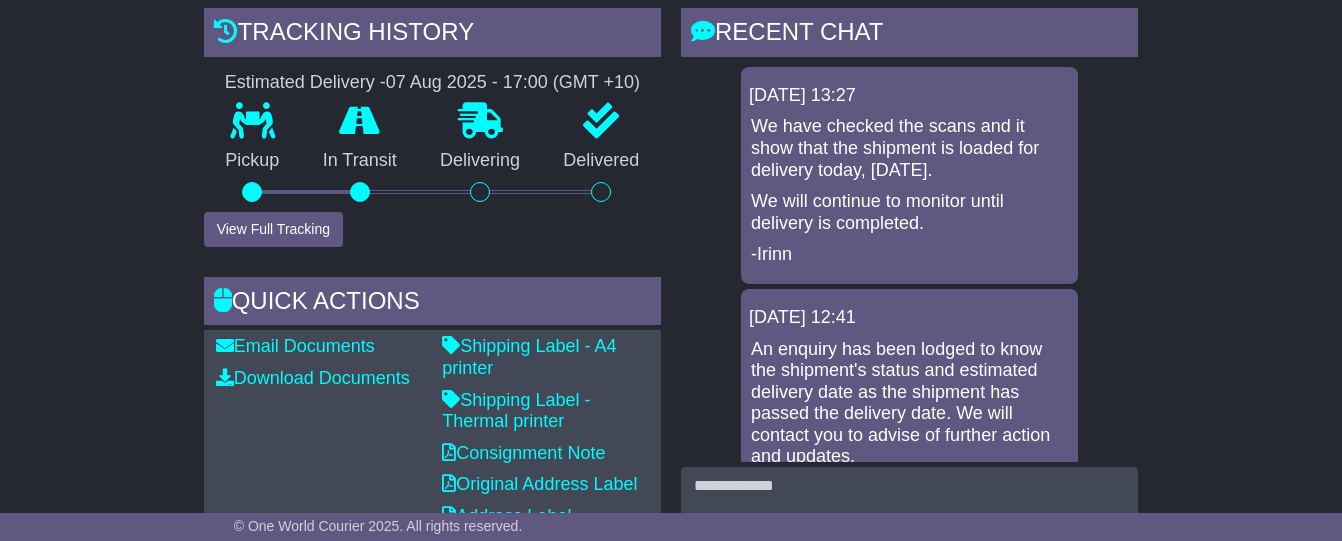 scroll, scrollTop: 455, scrollLeft: 0, axis: vertical 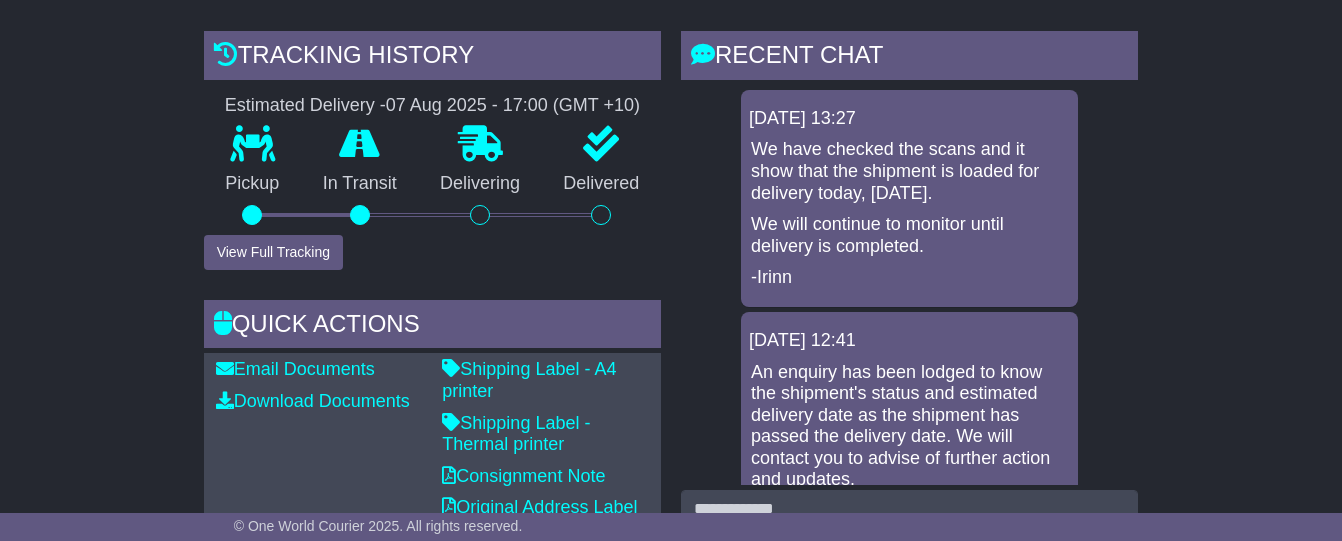 click on "Email
Download
Tracking
Pricing
Insurance" at bounding box center (671, 1023) 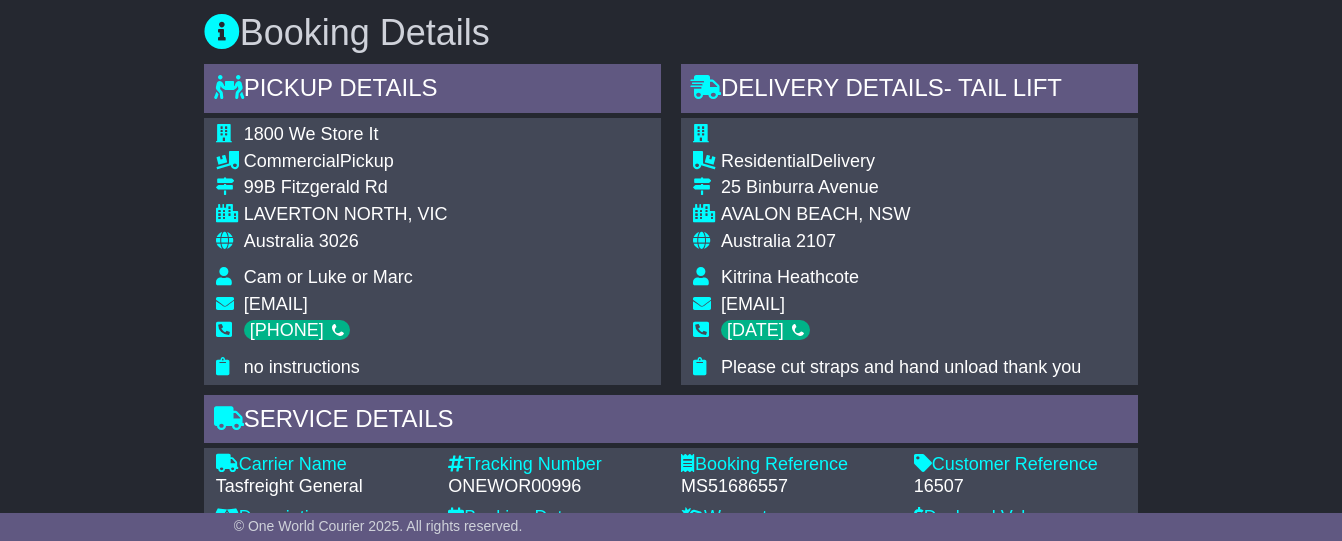 scroll, scrollTop: 1133, scrollLeft: 0, axis: vertical 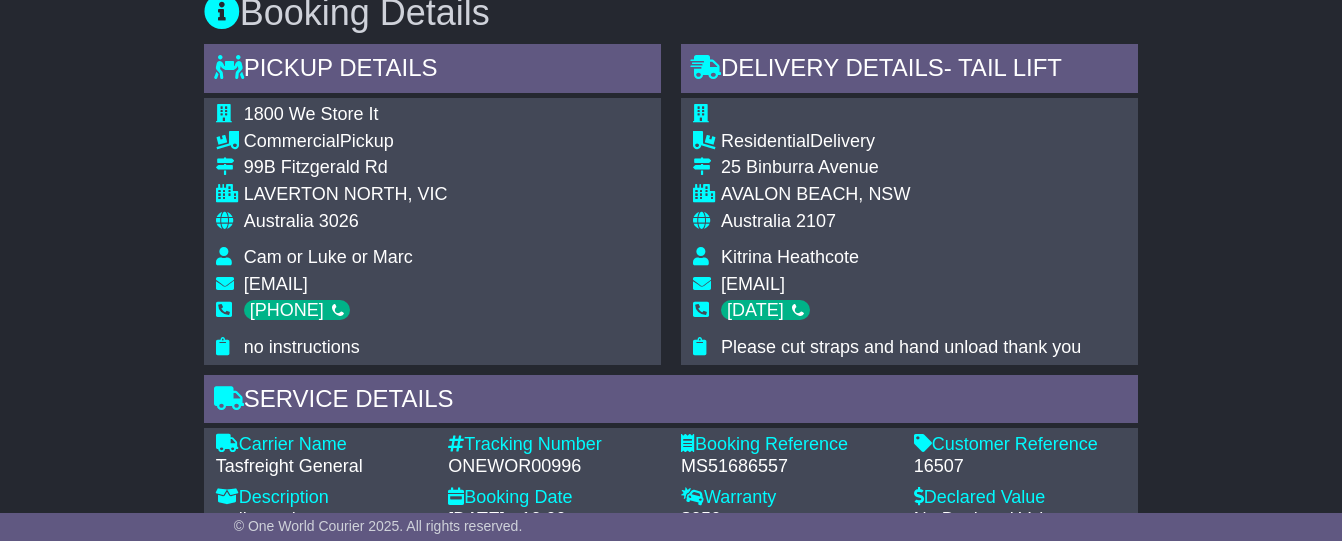 click on "Email
Download
Tracking
Pricing
Insurance" at bounding box center (671, 345) 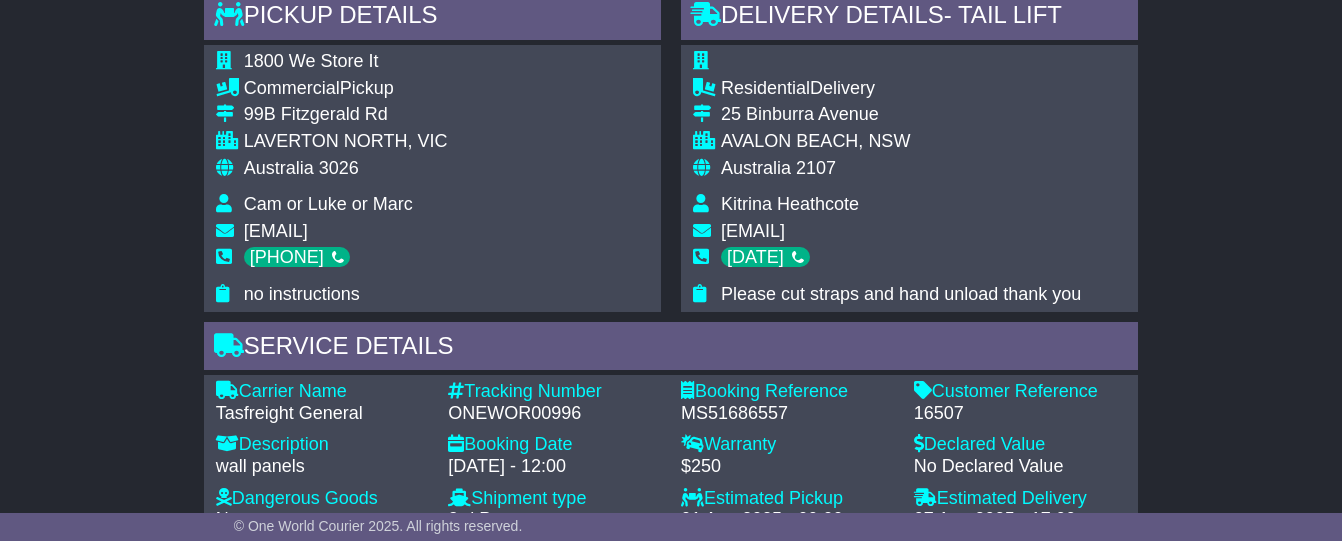scroll, scrollTop: 1184, scrollLeft: 0, axis: vertical 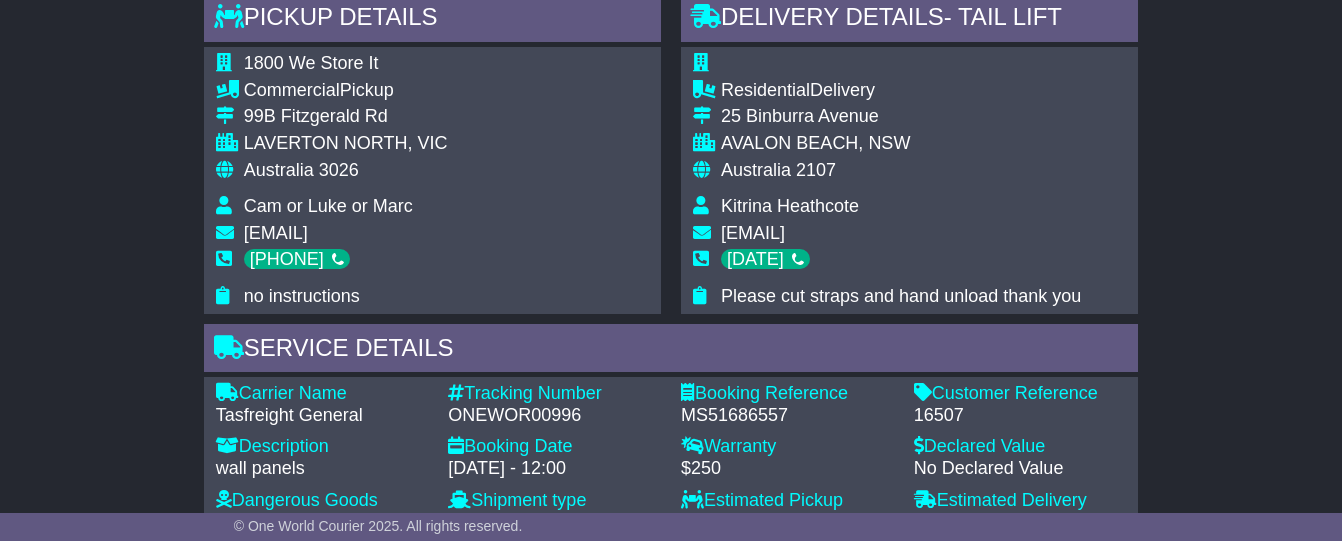 click on "Email
Download
Tracking
Pricing
Insurance" at bounding box center [671, 294] 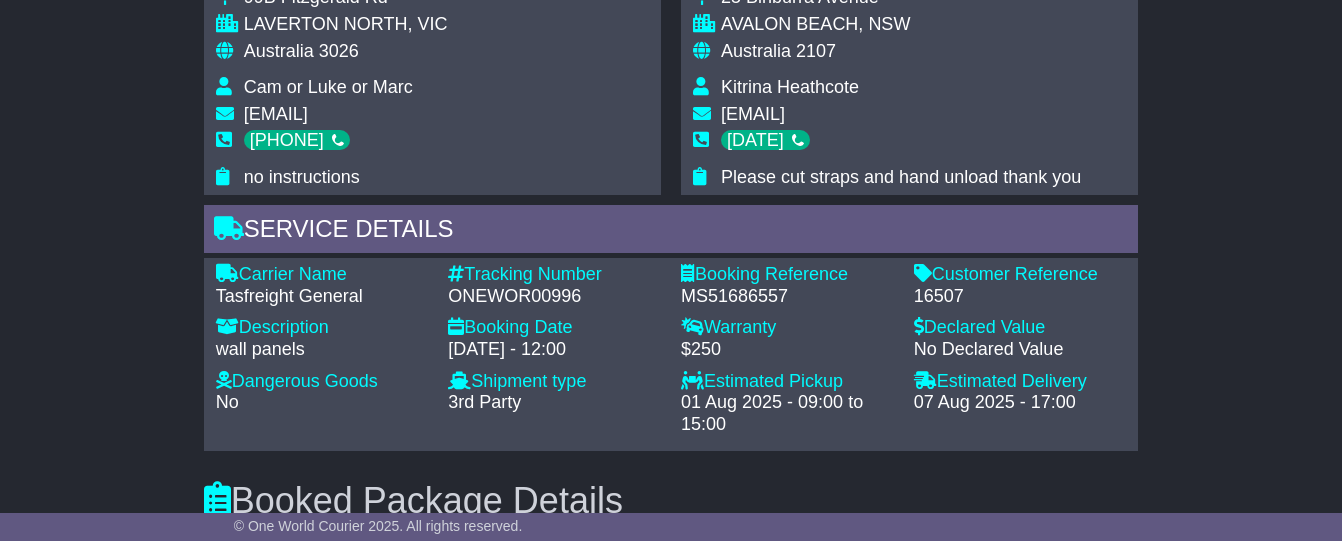 click on "Email
Download
Tracking
Pricing
Insurance" at bounding box center (671, 175) 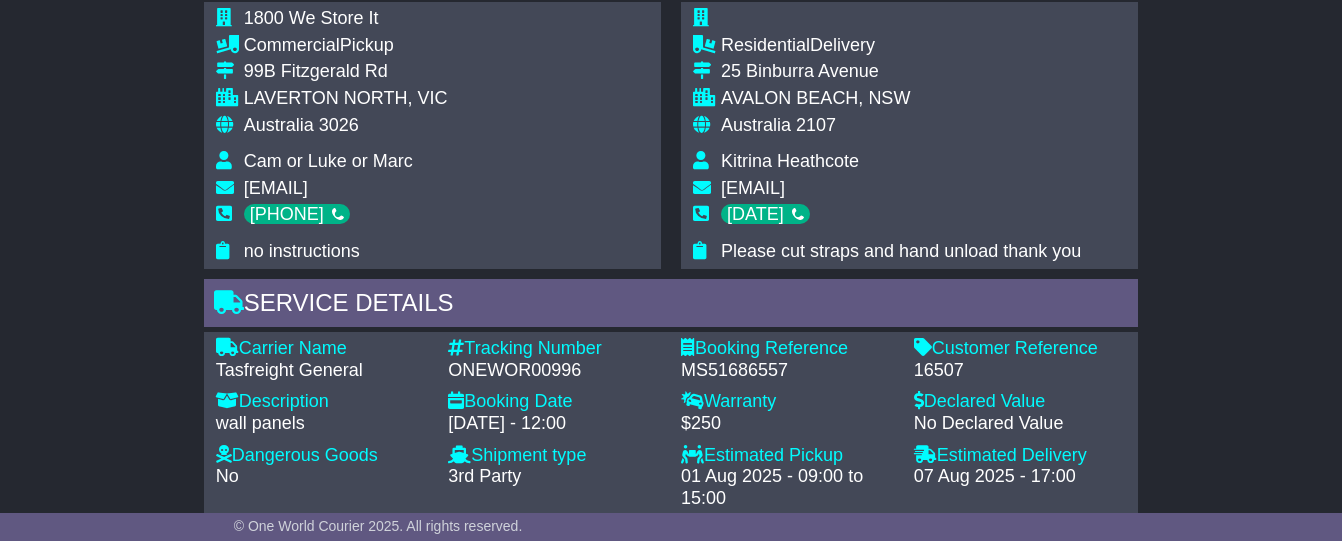 scroll, scrollTop: 1173, scrollLeft: 0, axis: vertical 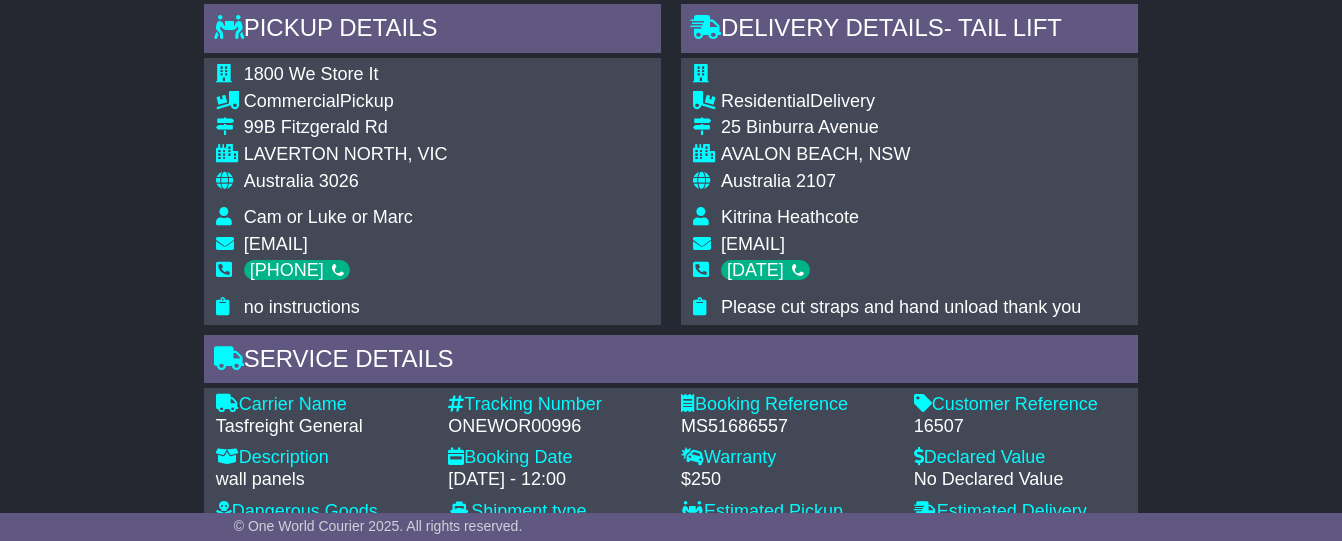 click on "Email
Download
Tracking
Pricing
Insurance" at bounding box center (671, 305) 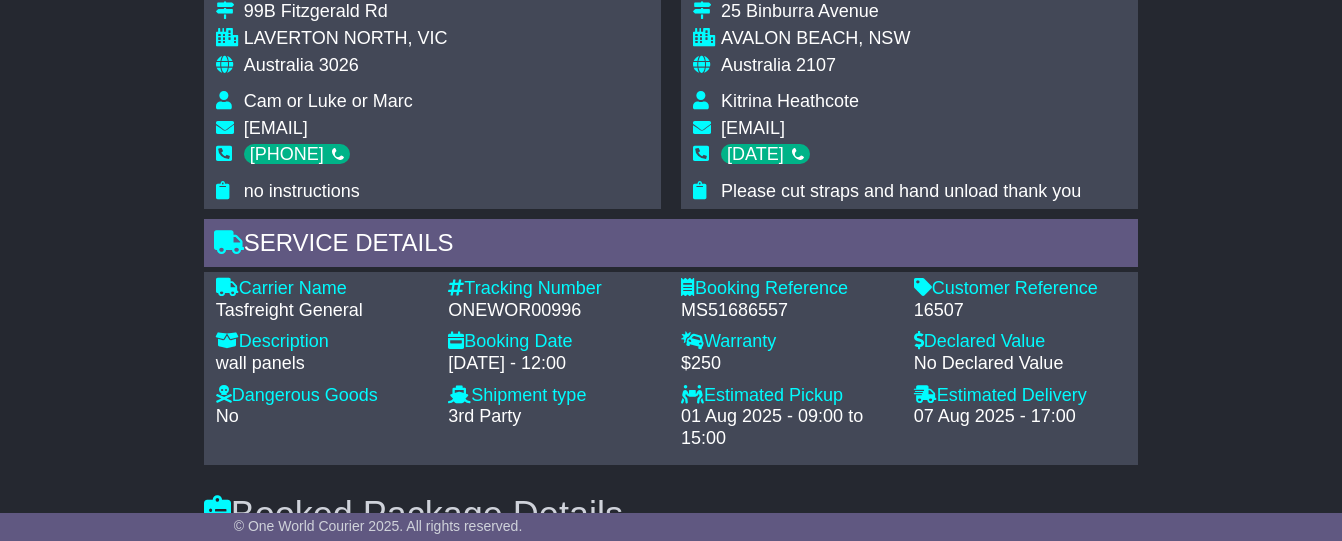 click on "Email
Download
Tracking
Pricing
Insurance" at bounding box center (671, 189) 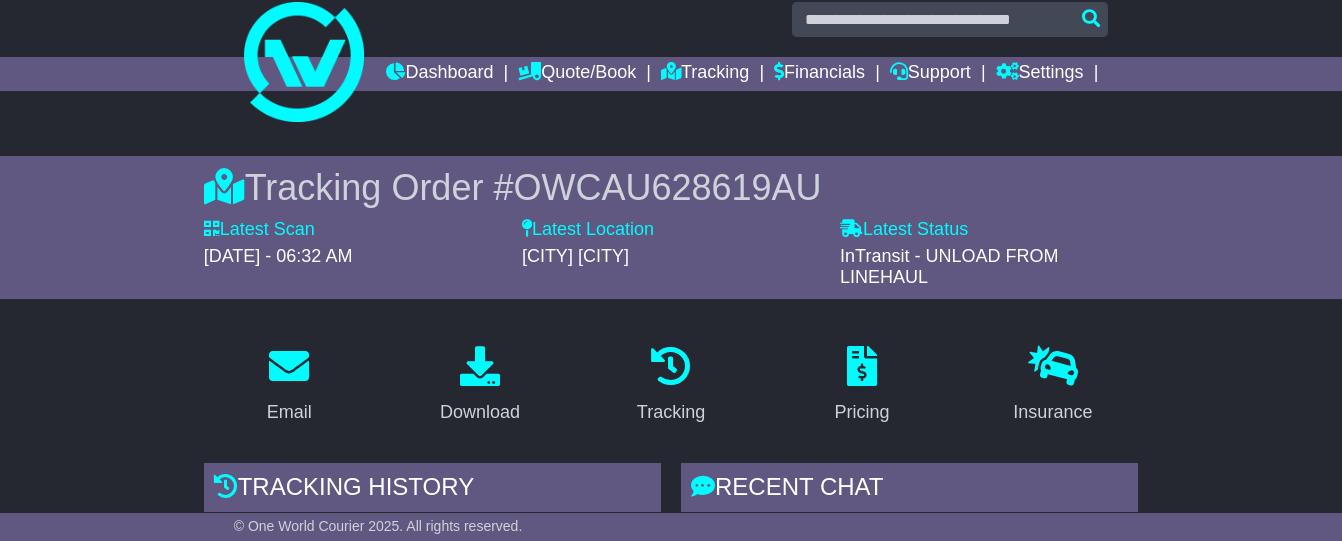 scroll, scrollTop: 19, scrollLeft: 0, axis: vertical 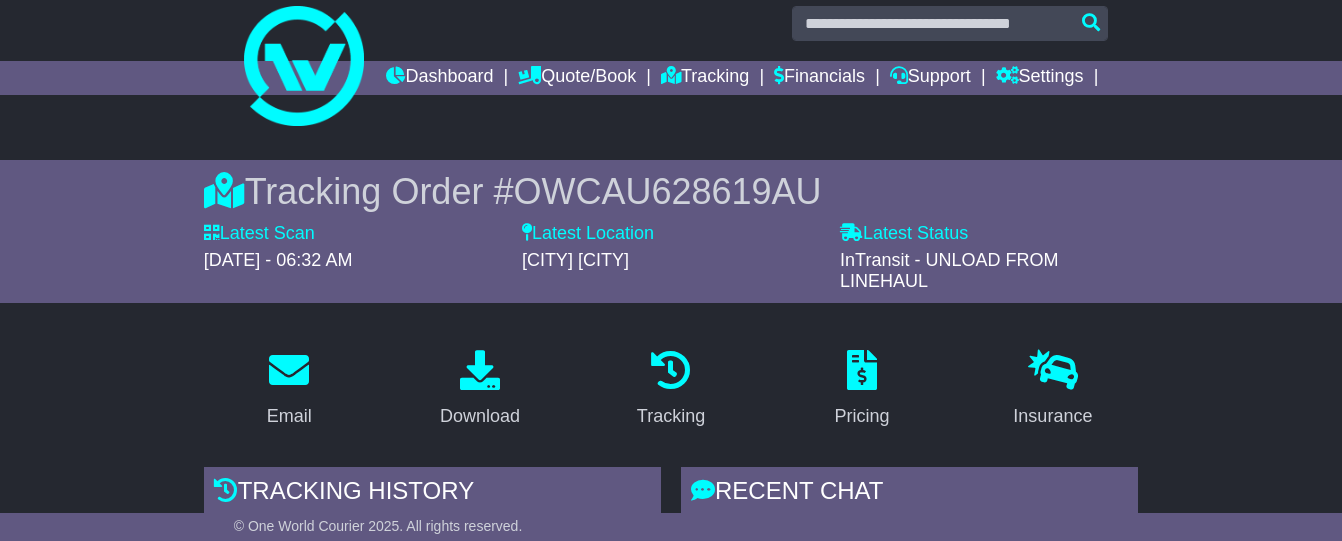 click on "Email
Download
Tracking
Pricing
Insurance" at bounding box center [671, 1459] 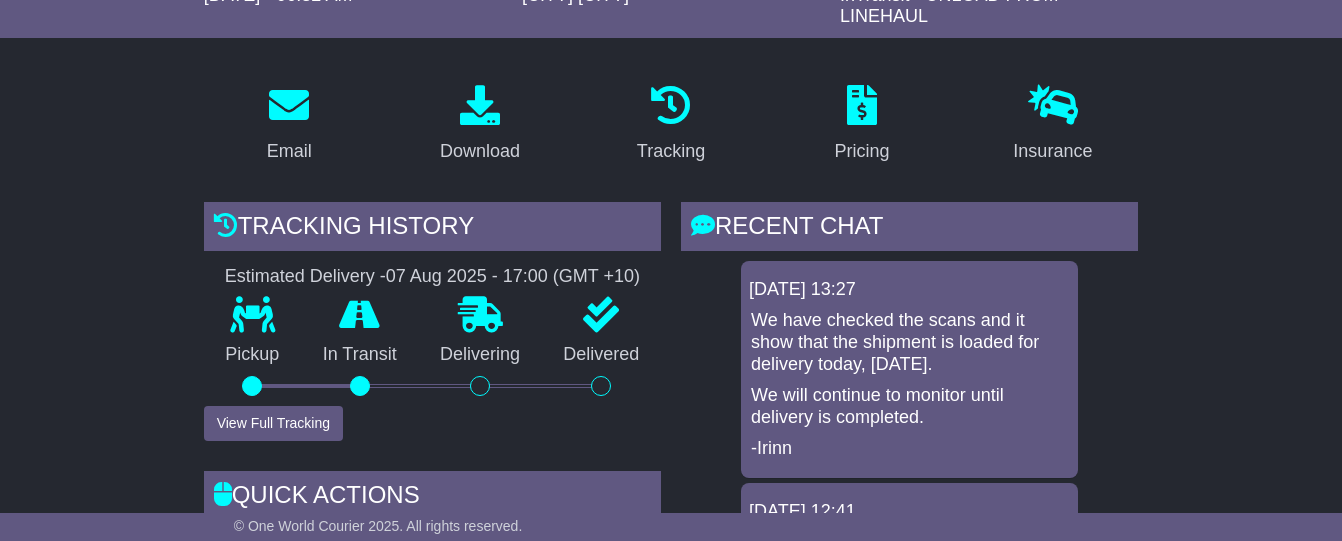scroll, scrollTop: 339, scrollLeft: 0, axis: vertical 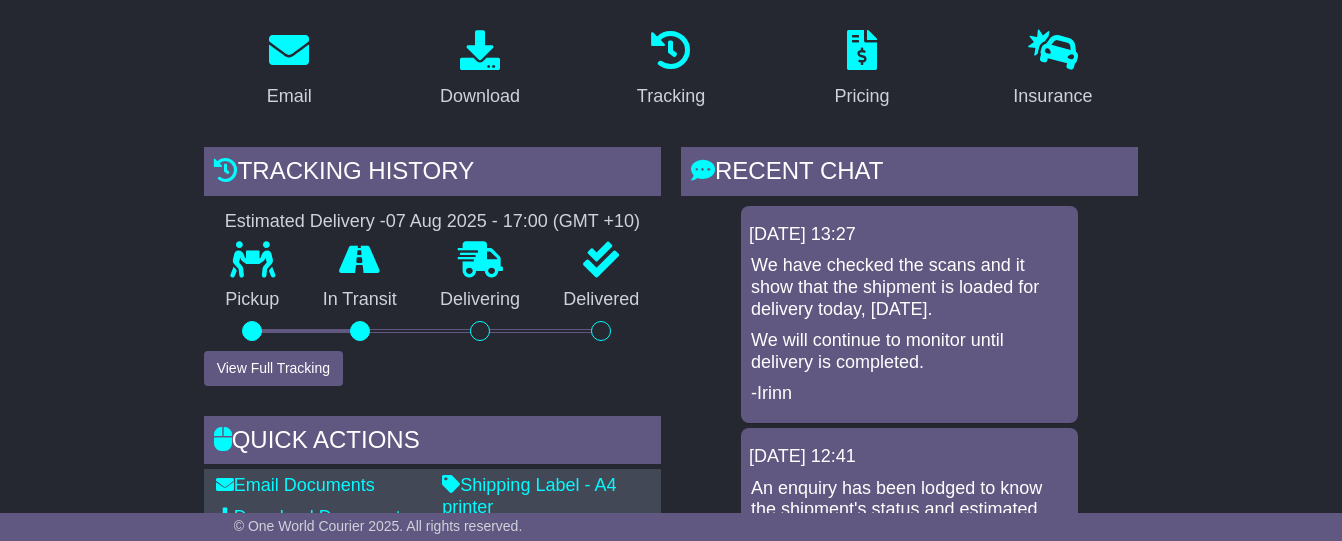 click on "Email
Download
Tracking
Pricing
Insurance" at bounding box center [671, 1139] 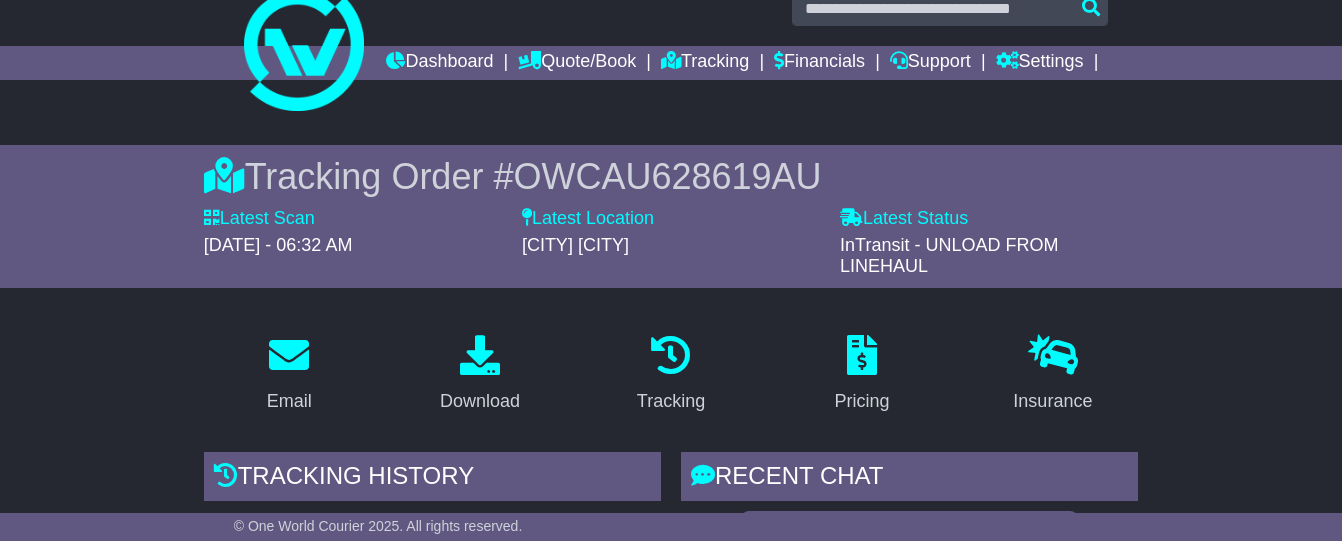 scroll, scrollTop: 14, scrollLeft: 0, axis: vertical 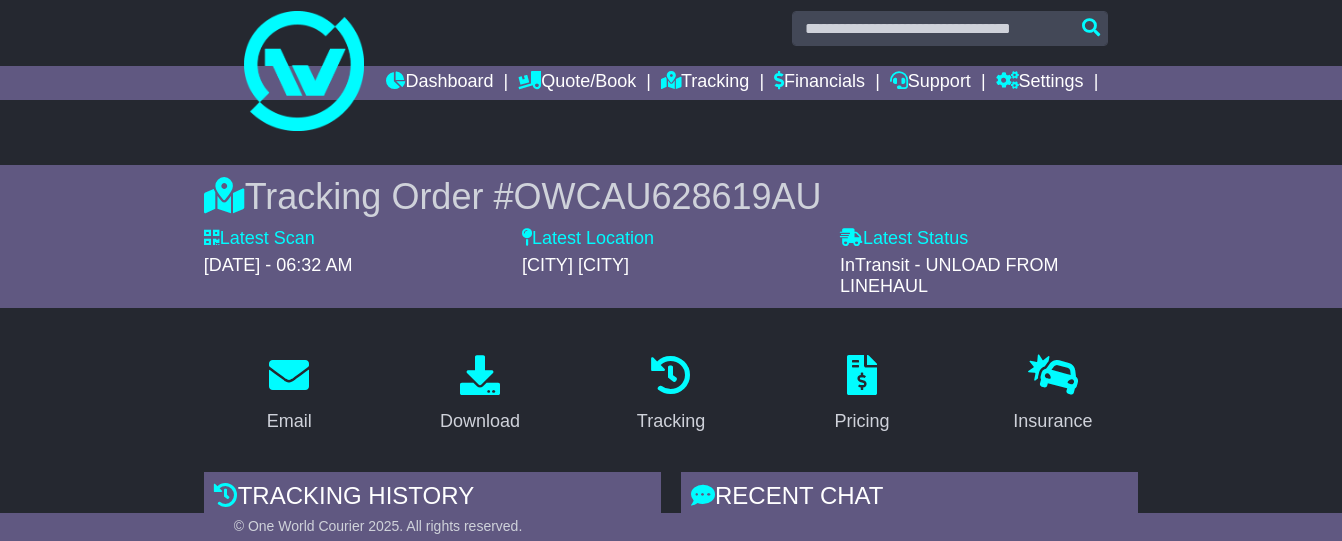 click on "Email
Download
Tracking
Pricing
Insurance" at bounding box center [671, 1464] 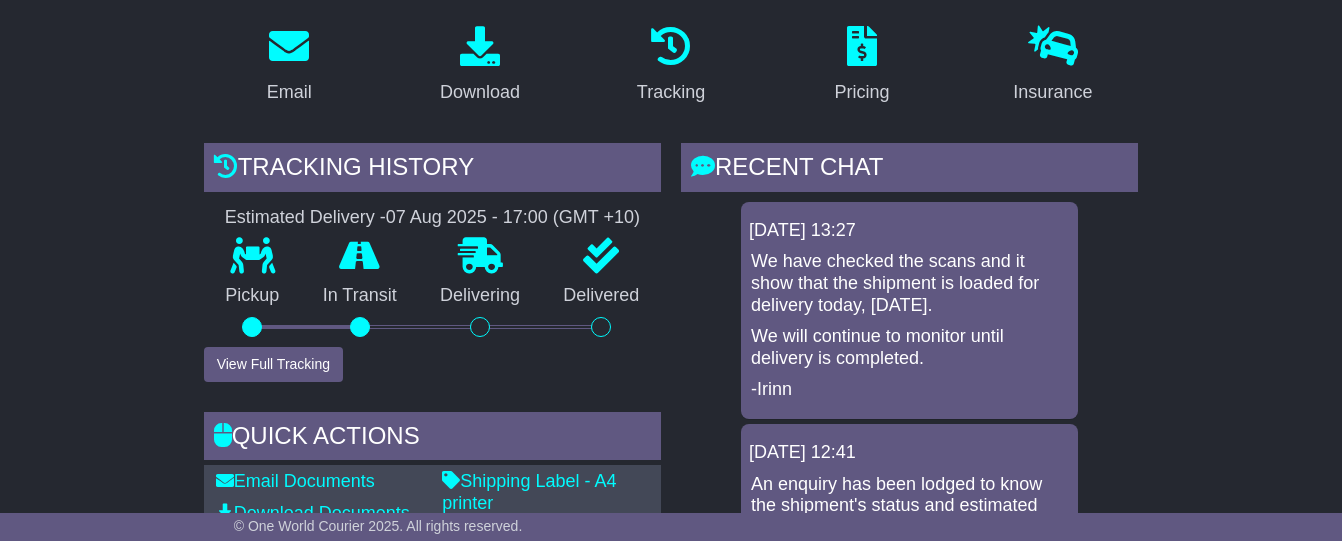 click on "Email
Download
Tracking
Pricing
Insurance" at bounding box center [671, 1135] 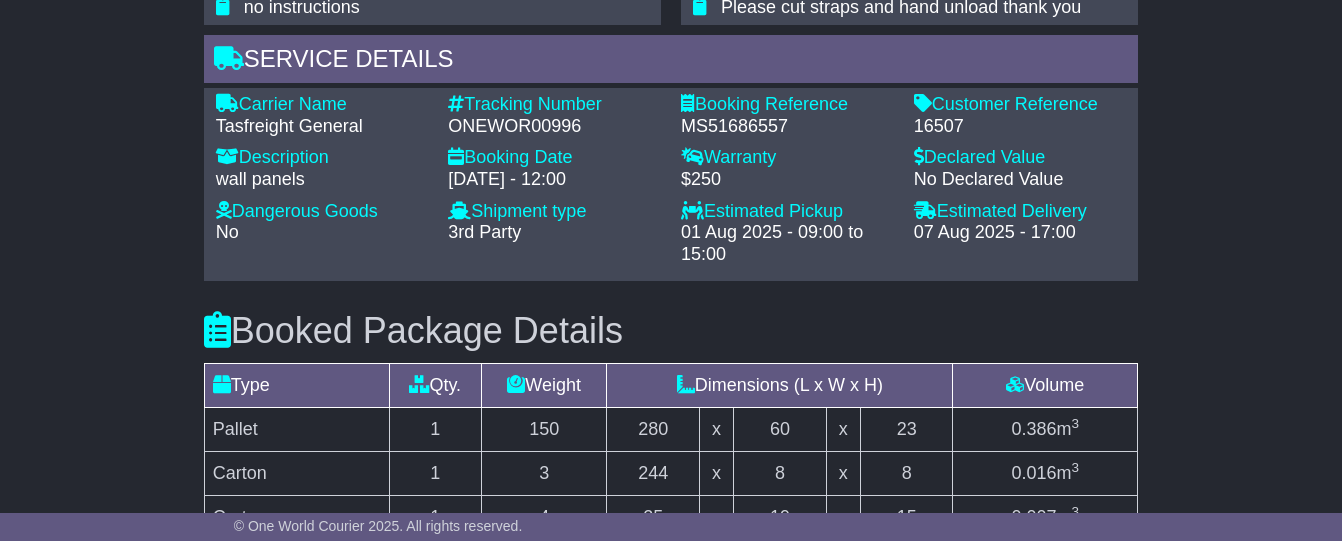 scroll, scrollTop: 1411, scrollLeft: 0, axis: vertical 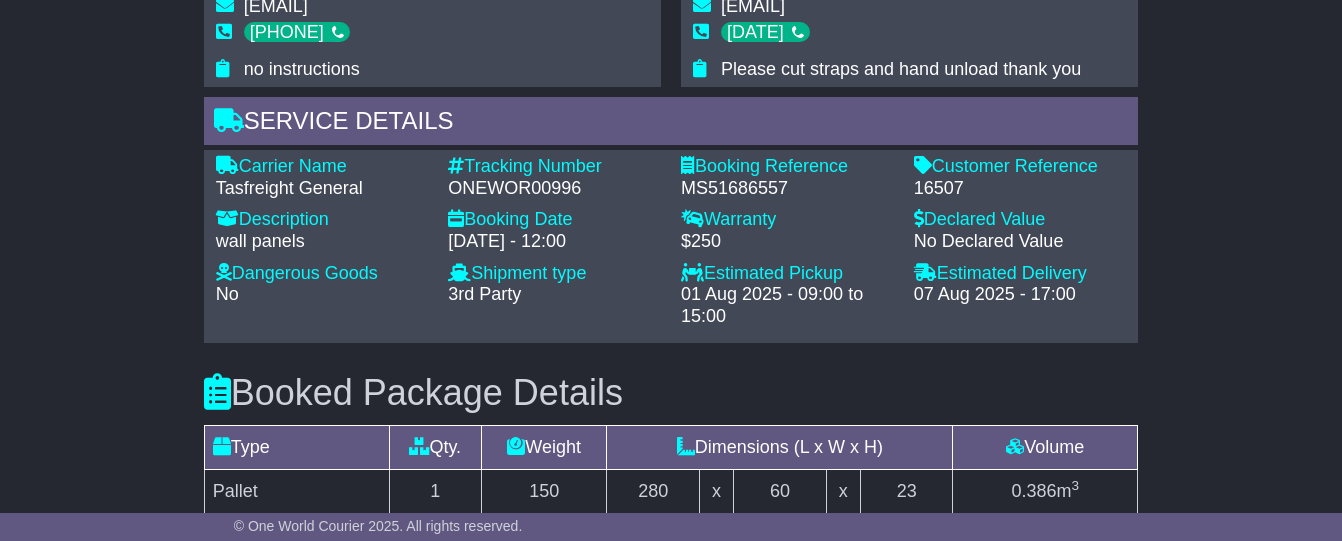 click on "Email
Download
Tracking
Pricing
Insurance" at bounding box center [671, 67] 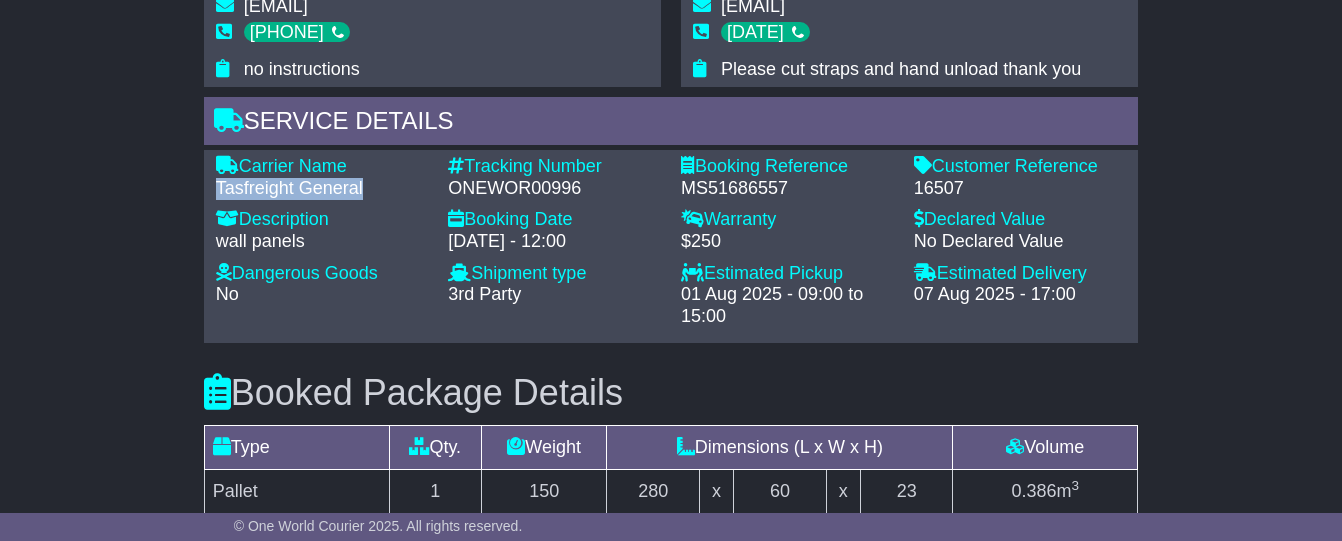 drag, startPoint x: 219, startPoint y: 217, endPoint x: 362, endPoint y: 216, distance: 143.0035 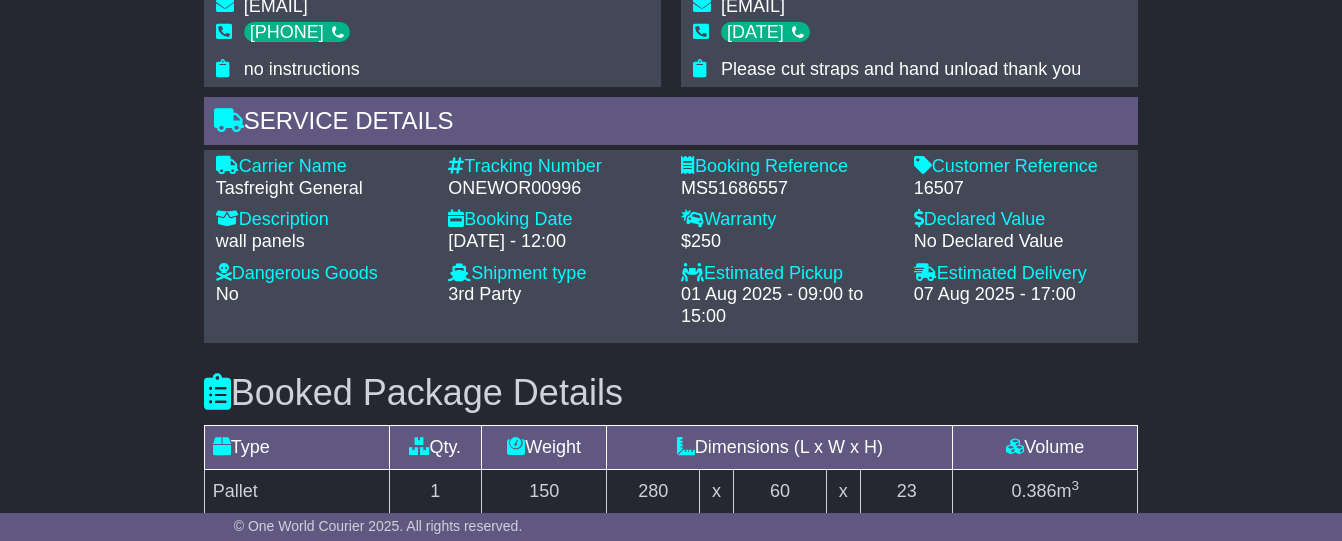 click on "Email
Download
Tracking
Pricing
Insurance" at bounding box center (671, 67) 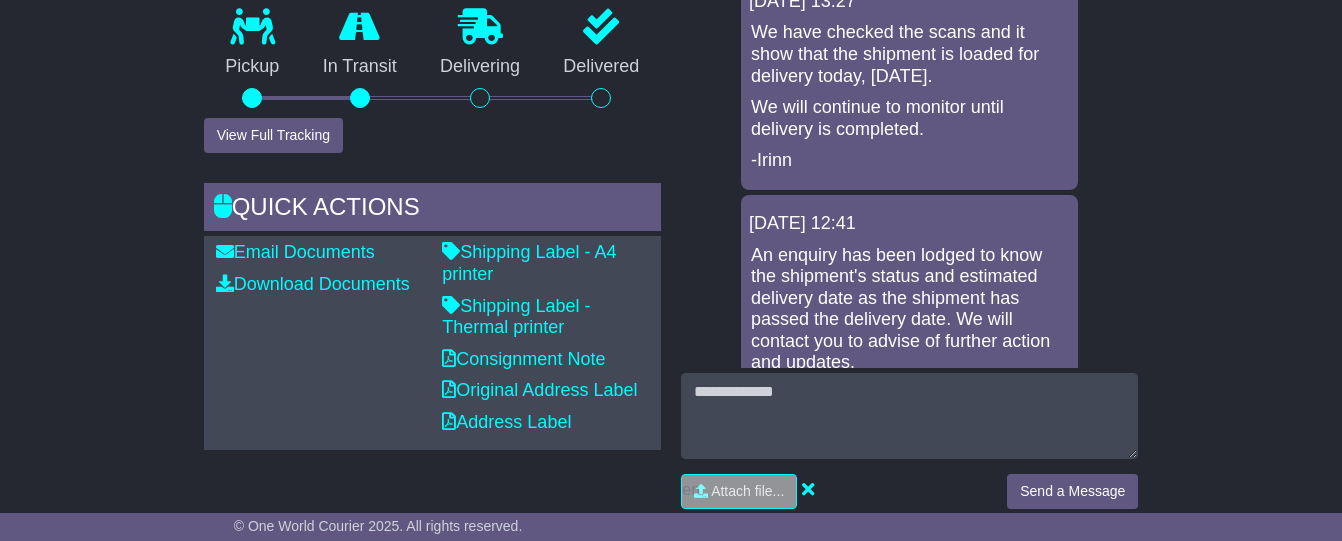 scroll, scrollTop: 205, scrollLeft: 0, axis: vertical 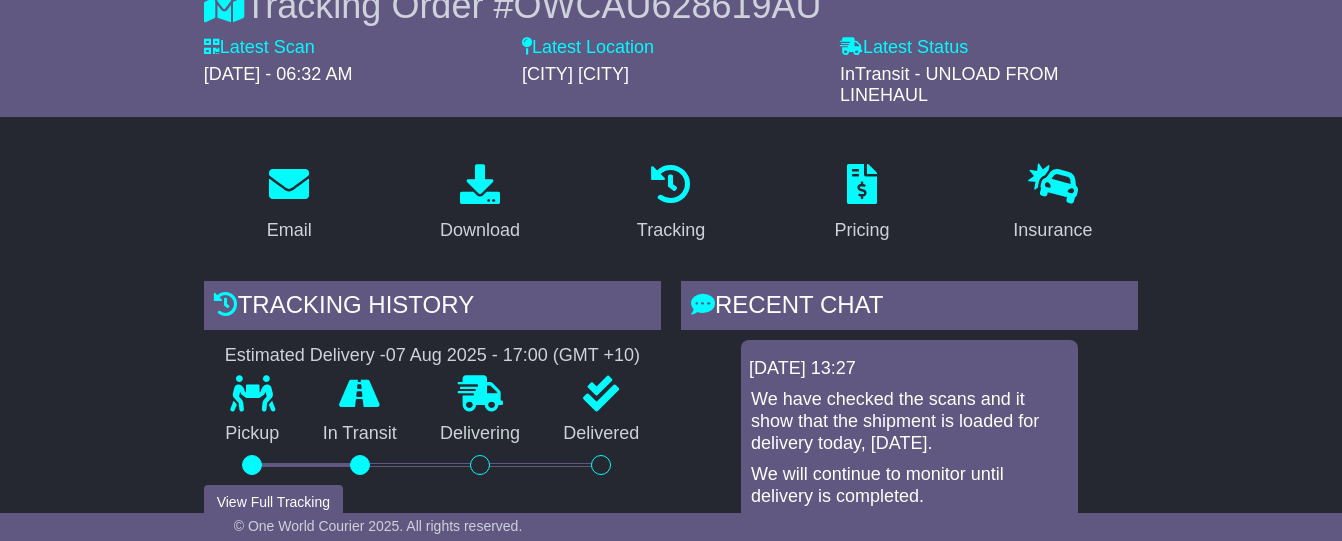 click on "Email
Download
Tracking
Pricing
Insurance" at bounding box center (671, 1273) 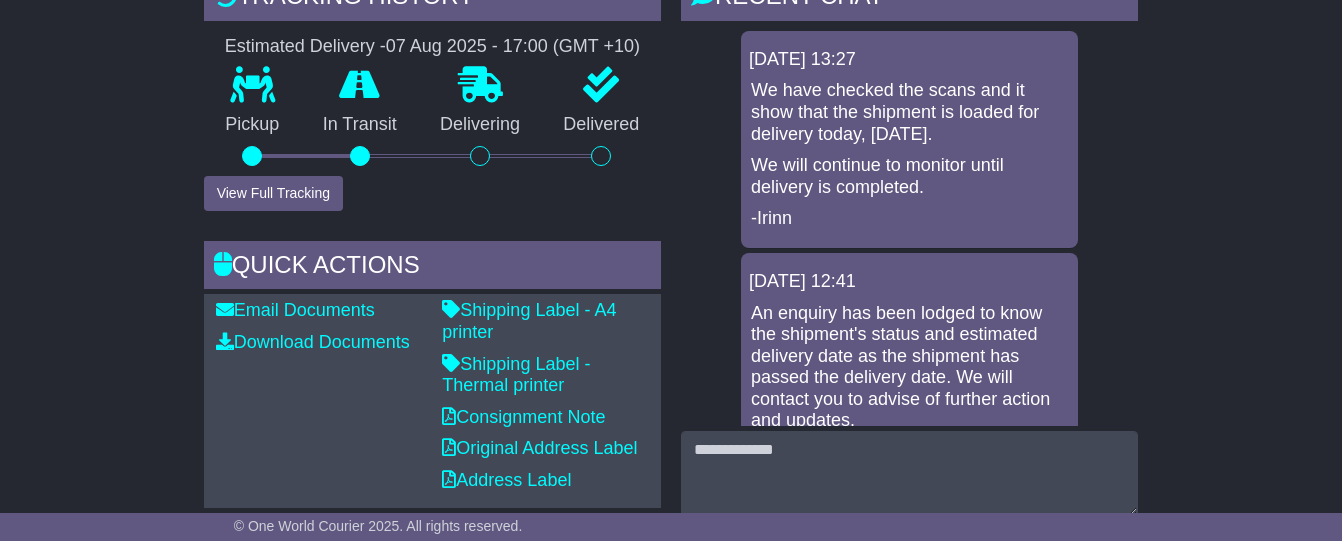 scroll, scrollTop: 584, scrollLeft: 0, axis: vertical 